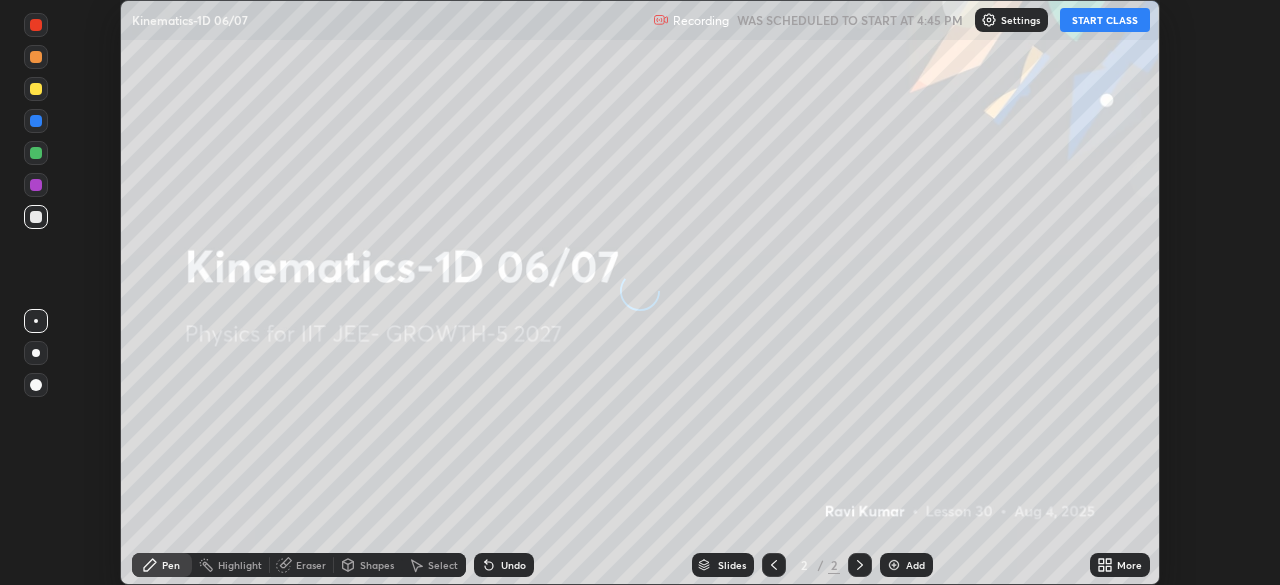scroll, scrollTop: 0, scrollLeft: 0, axis: both 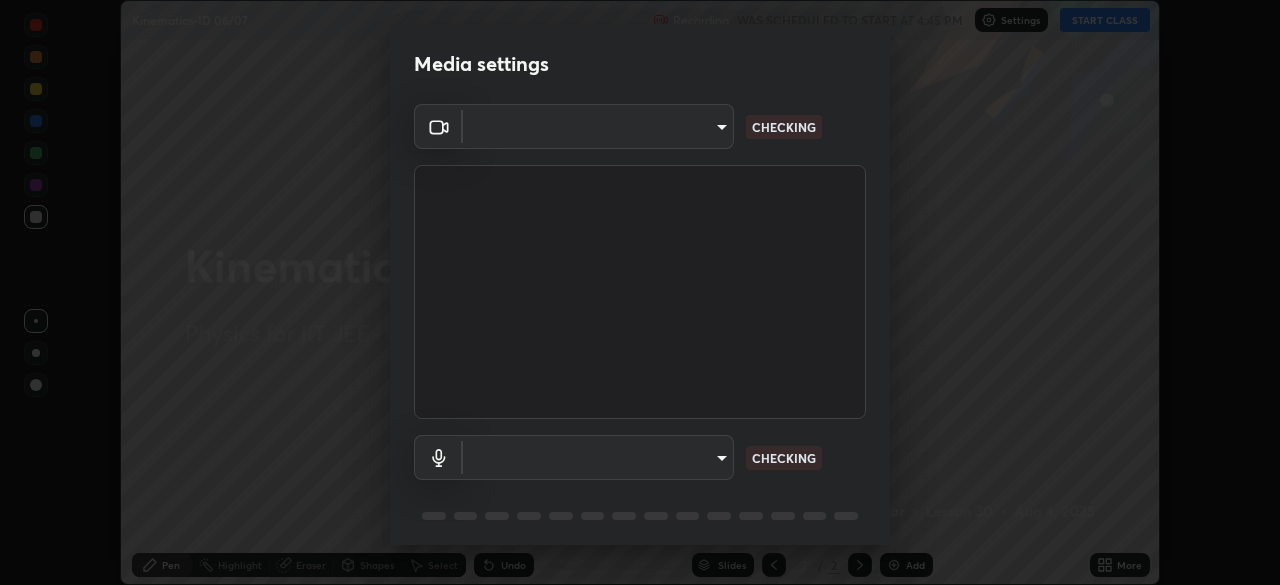 click on "Media settings ​ CHECKING ​ CHECKING 1 / 5 Next" at bounding box center [640, 292] 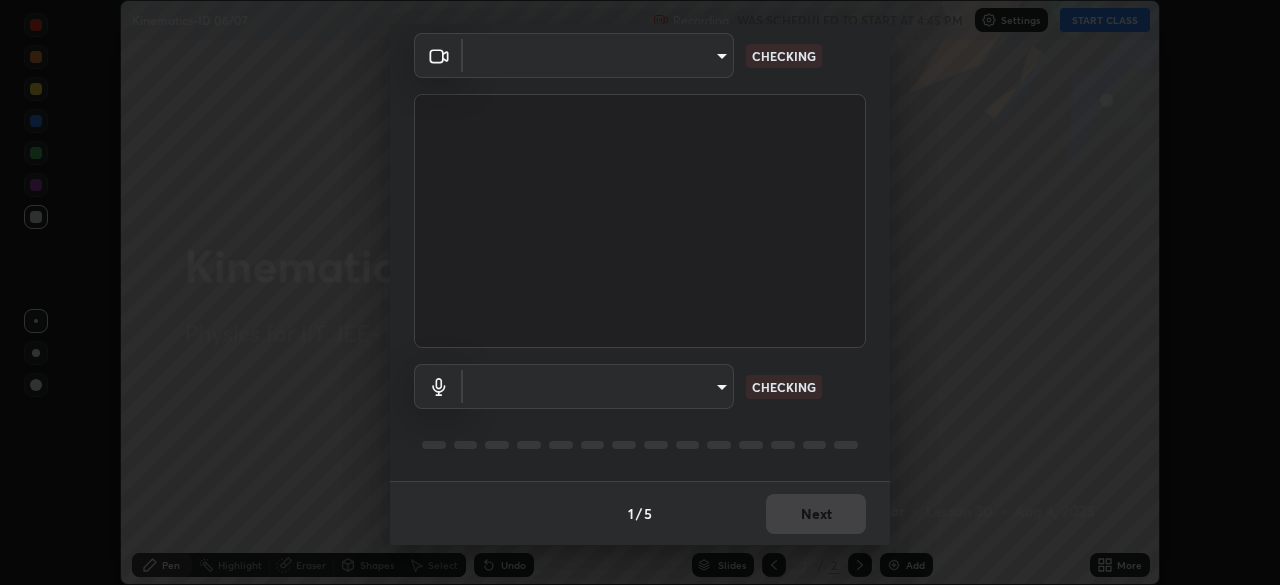 type on "8af73e8d16ef8e3bb7c62716022b9fe157133e9521606ce818031bd72dda2f9e" 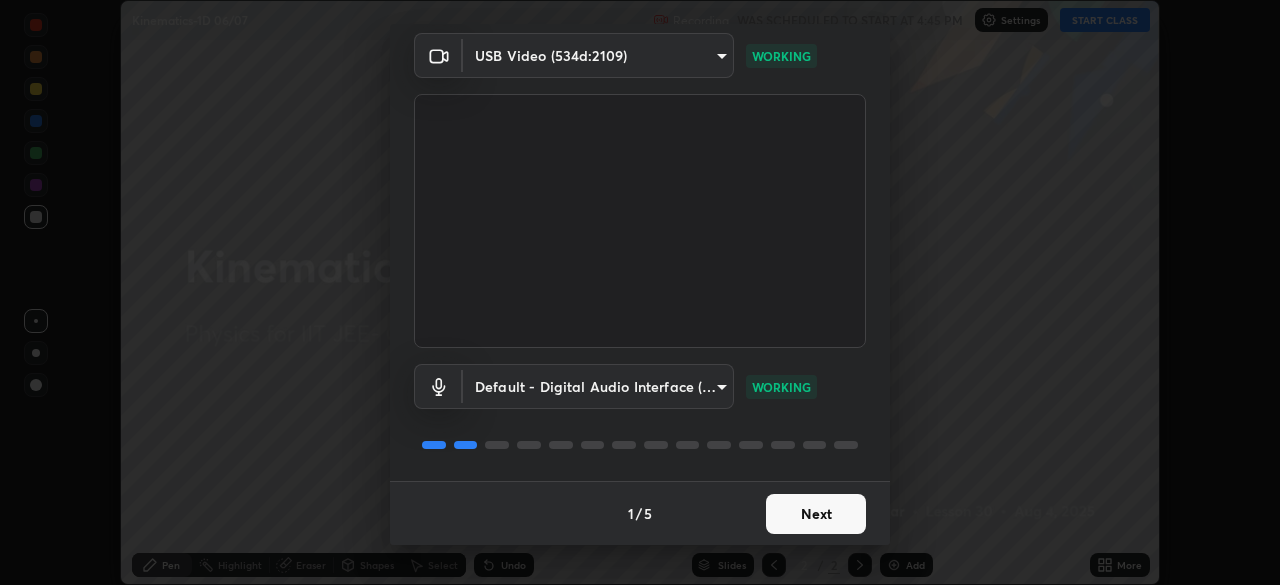 click on "Next" at bounding box center (816, 514) 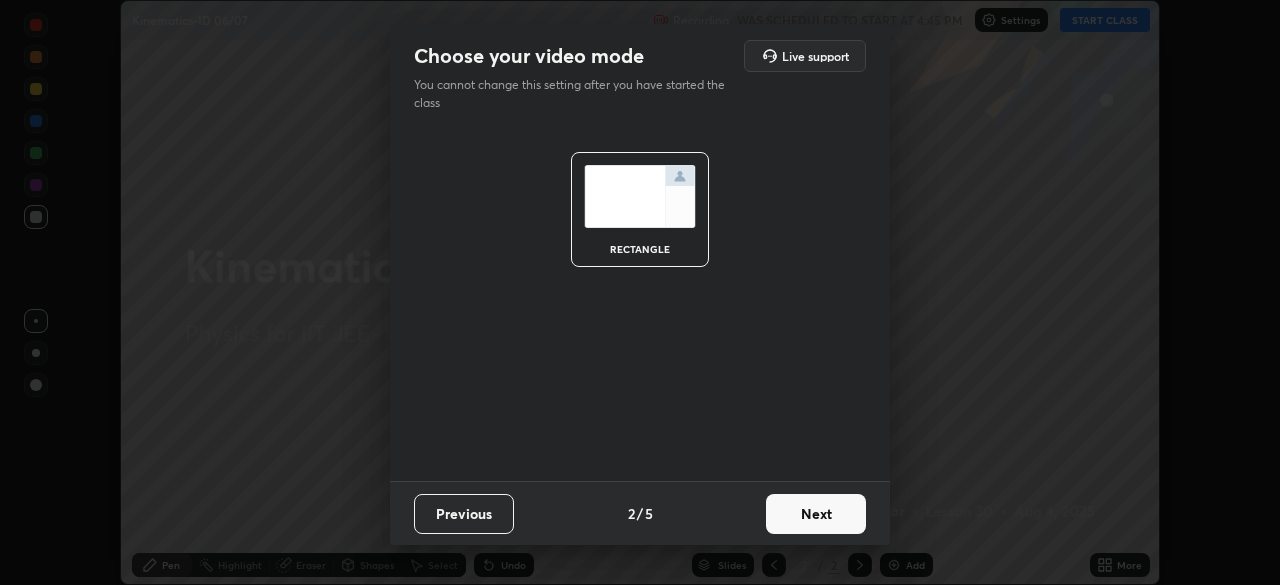 scroll, scrollTop: 0, scrollLeft: 0, axis: both 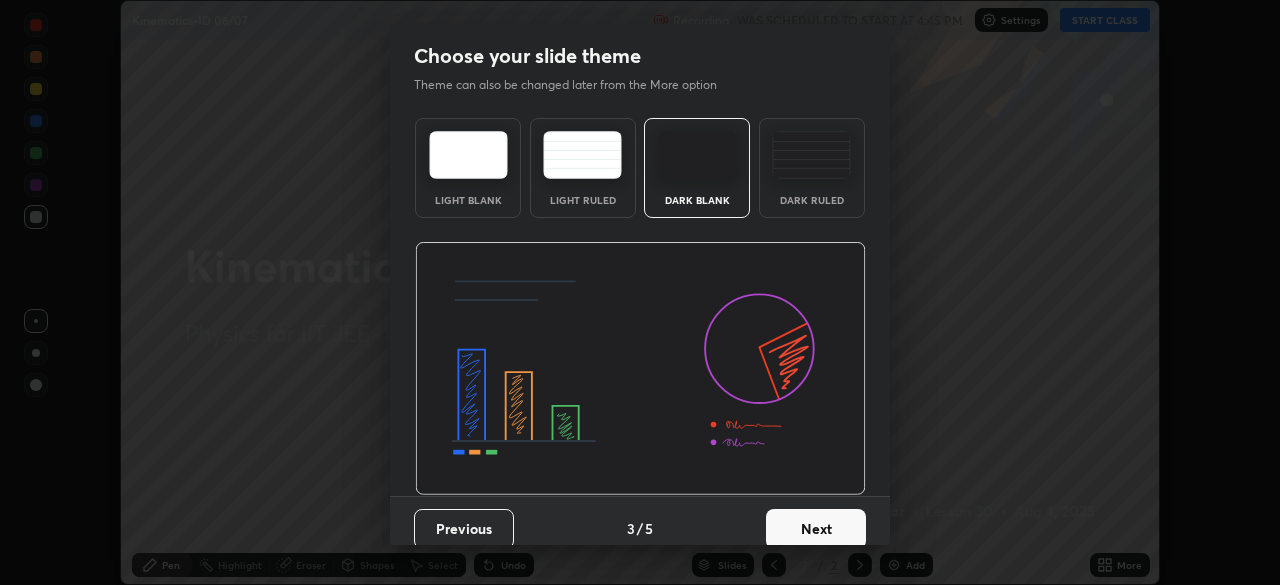 click on "Next" at bounding box center [816, 529] 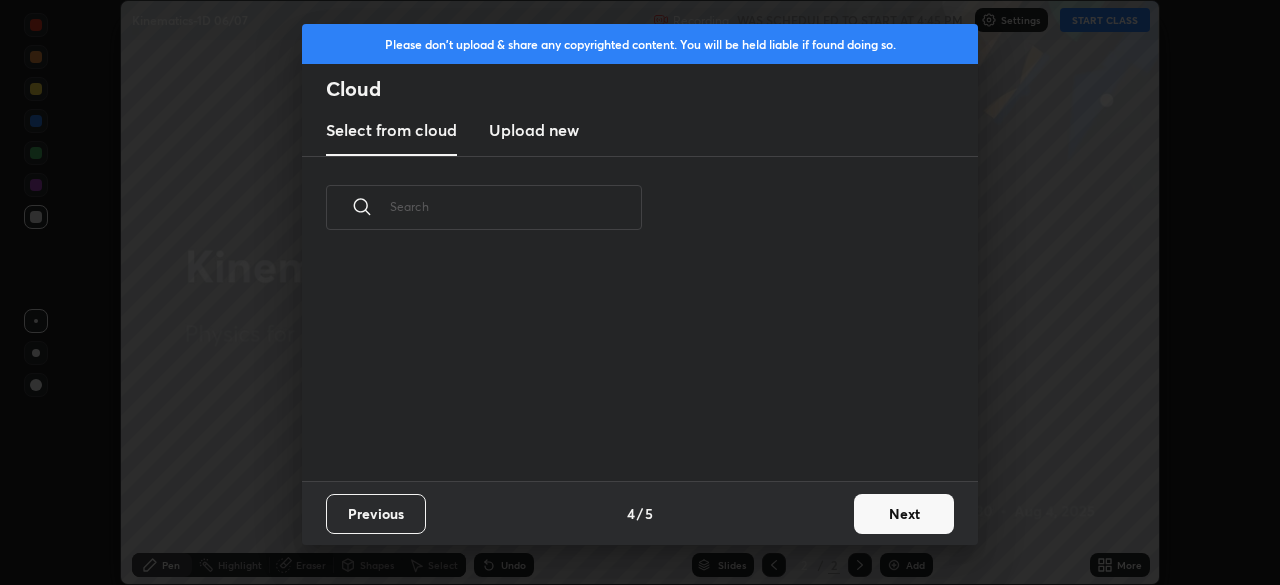 click on "Next" at bounding box center (904, 514) 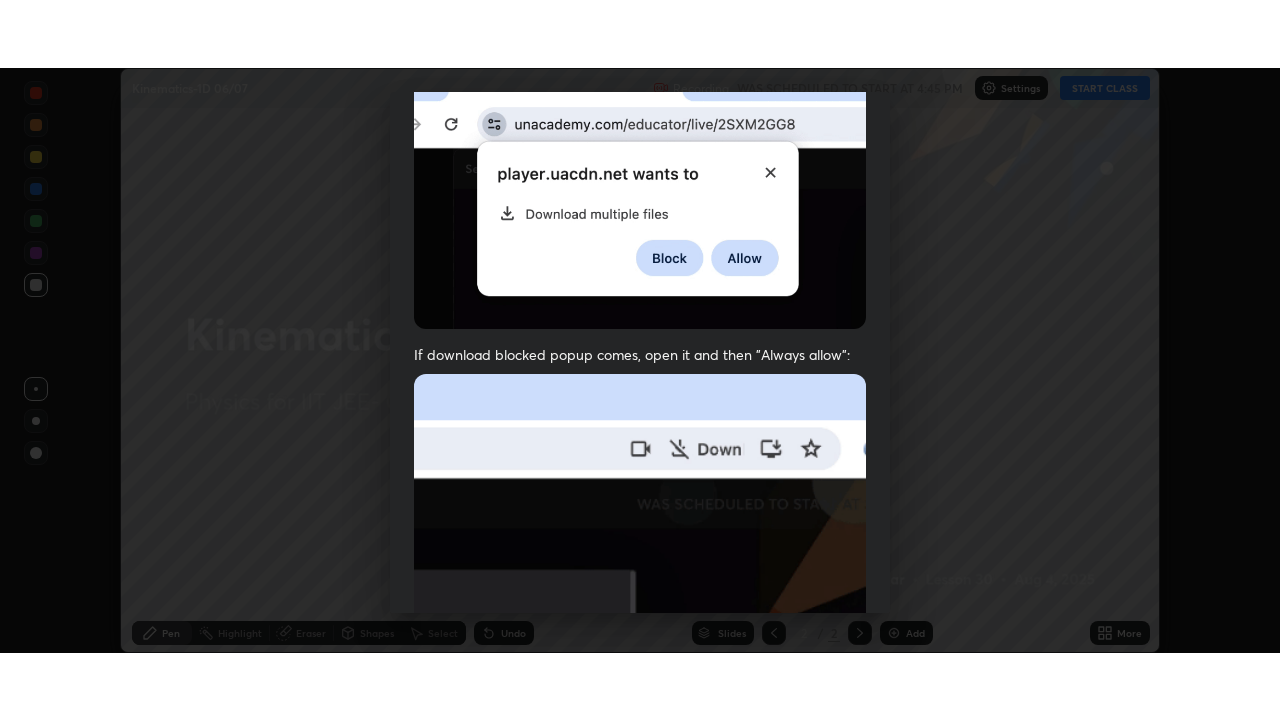 scroll, scrollTop: 479, scrollLeft: 0, axis: vertical 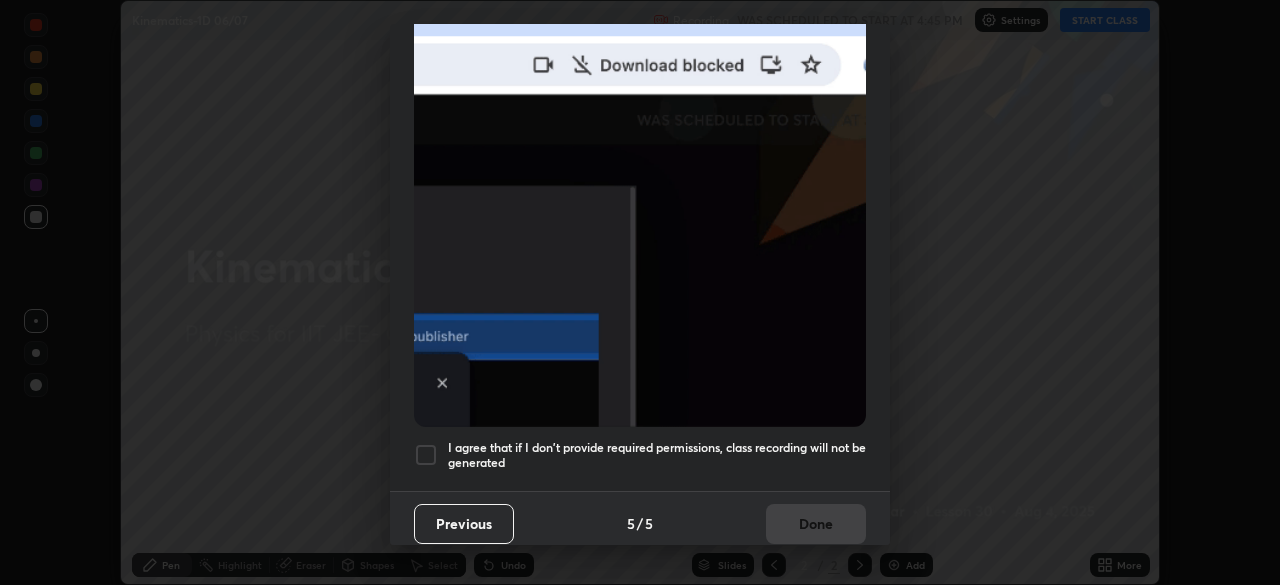 click on "I agree that if I don't provide required permissions, class recording will not be generated" at bounding box center (657, 455) 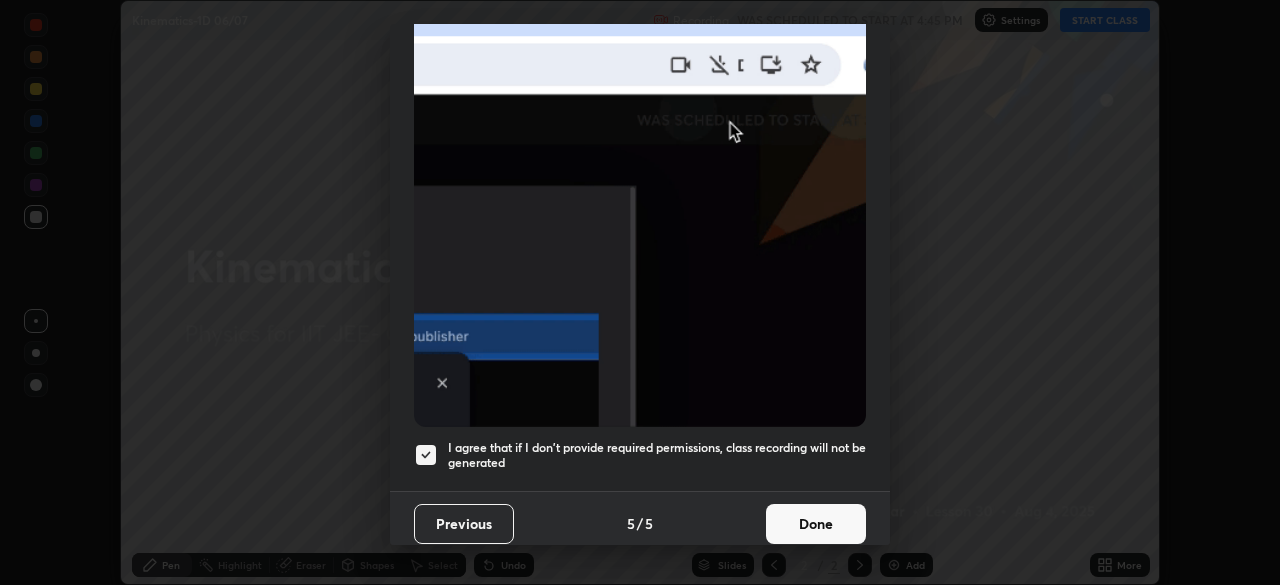 click on "Done" at bounding box center (816, 524) 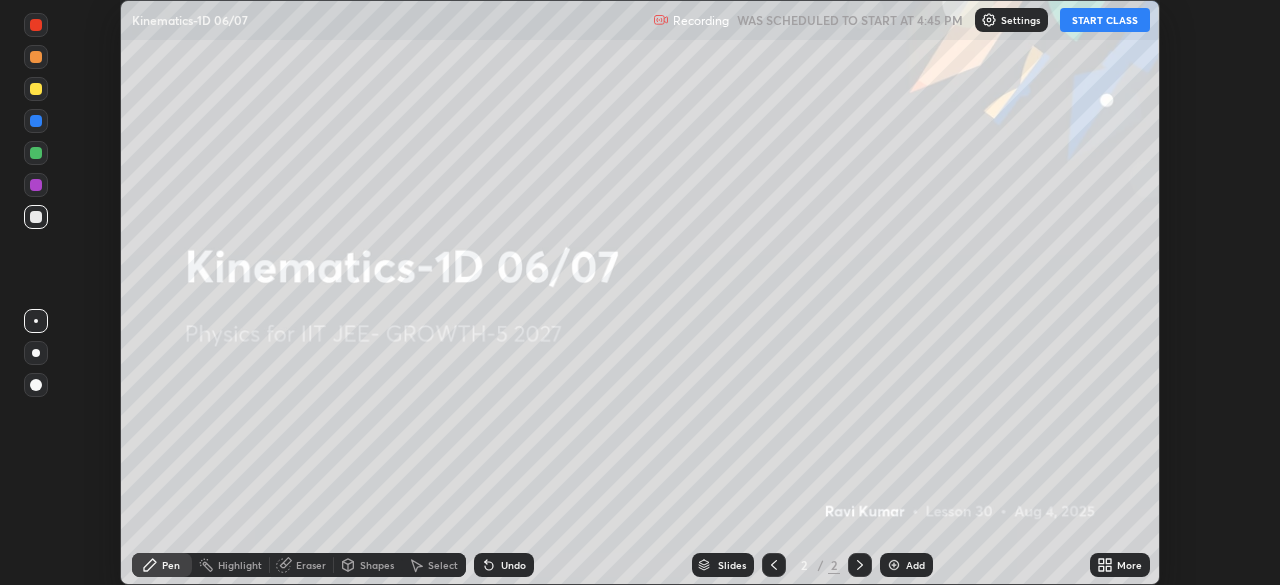 click on "START CLASS" at bounding box center [1105, 20] 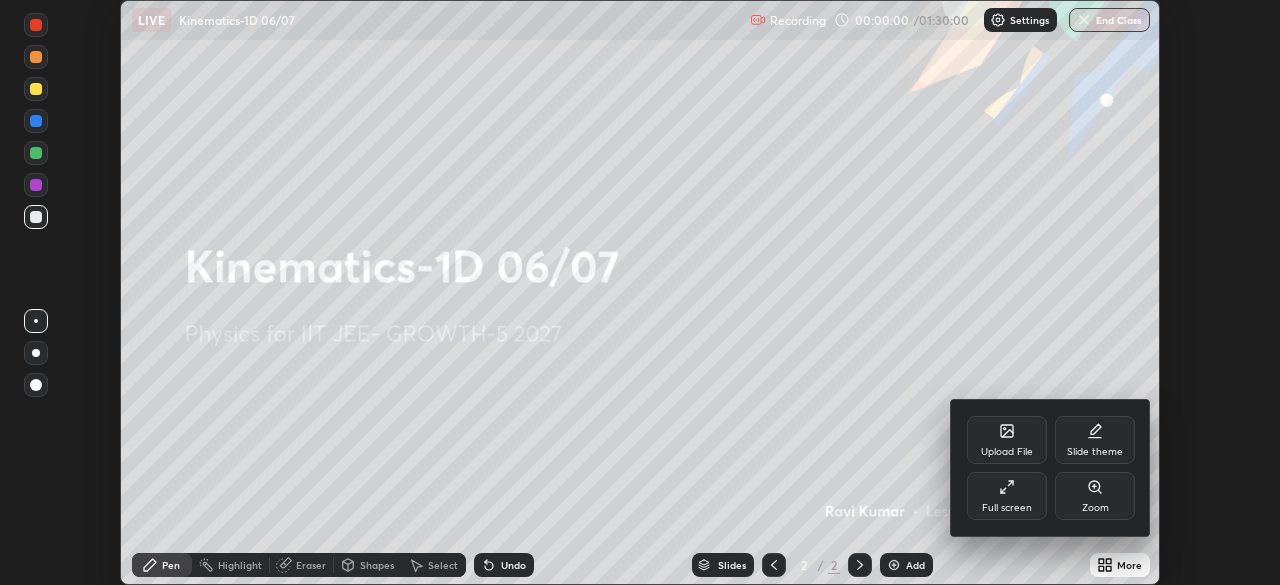 click on "Full screen" at bounding box center [1007, 496] 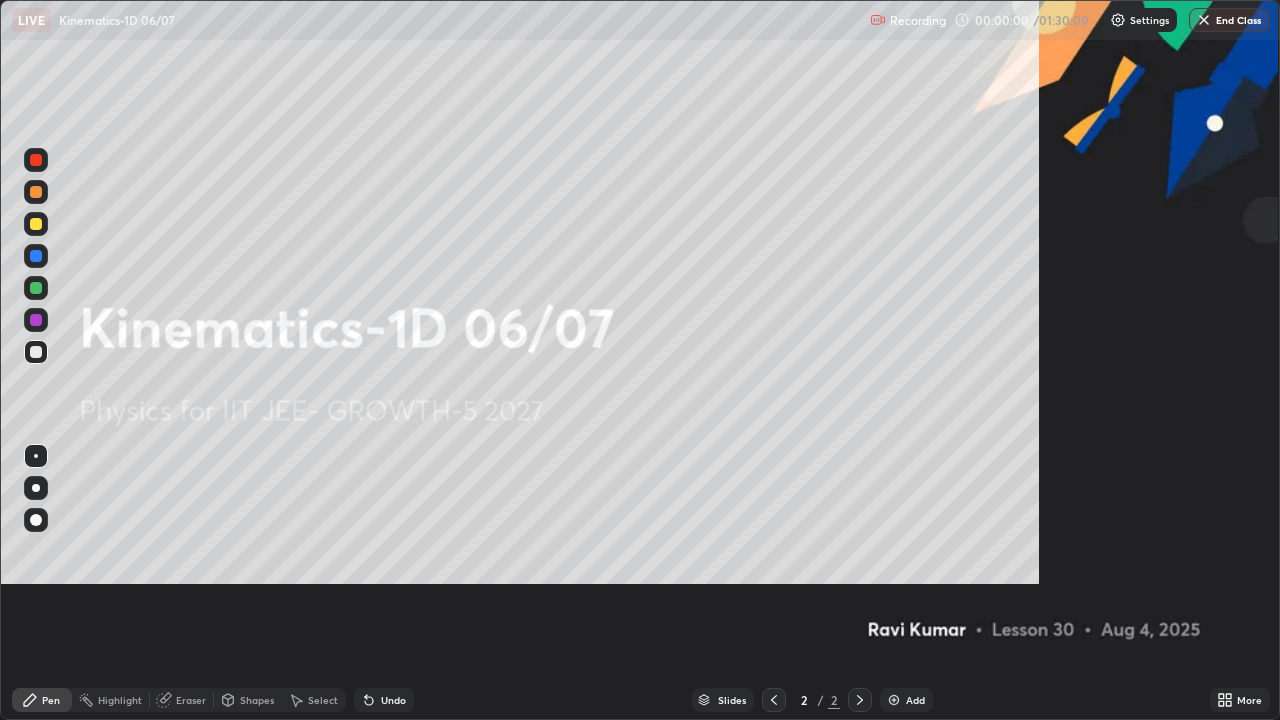 scroll, scrollTop: 99280, scrollLeft: 98720, axis: both 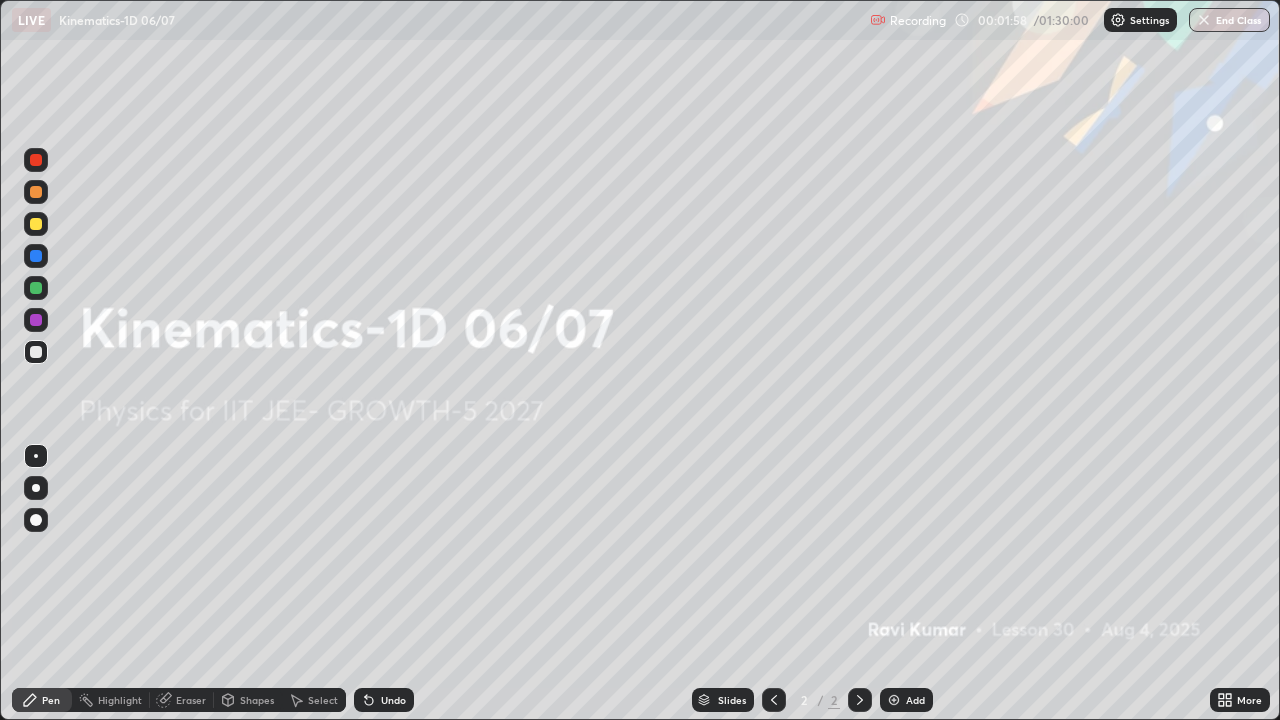 click at bounding box center (894, 700) 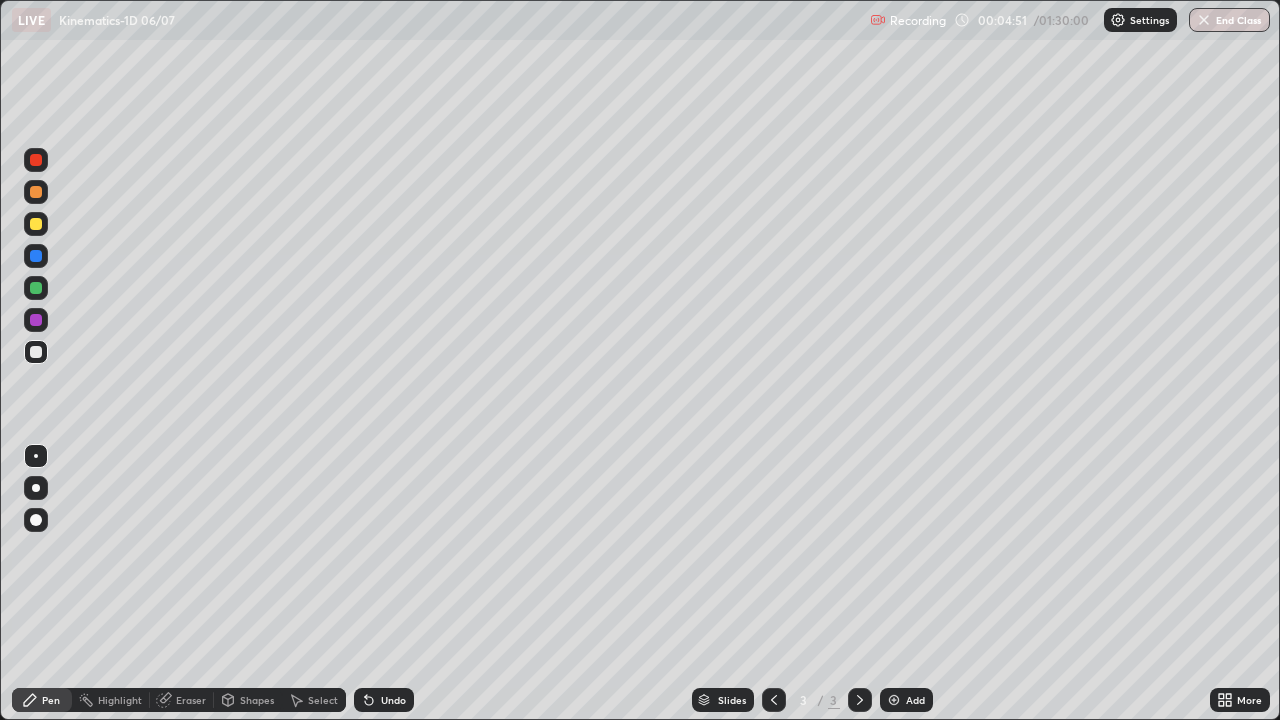 click on "Eraser" at bounding box center (191, 700) 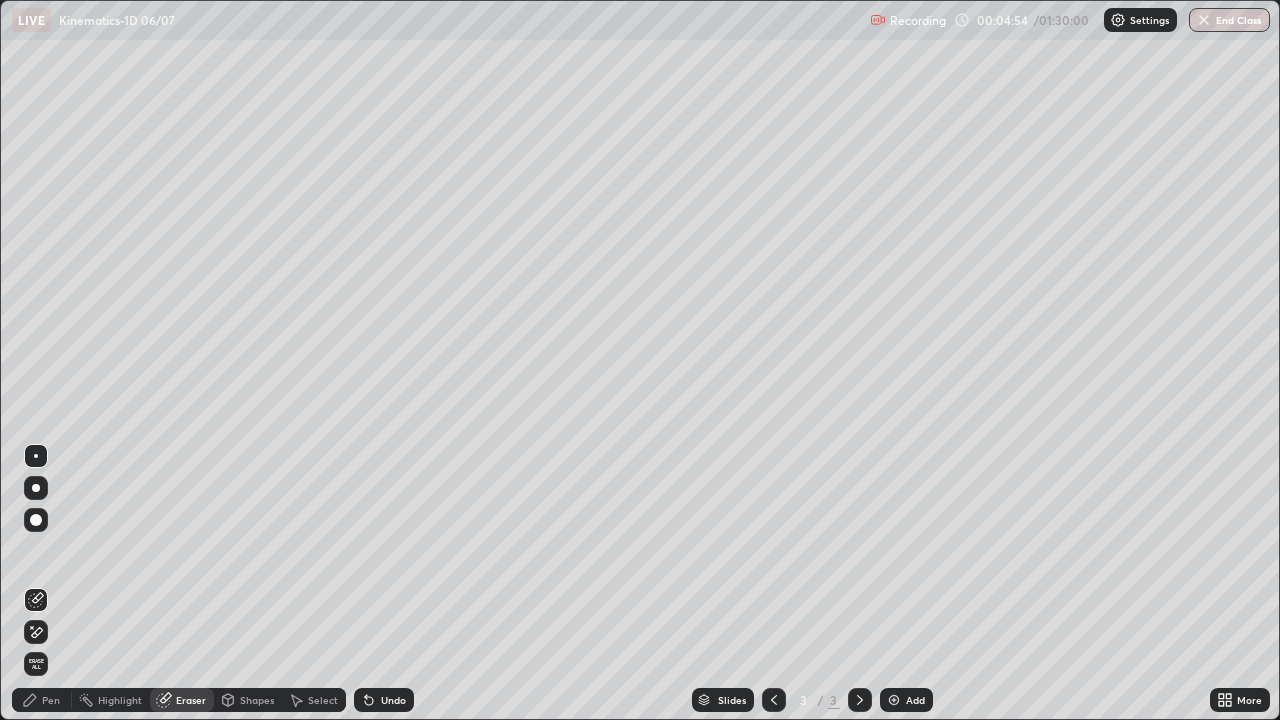 click 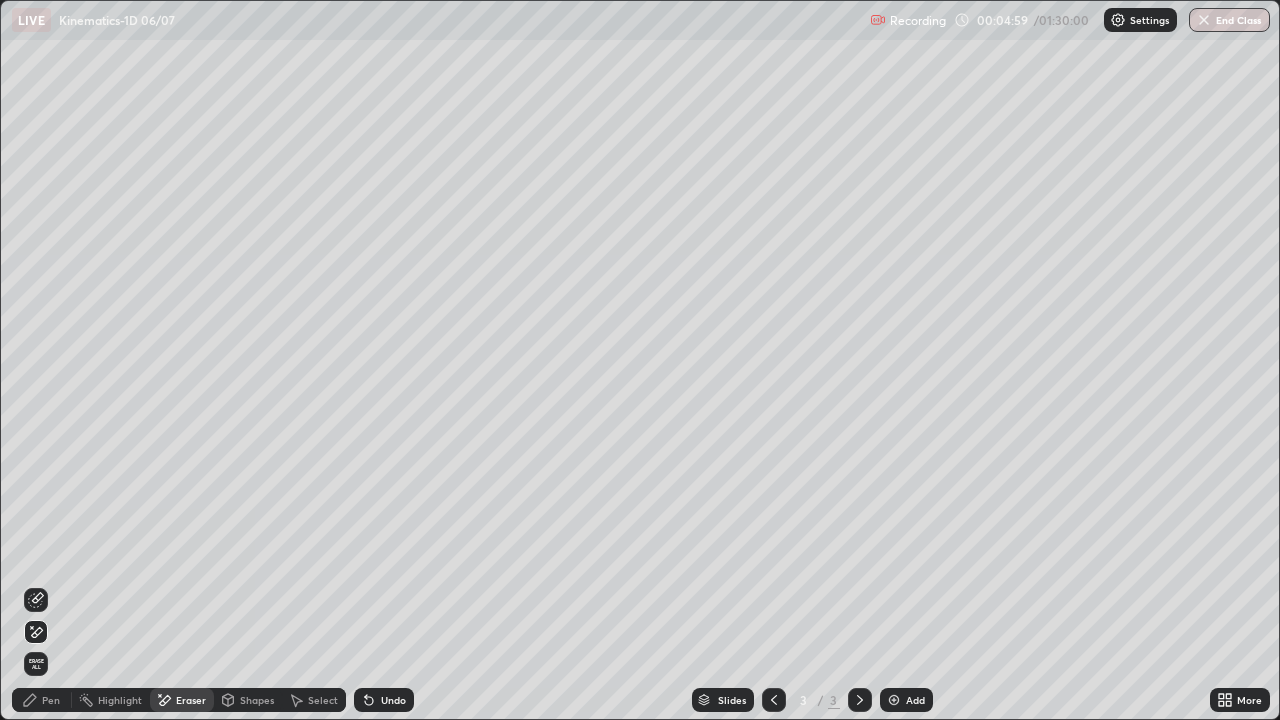 click 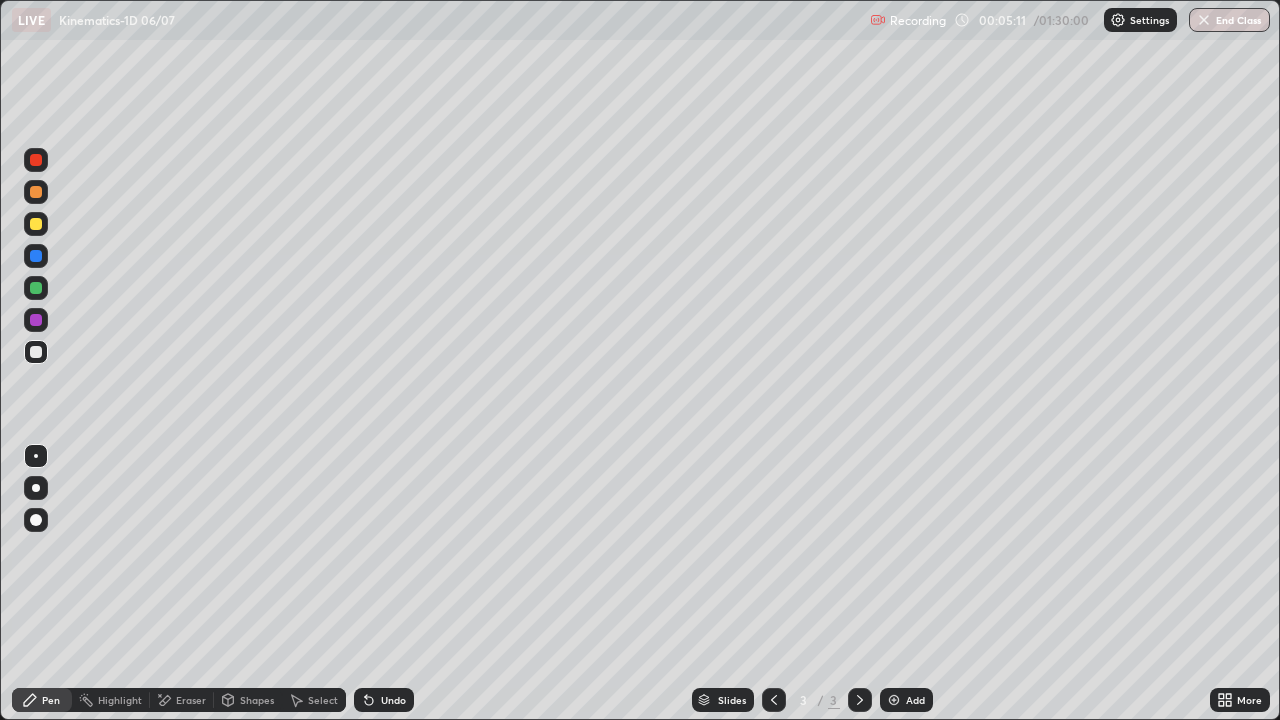 click on "Undo" at bounding box center (393, 700) 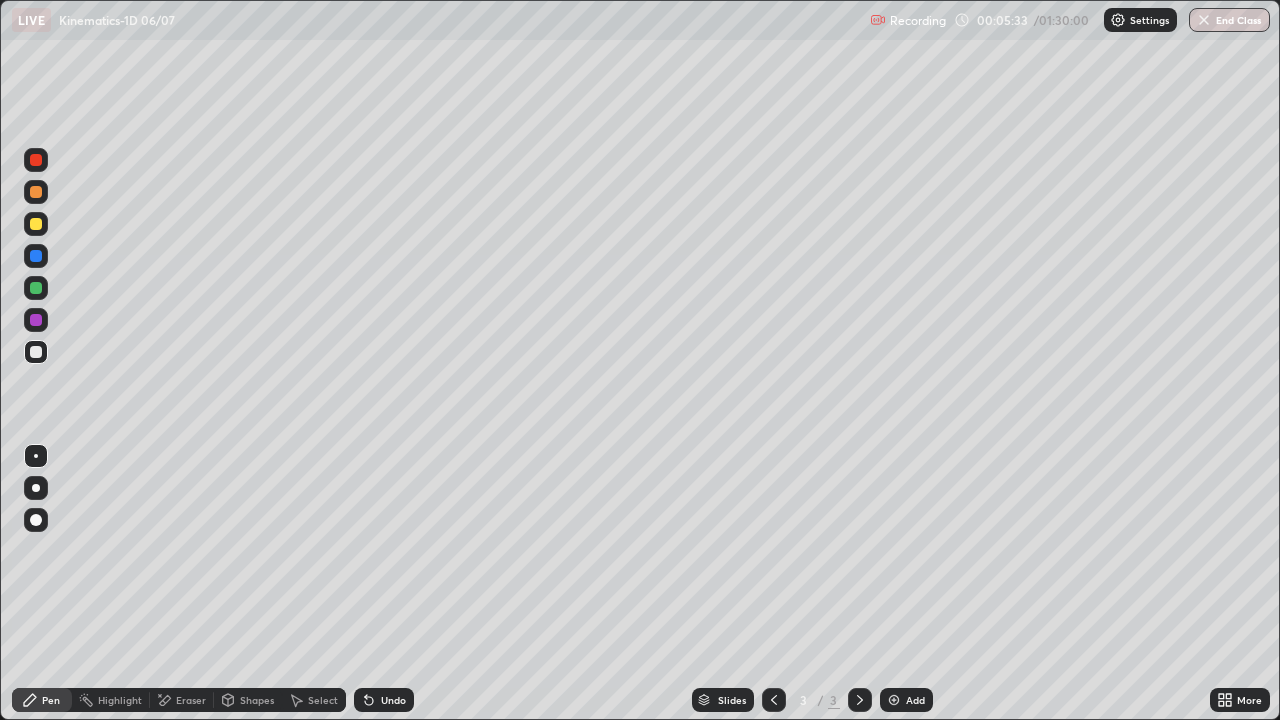 click on "Undo" at bounding box center [393, 700] 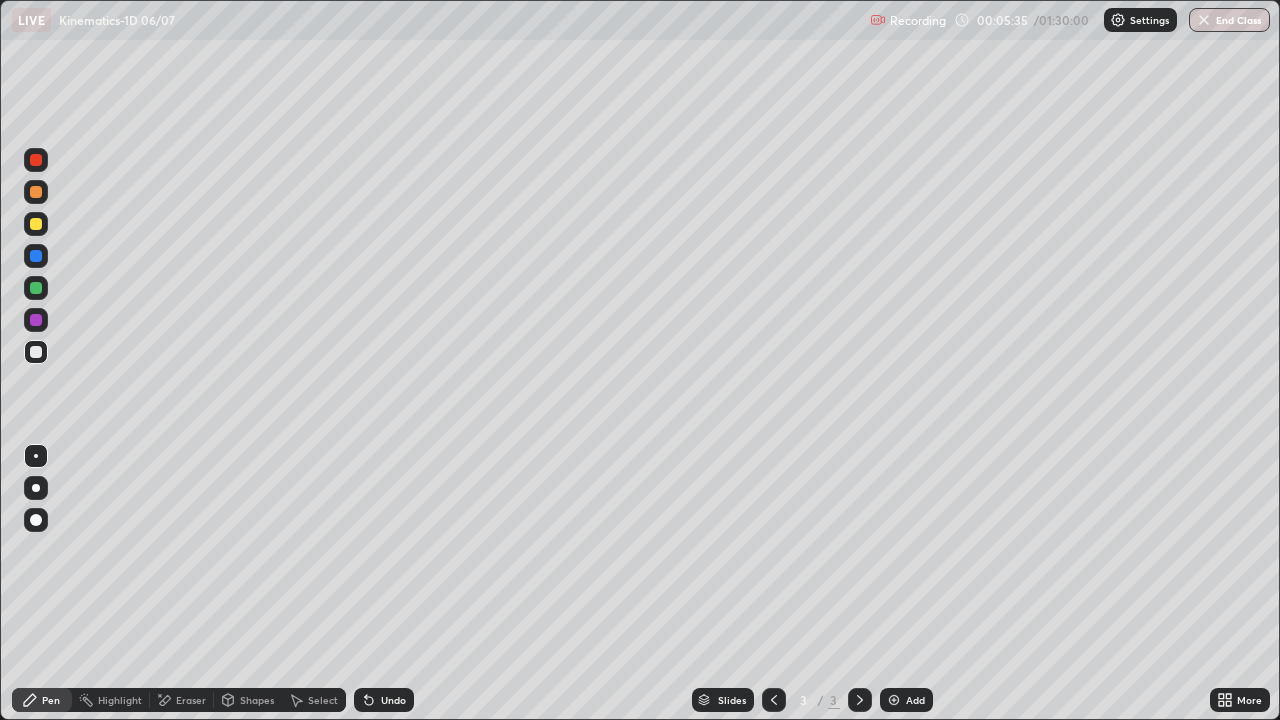 click on "Undo" at bounding box center (393, 700) 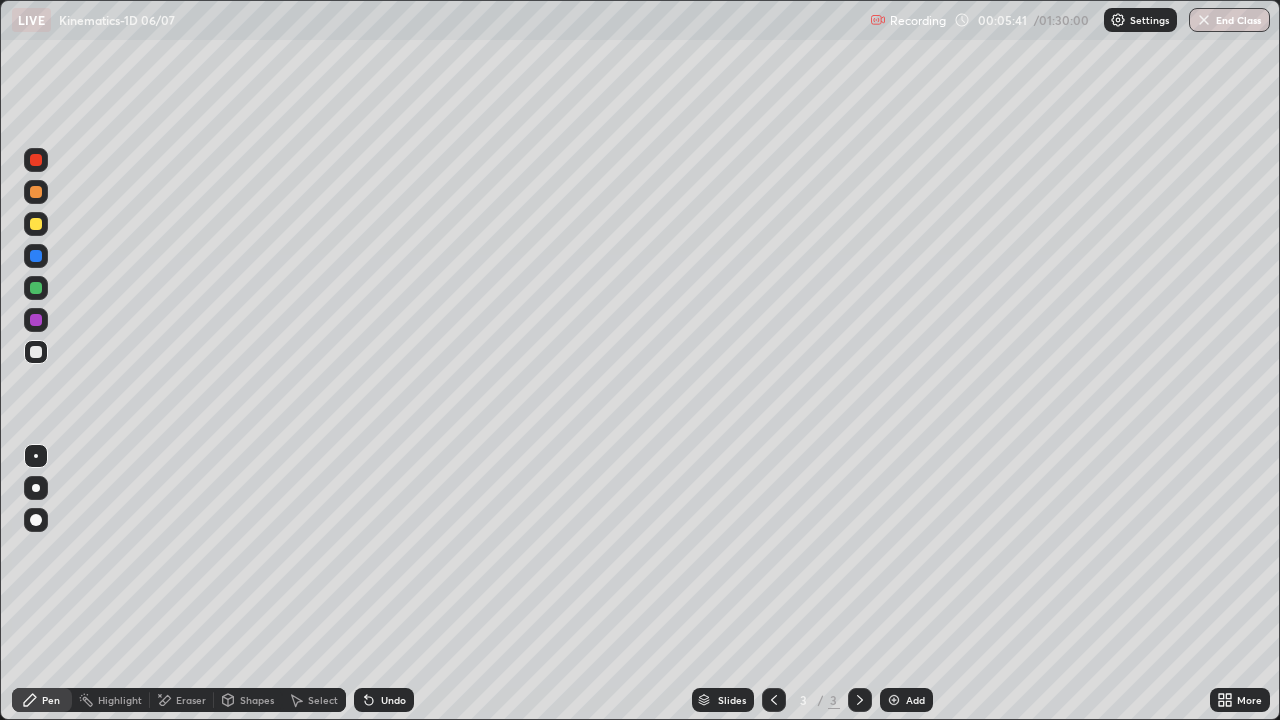 click at bounding box center (36, 224) 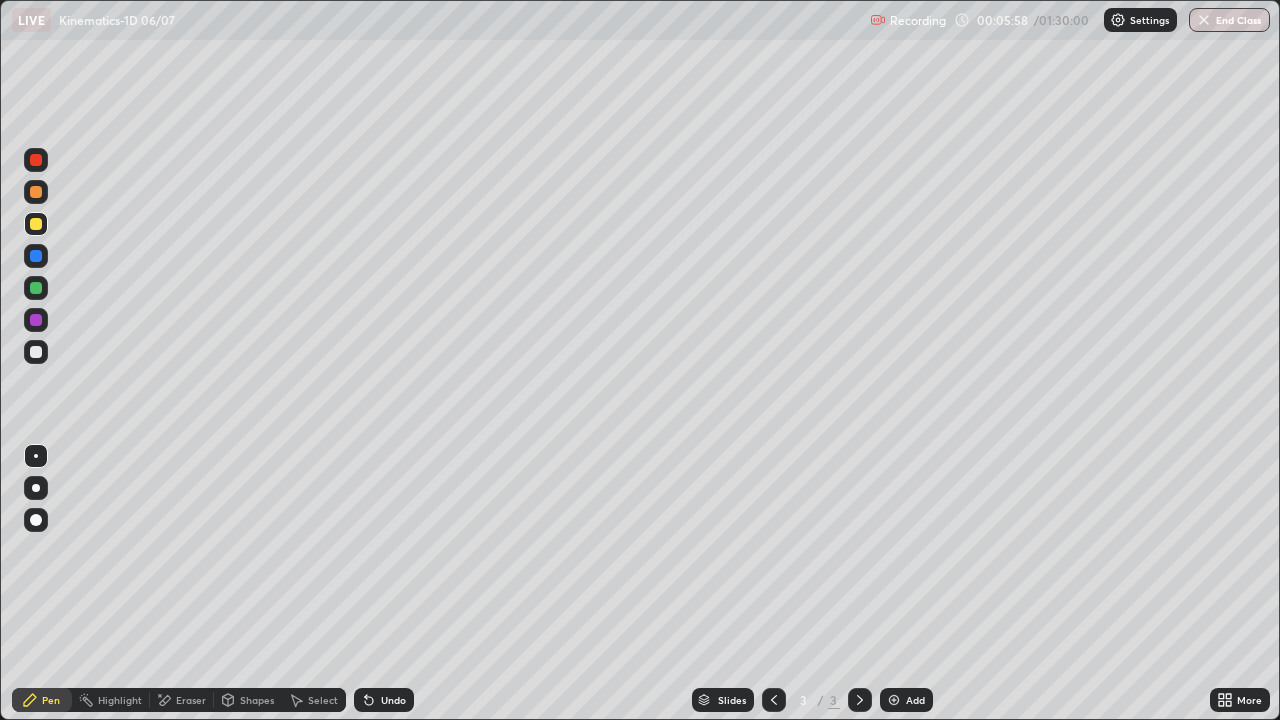 click on "Undo" at bounding box center (384, 700) 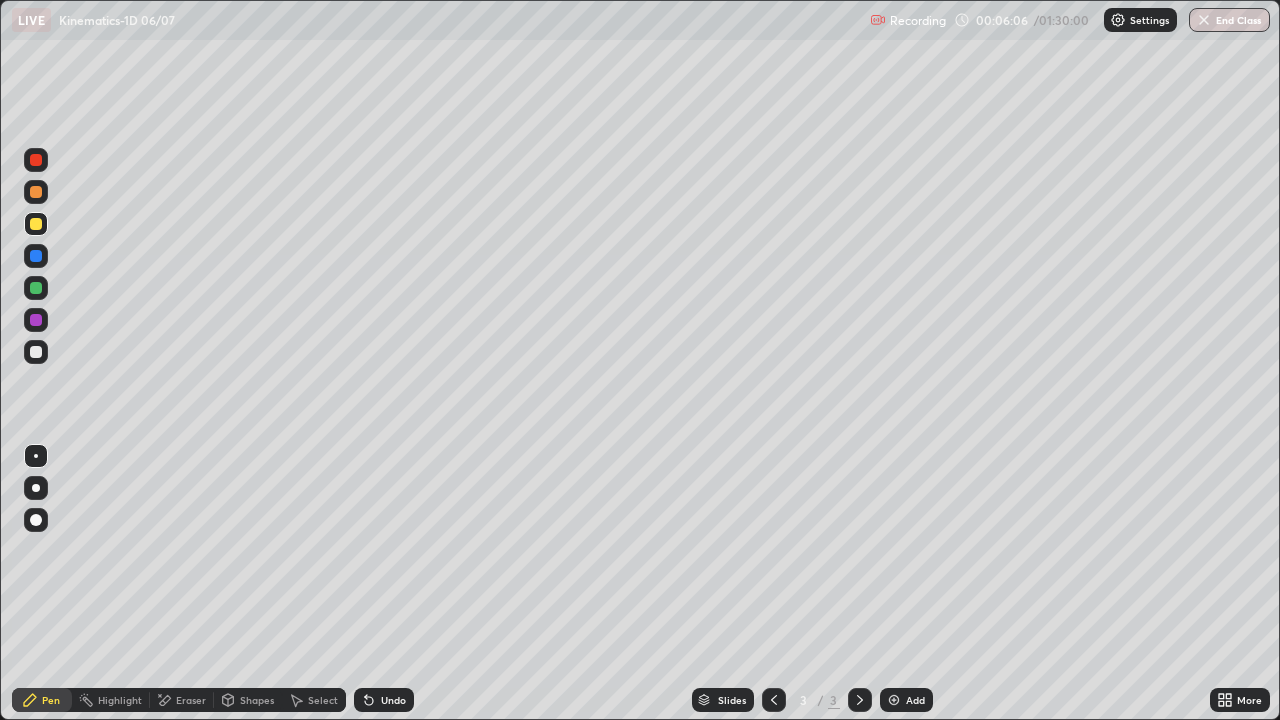 click on "Undo" at bounding box center [393, 700] 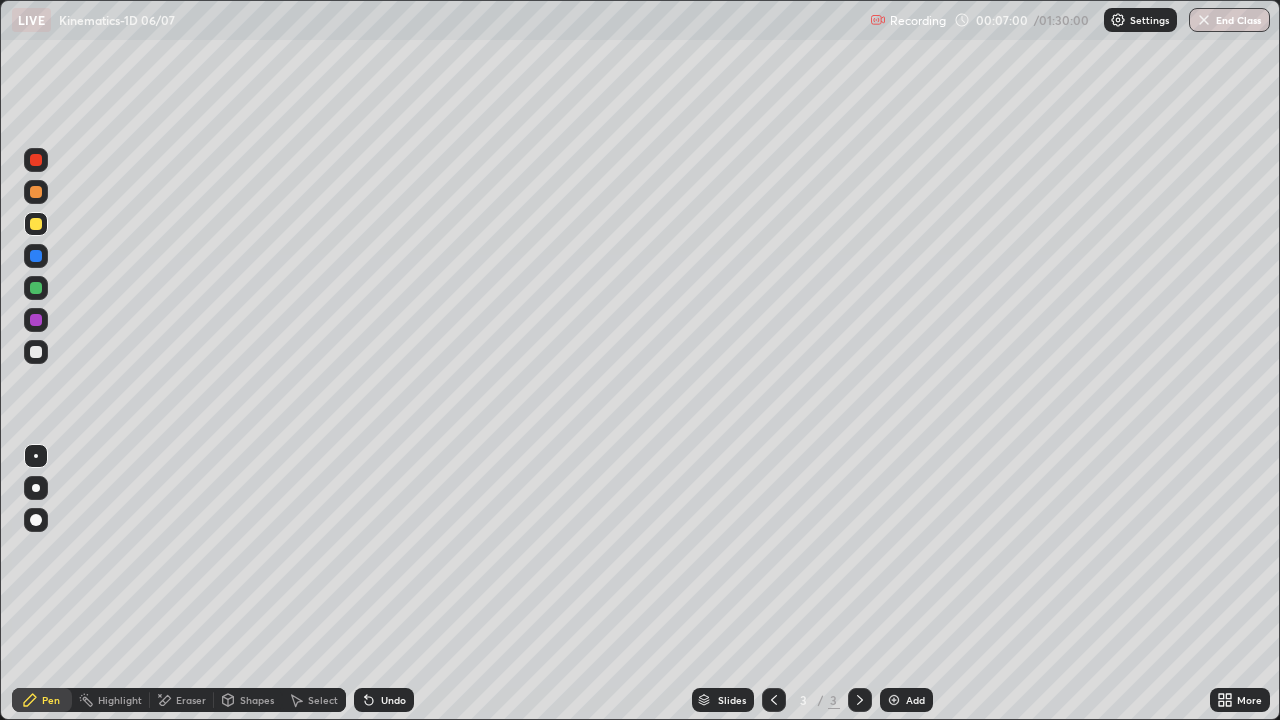 click at bounding box center (36, 352) 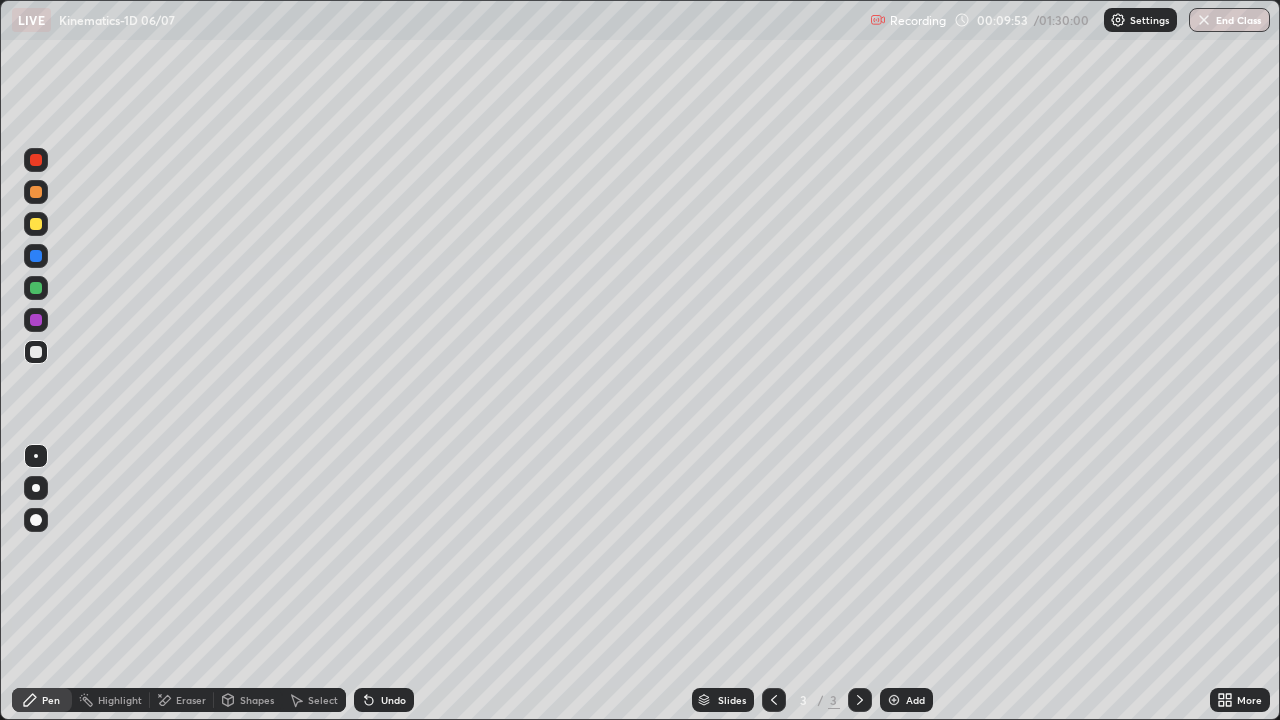 click at bounding box center [894, 700] 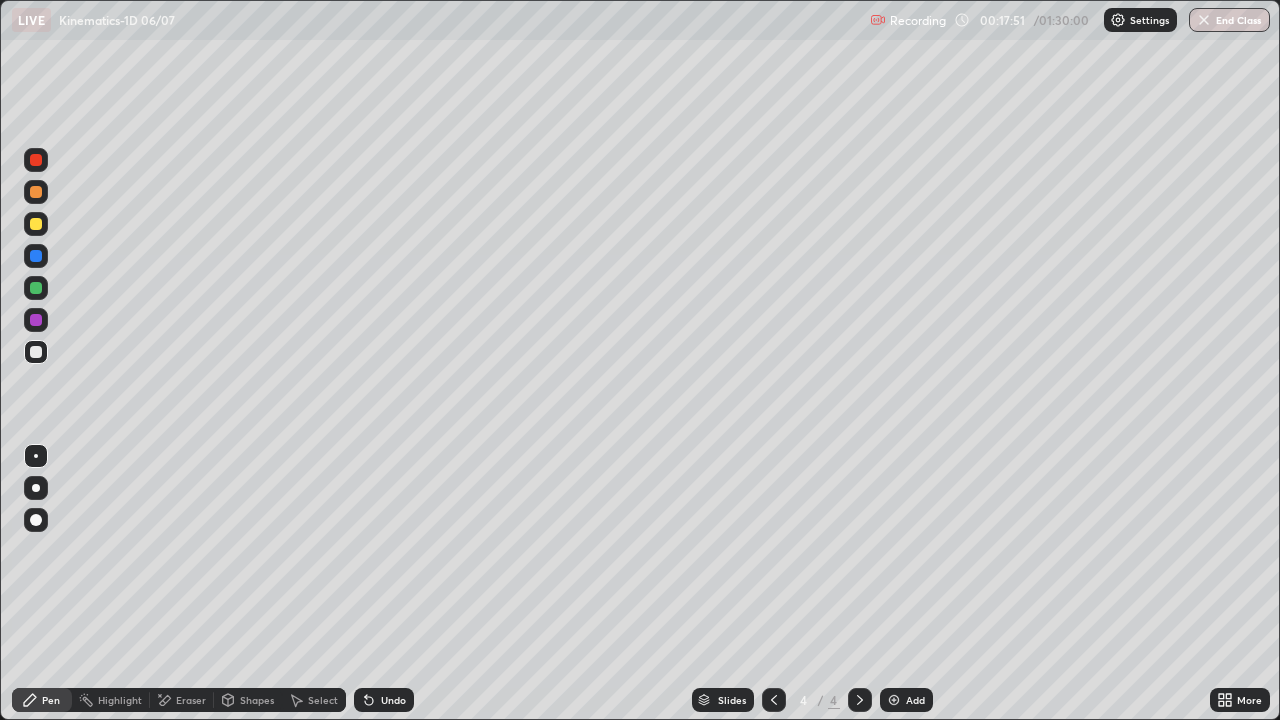 click 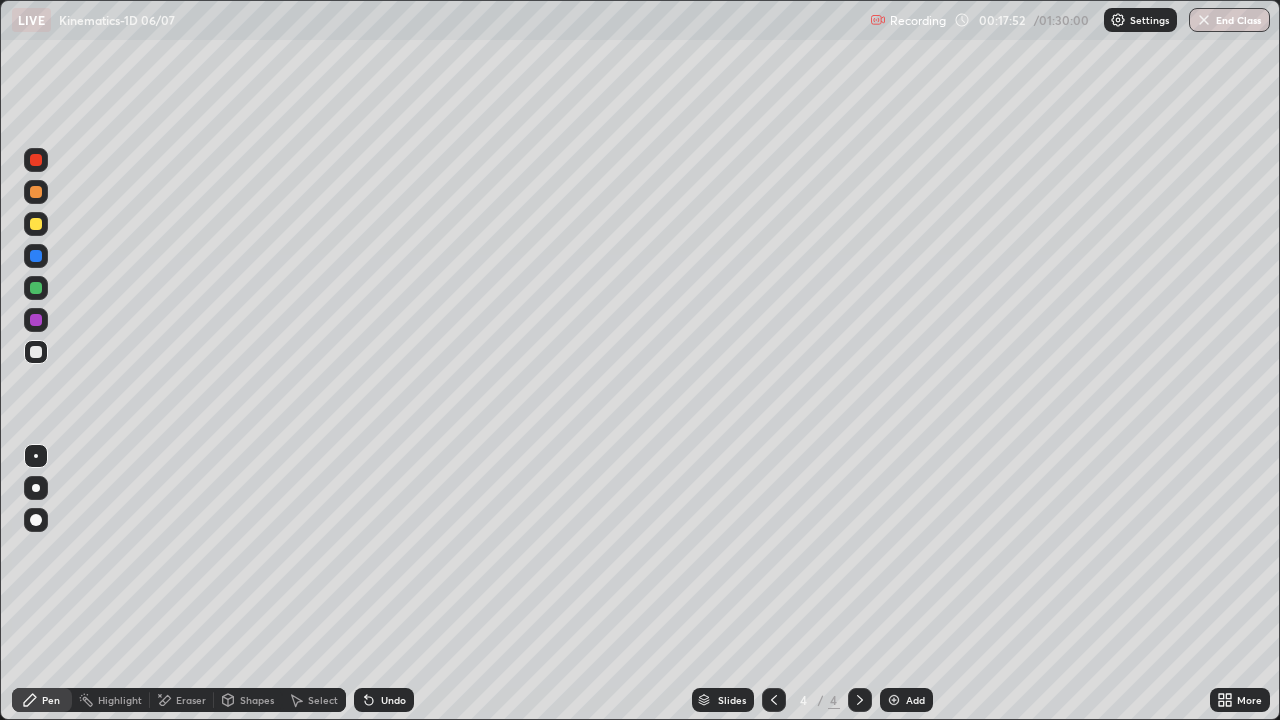 click at bounding box center (894, 700) 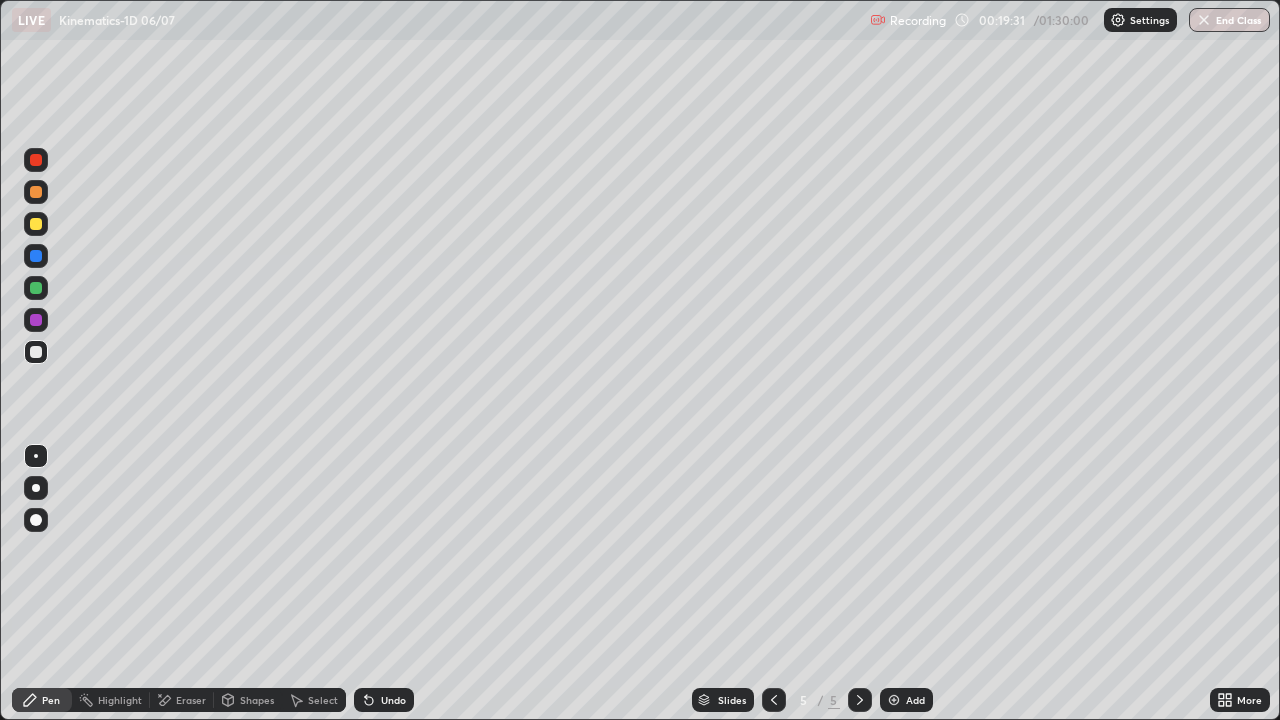 click at bounding box center [36, 224] 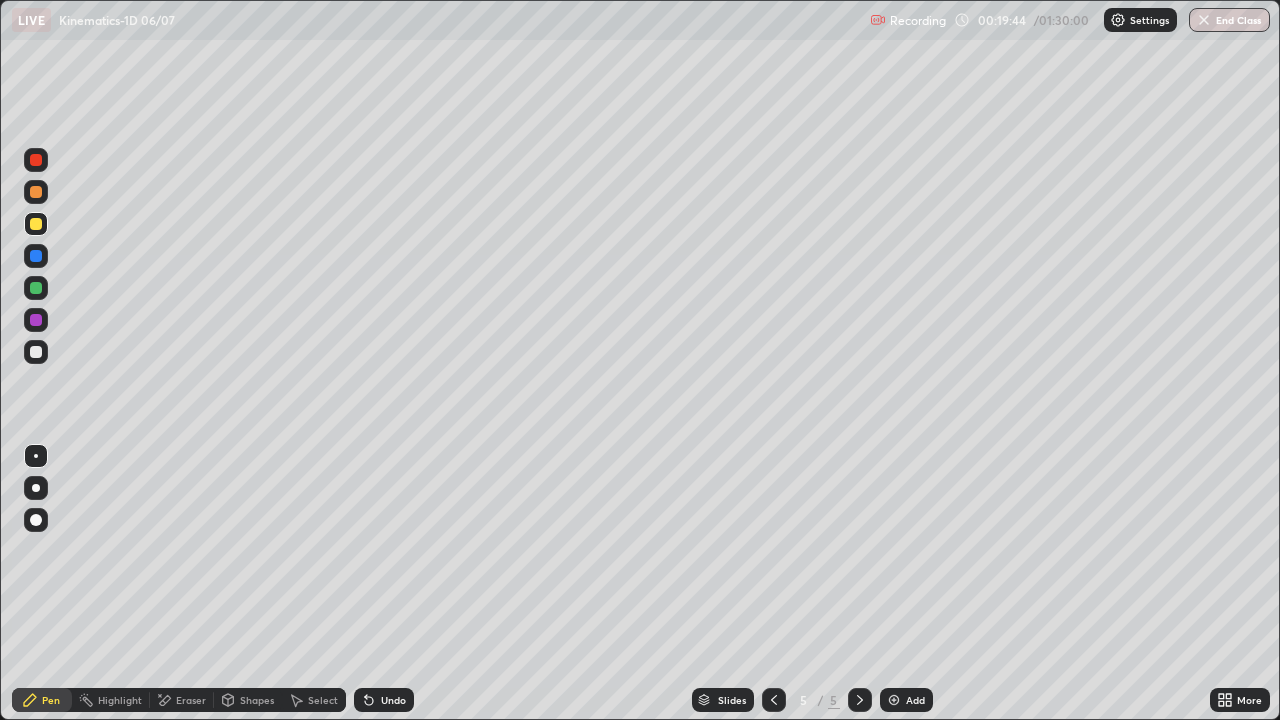 click at bounding box center [36, 192] 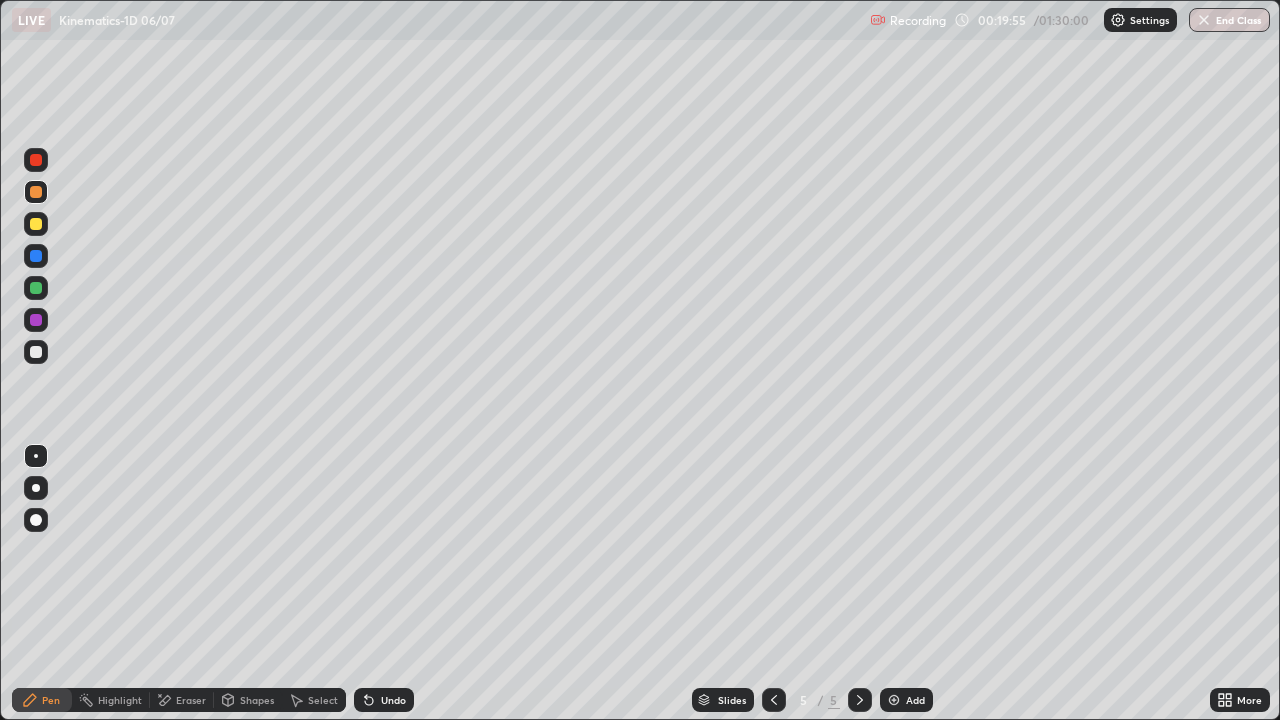 click at bounding box center (36, 352) 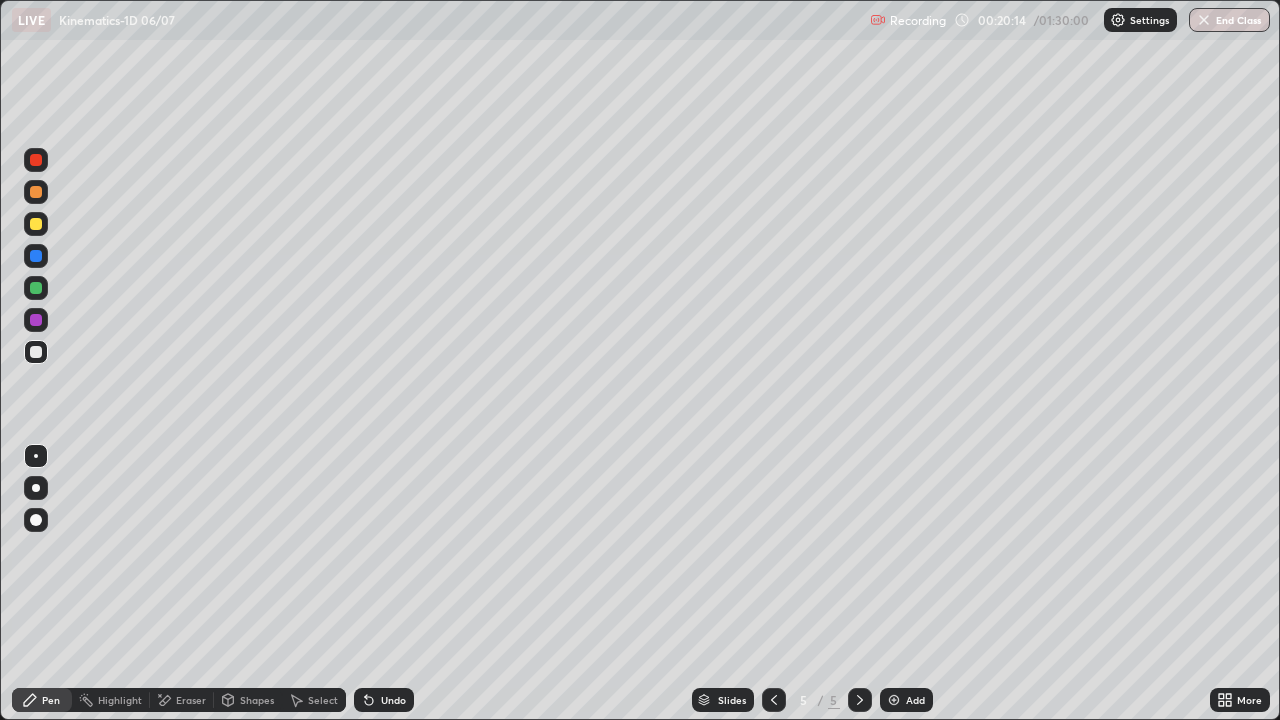 click at bounding box center (36, 224) 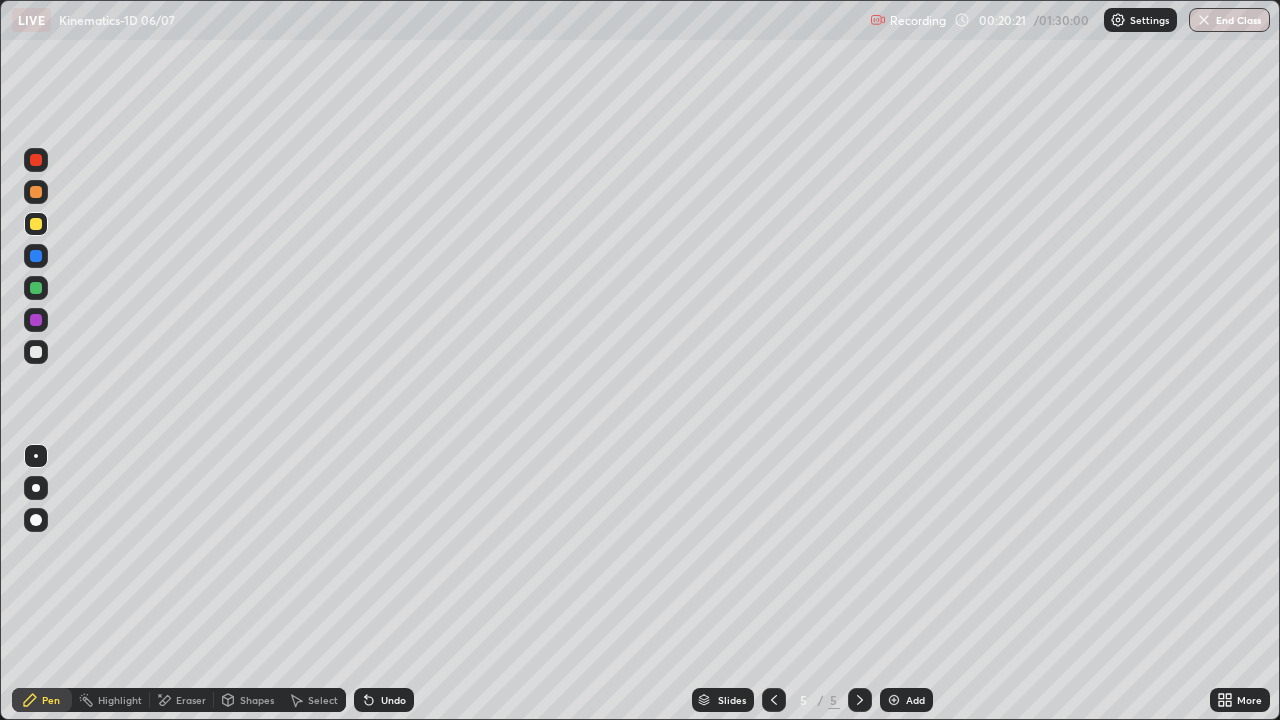 click on "Shapes" at bounding box center (257, 700) 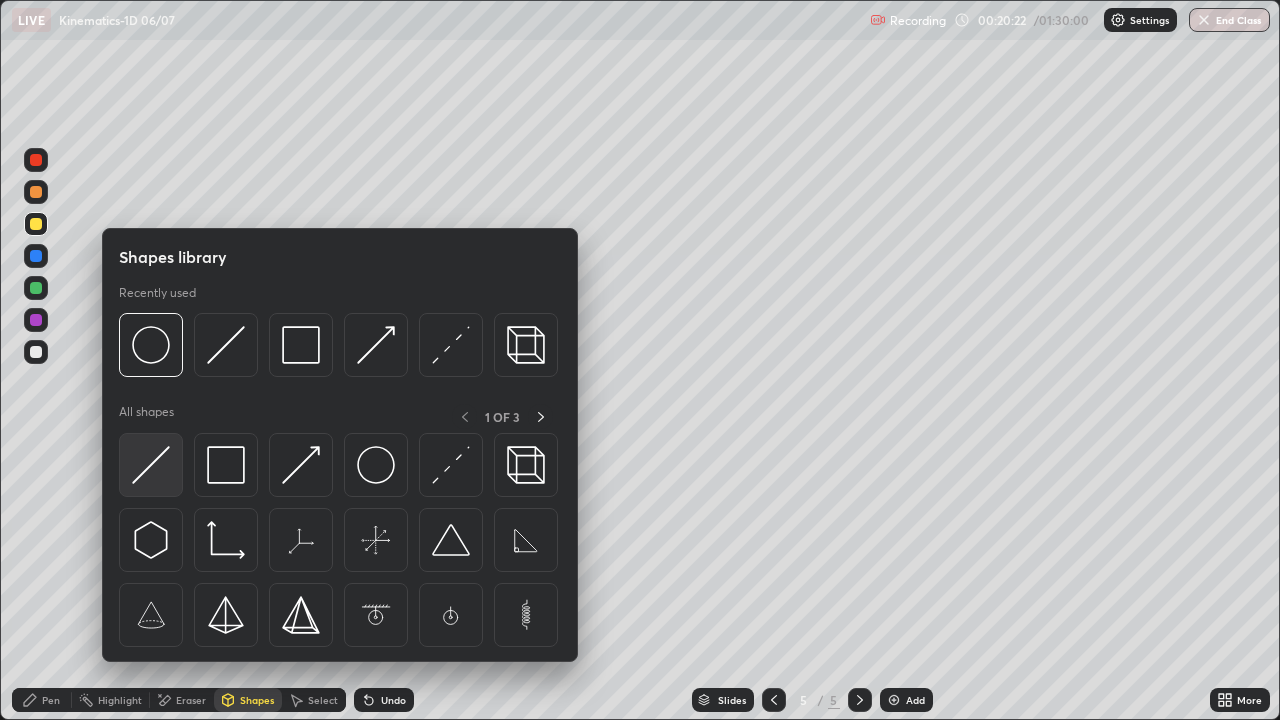 click at bounding box center [151, 465] 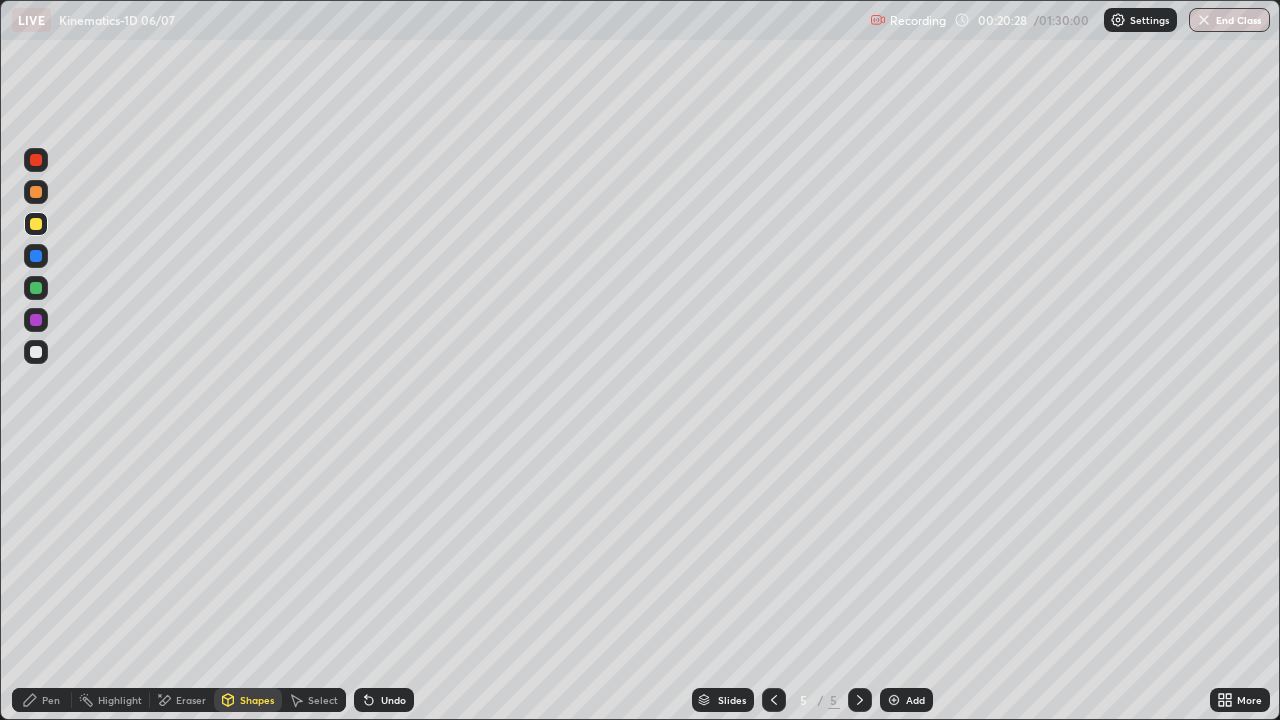click at bounding box center [36, 352] 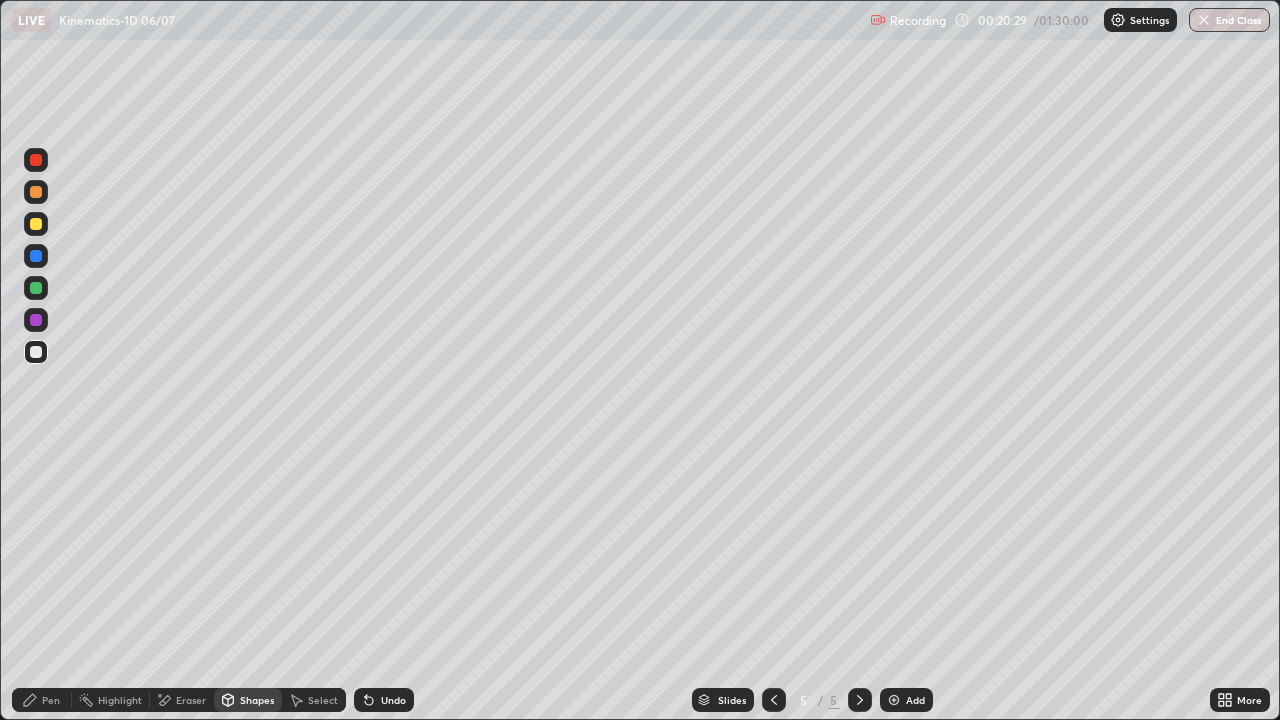 click on "Pen" at bounding box center [51, 700] 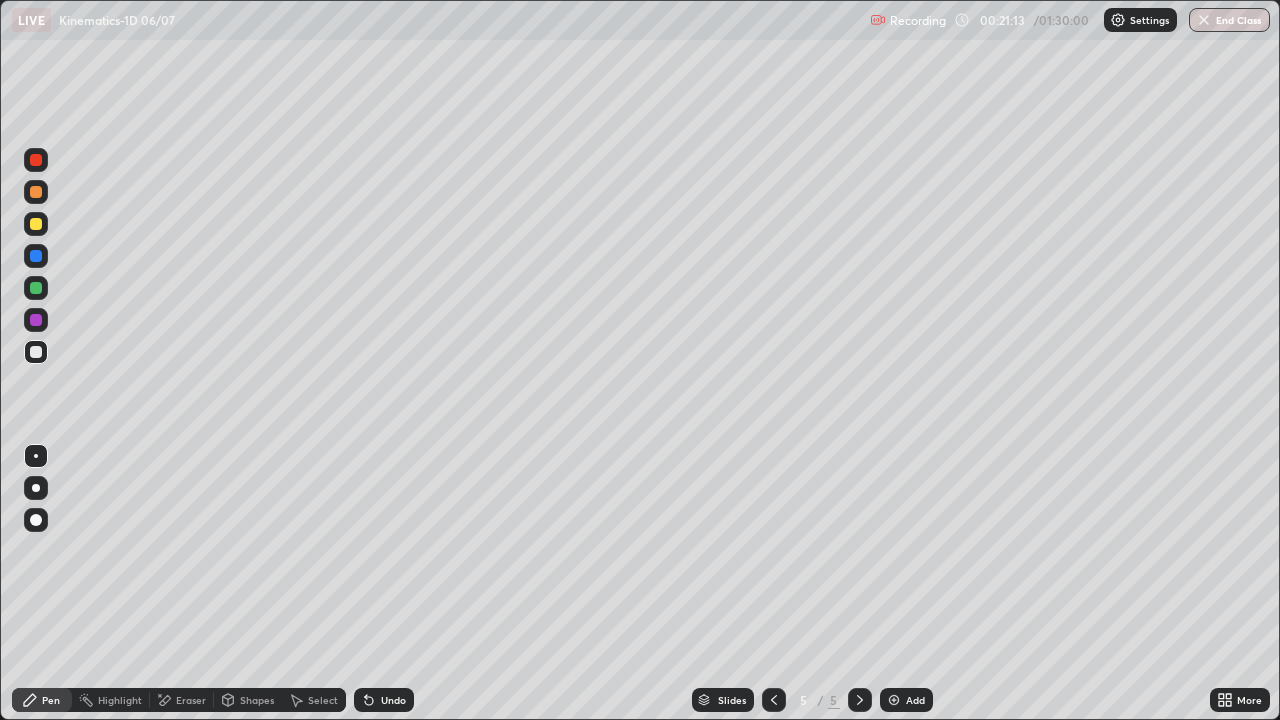 click at bounding box center [36, 288] 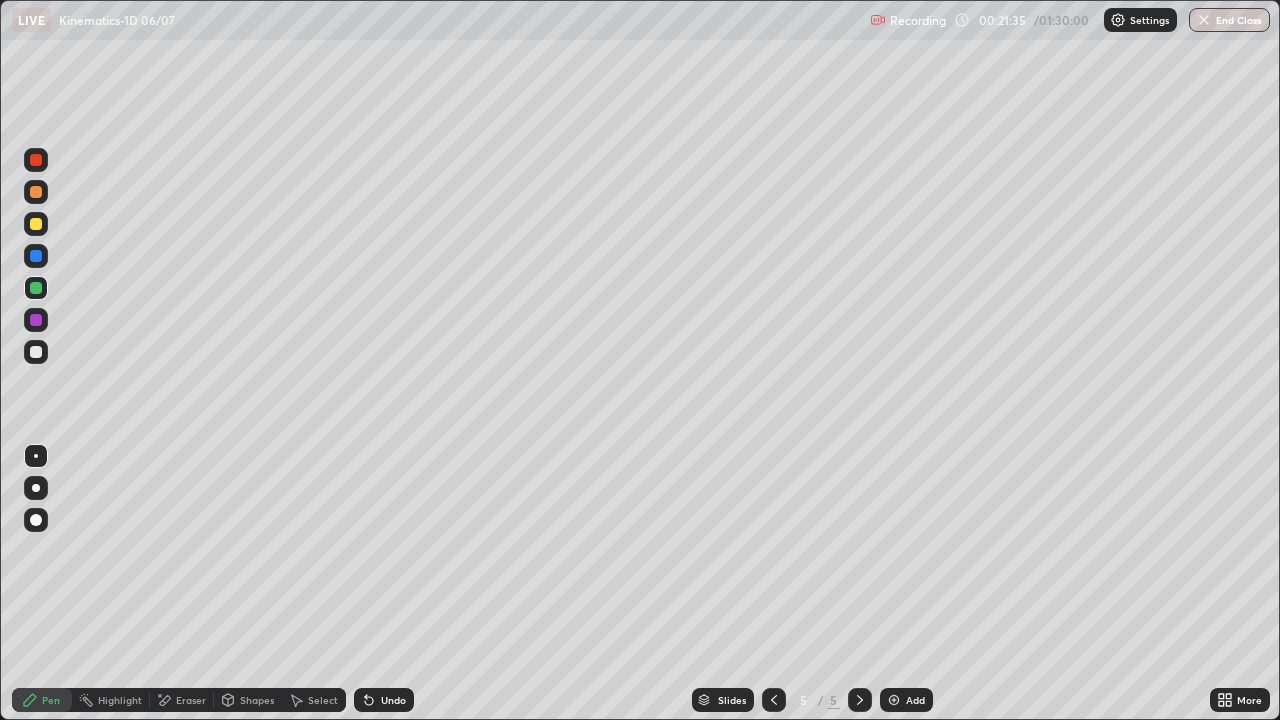 click at bounding box center (36, 352) 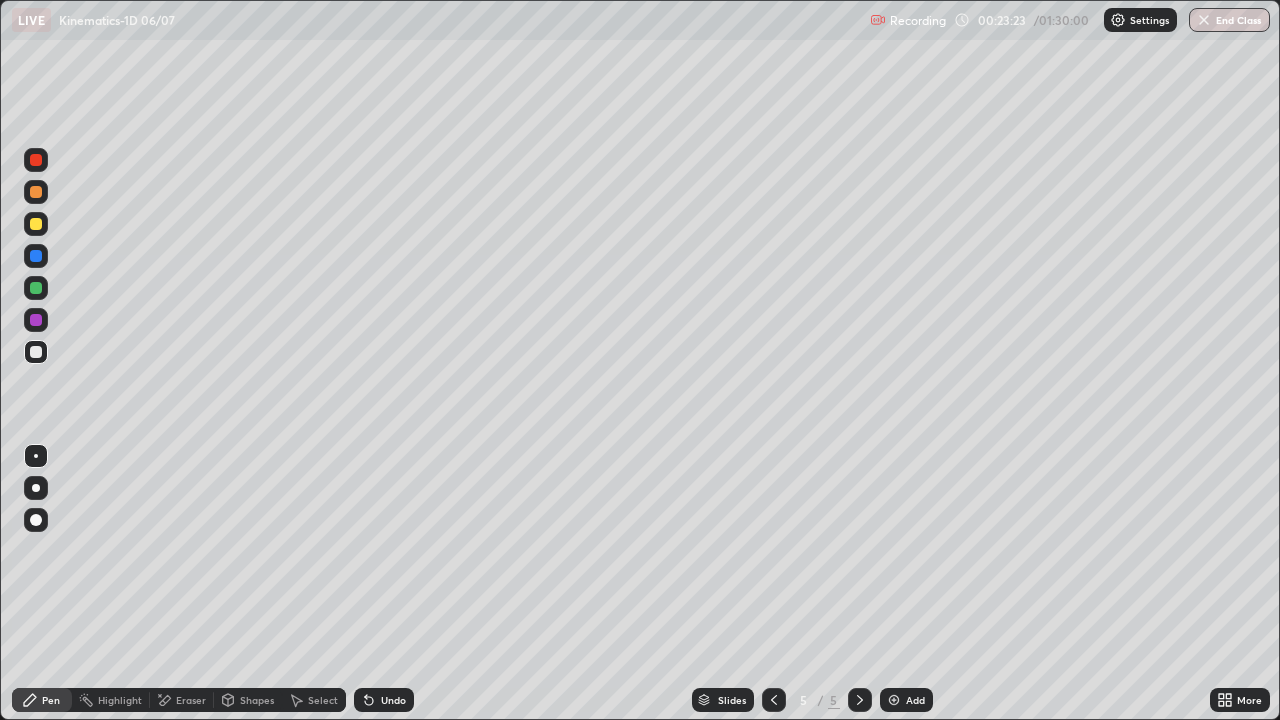 click at bounding box center [36, 224] 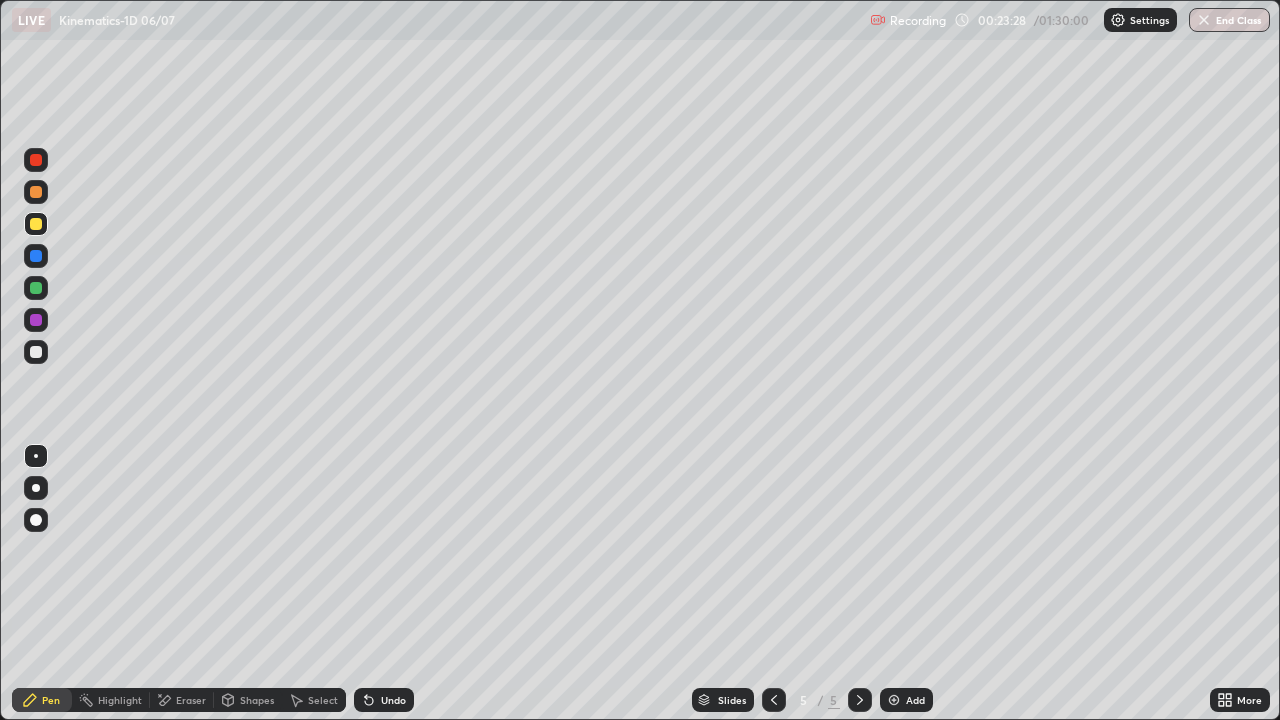 click 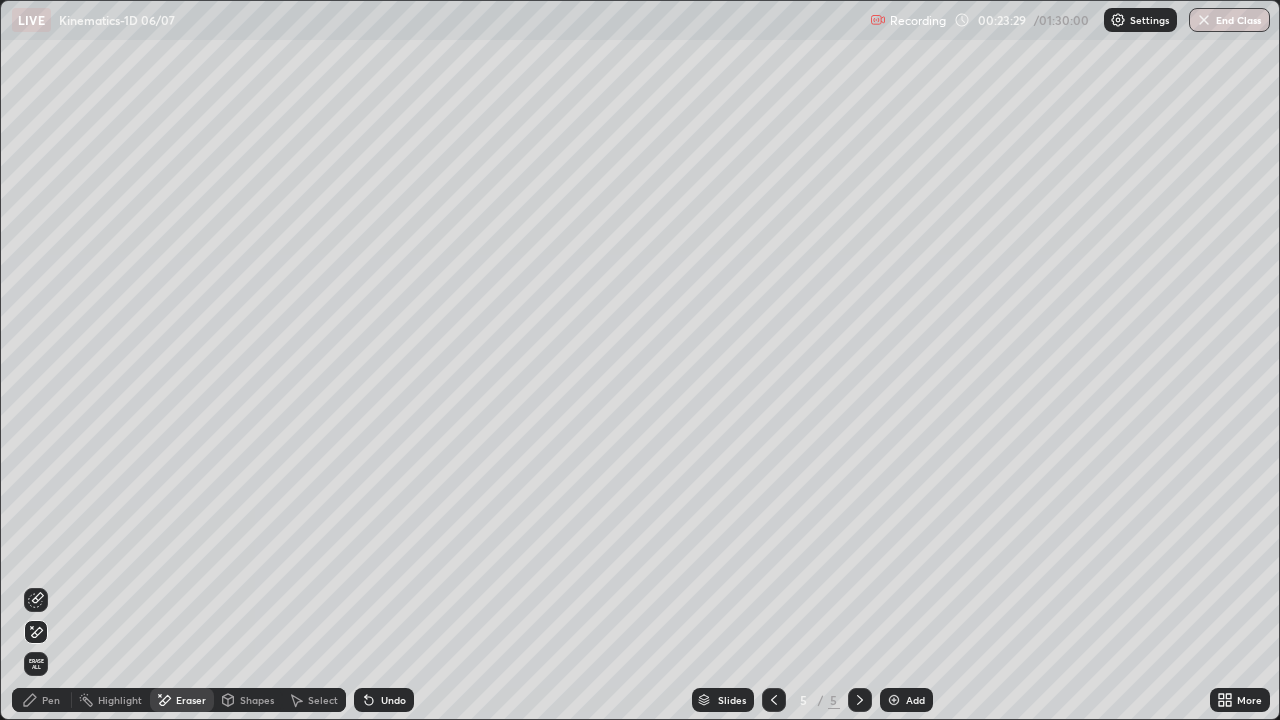 click on "Pen" at bounding box center (51, 700) 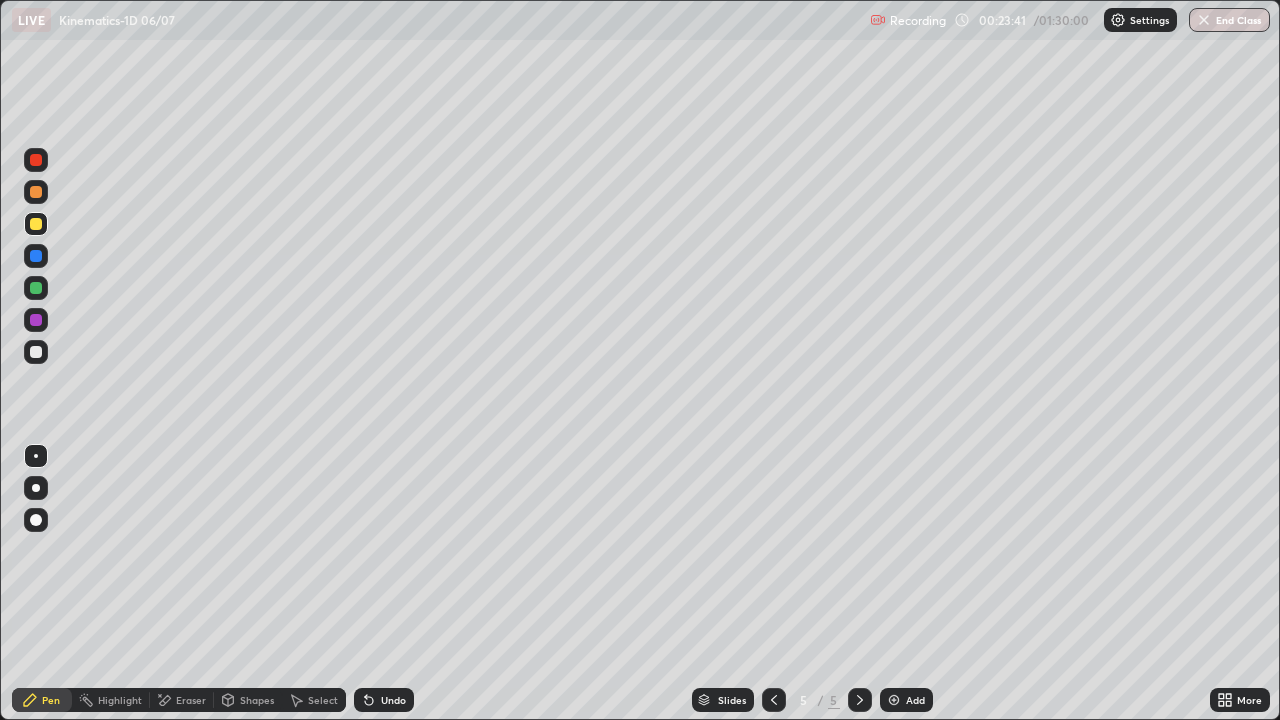 click at bounding box center (36, 352) 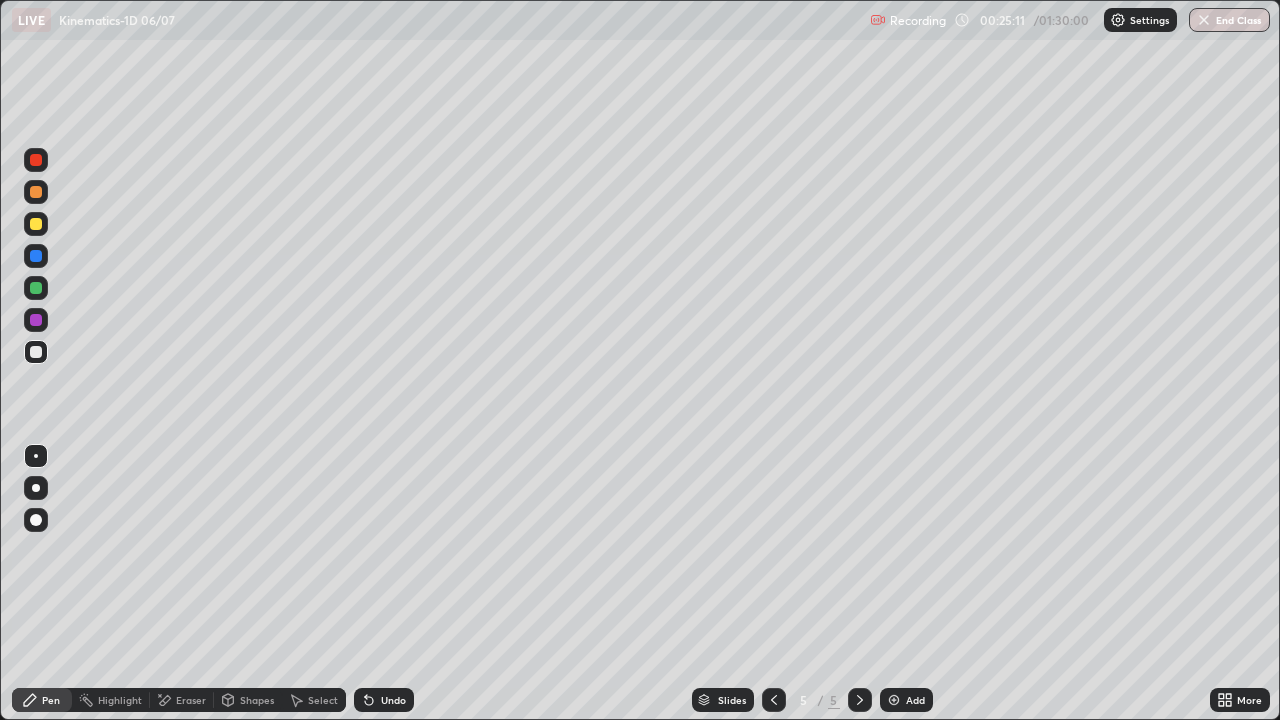 click at bounding box center [36, 224] 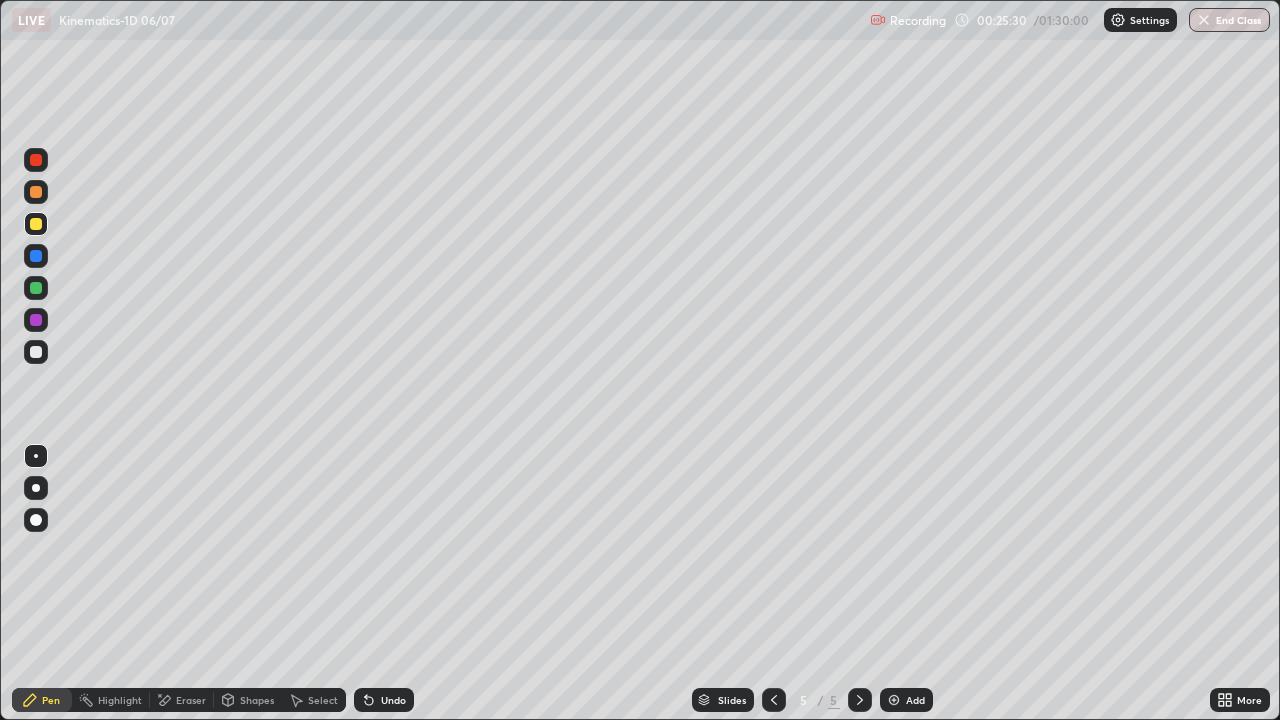 click 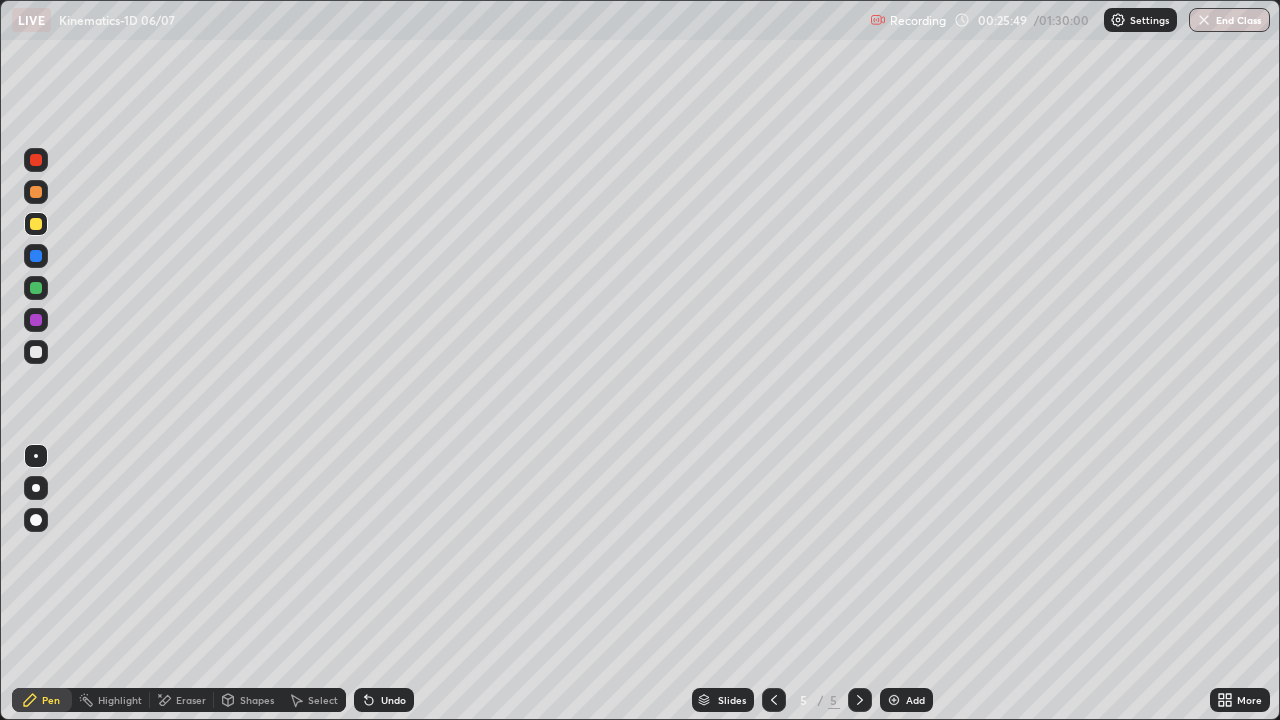 click 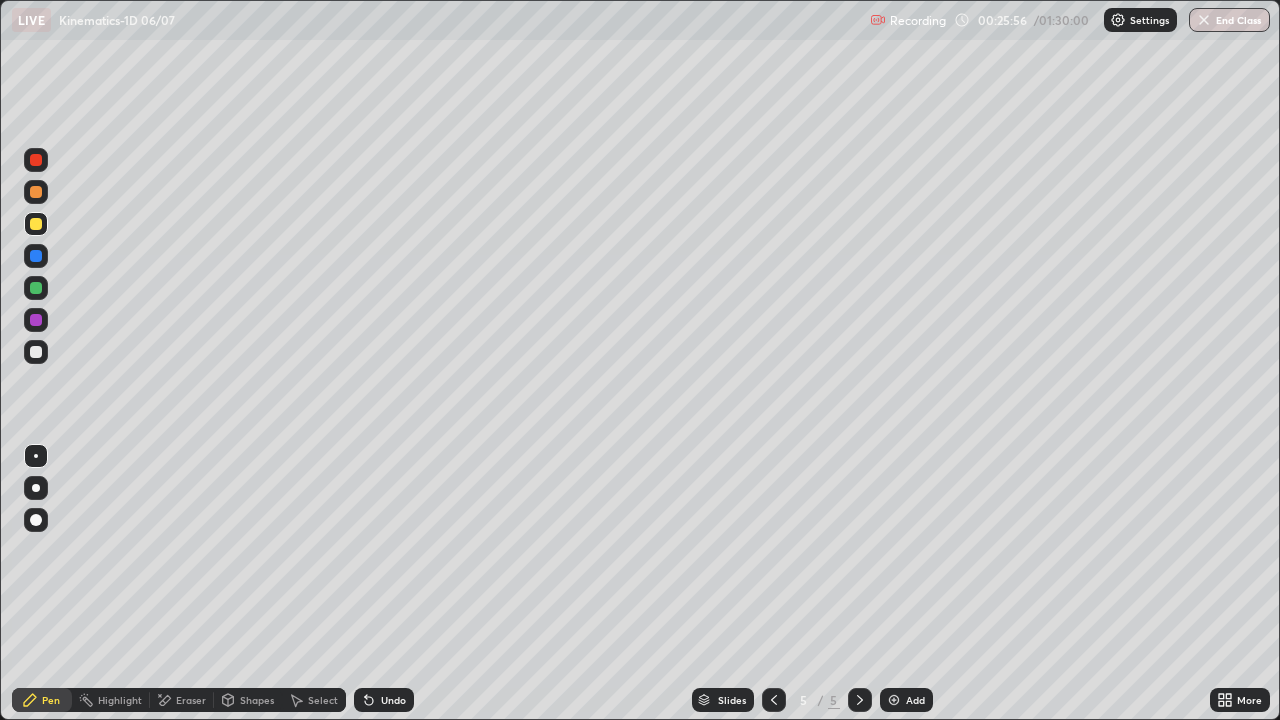 click on "Add" at bounding box center (915, 700) 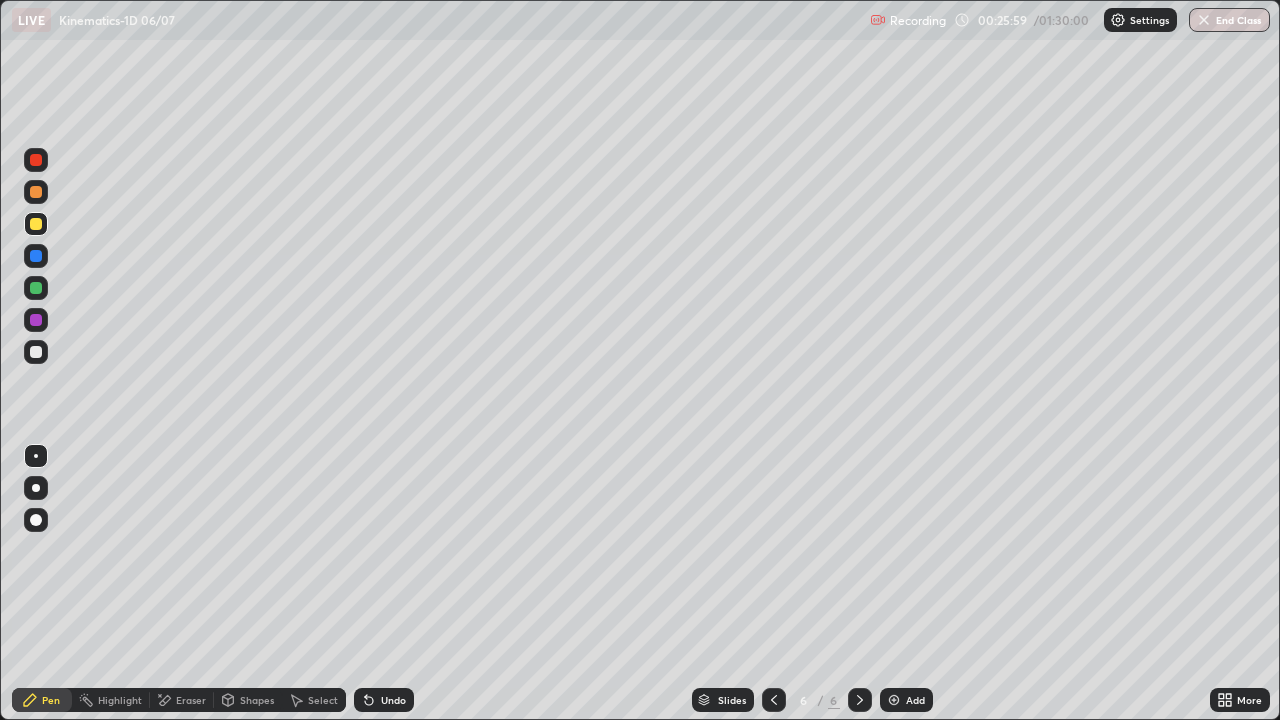 click at bounding box center (36, 192) 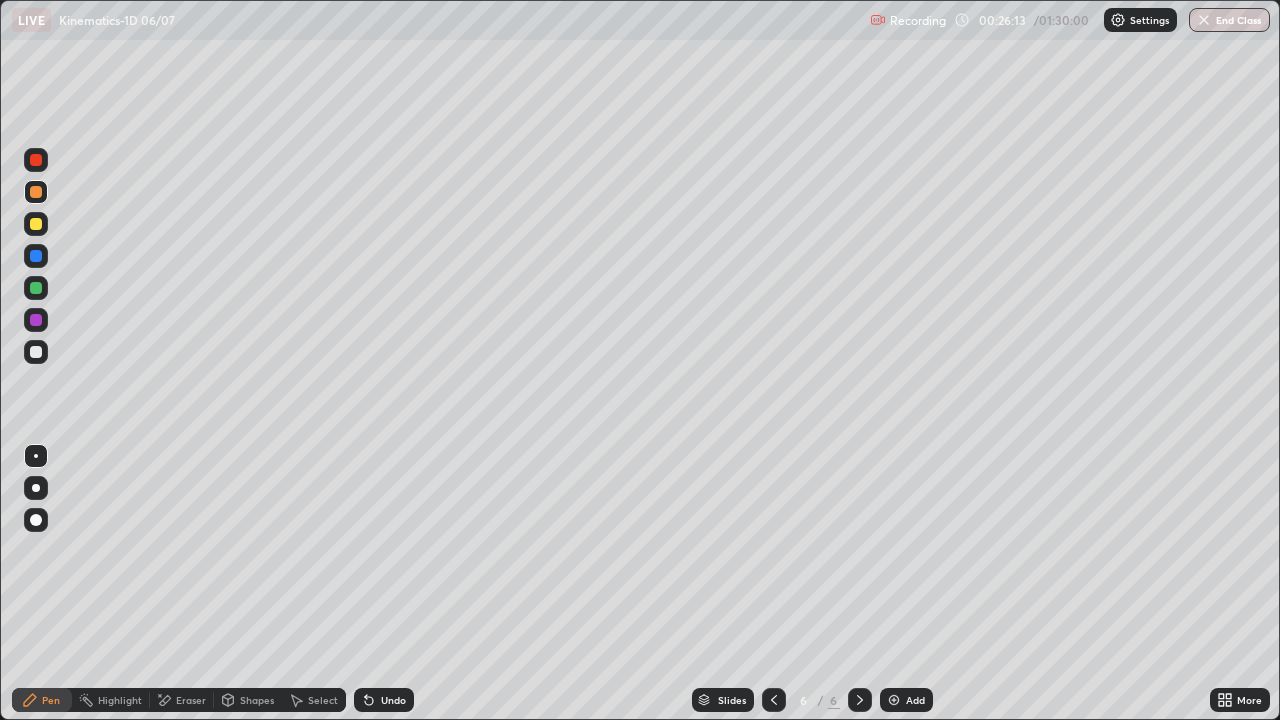click at bounding box center (36, 352) 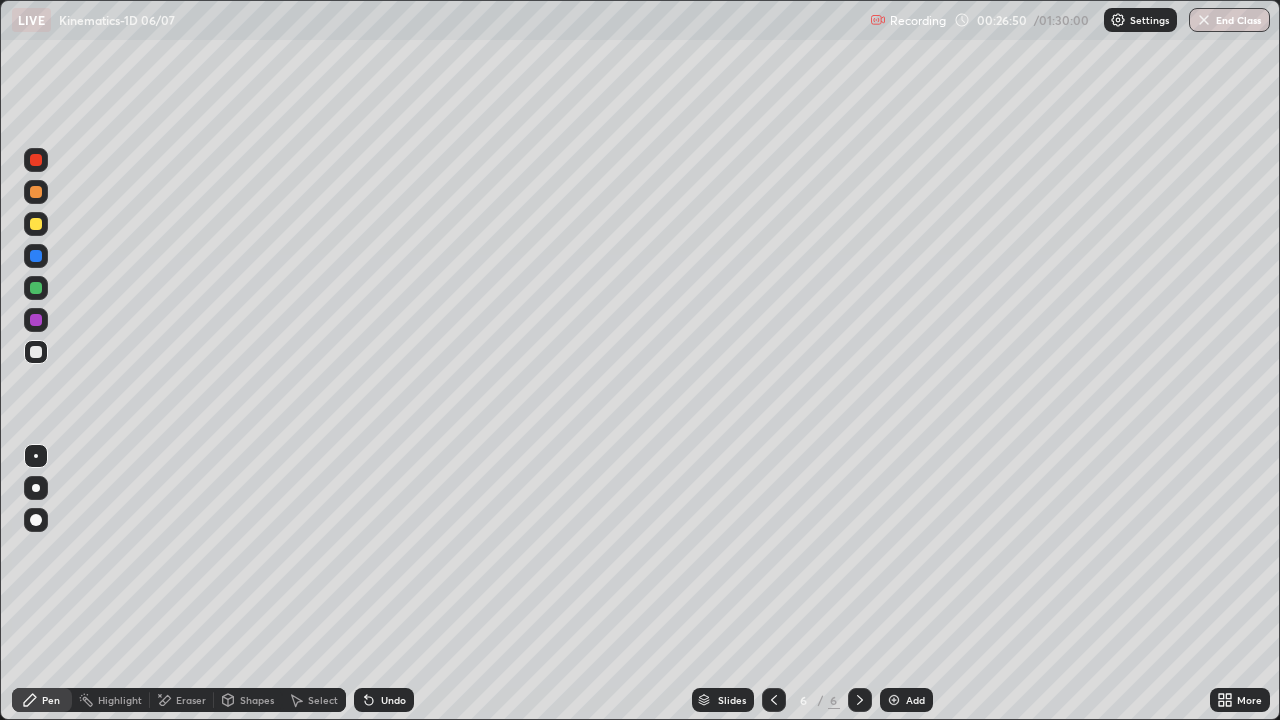 click 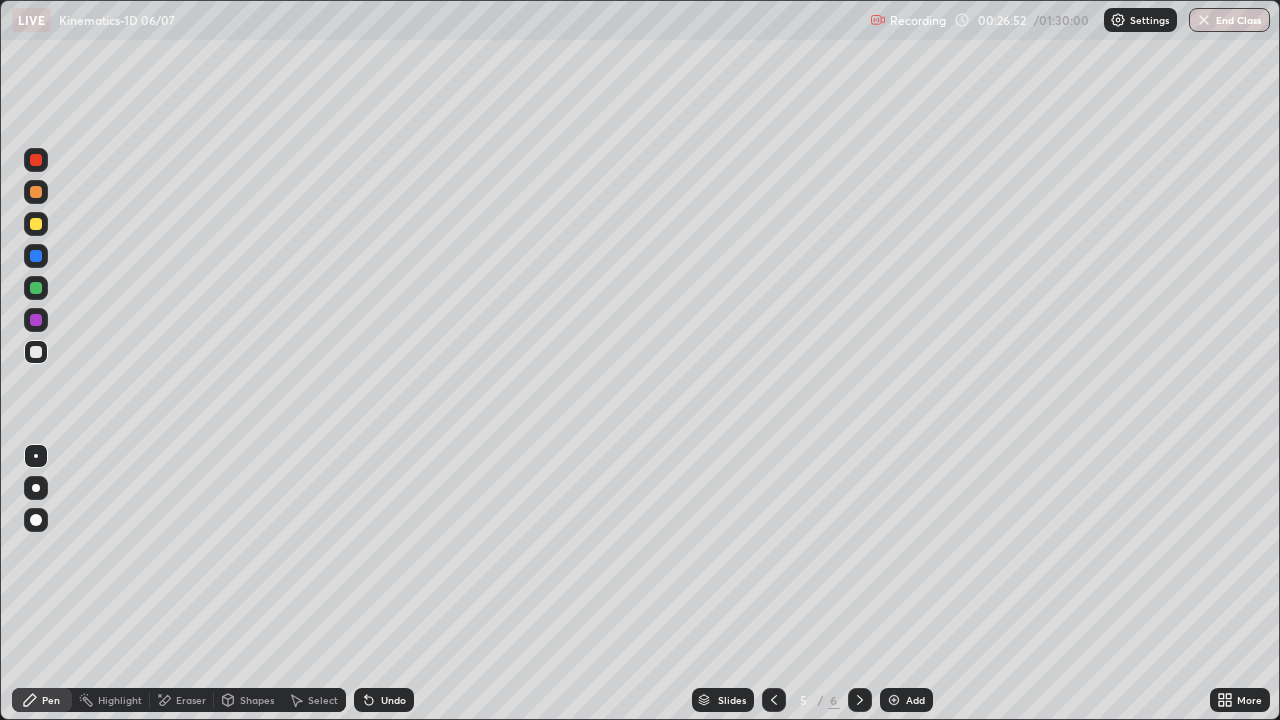 click 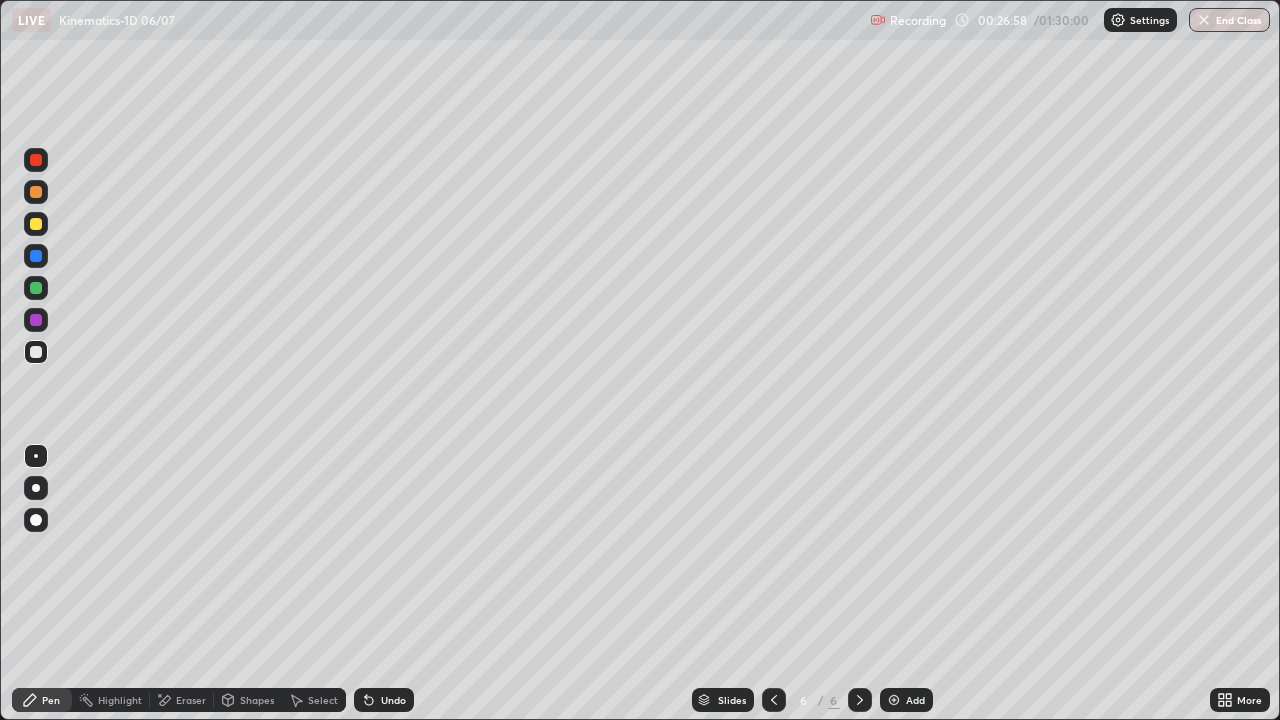 click on "Undo" at bounding box center [393, 700] 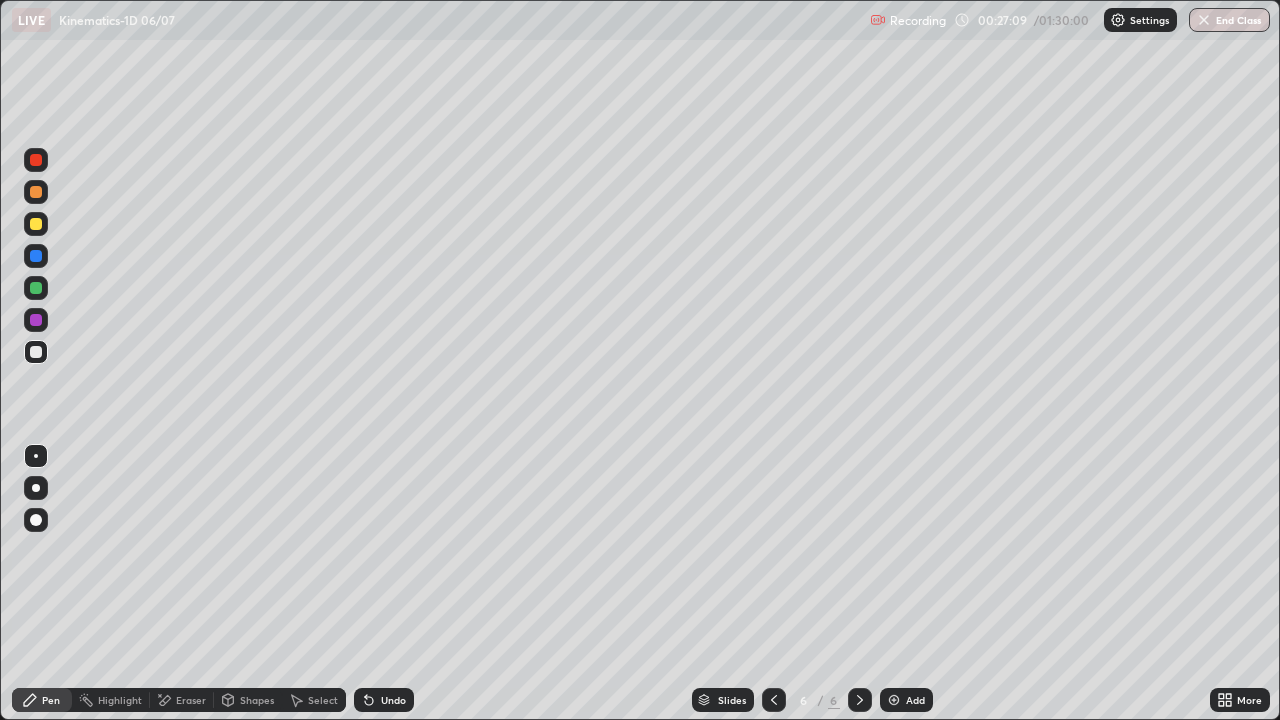 click at bounding box center [36, 224] 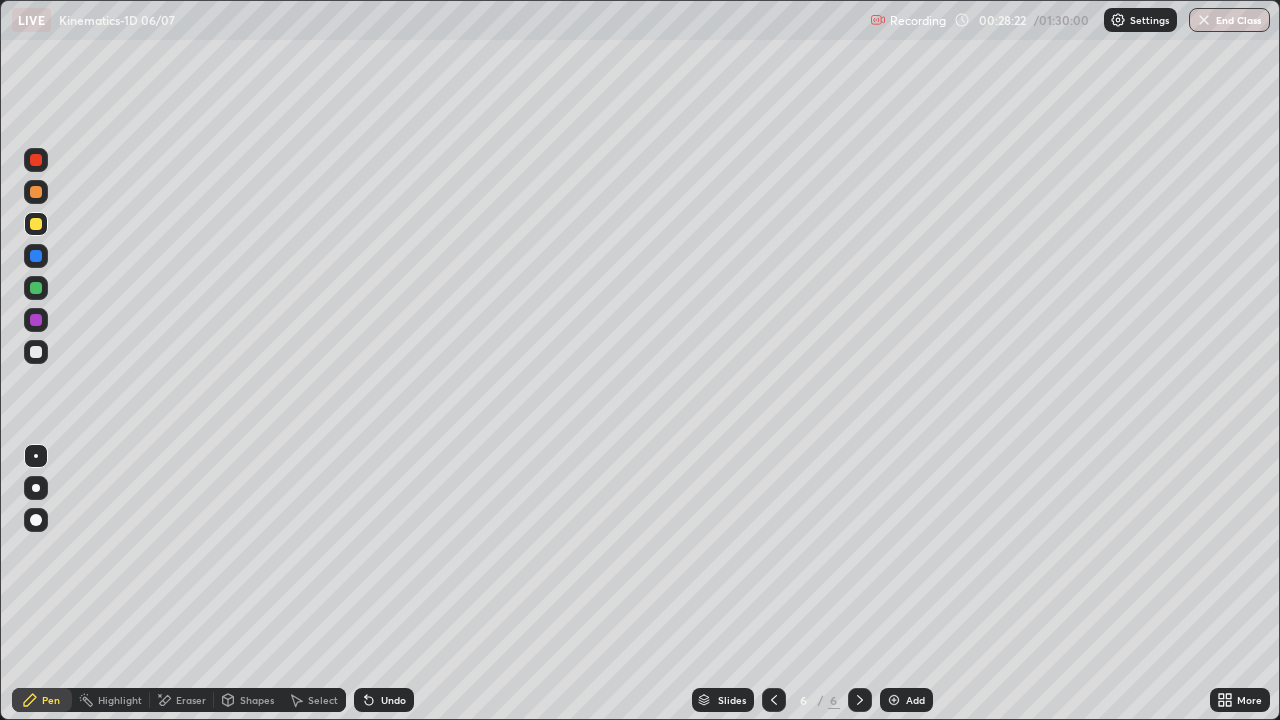 click on "Eraser" at bounding box center (182, 700) 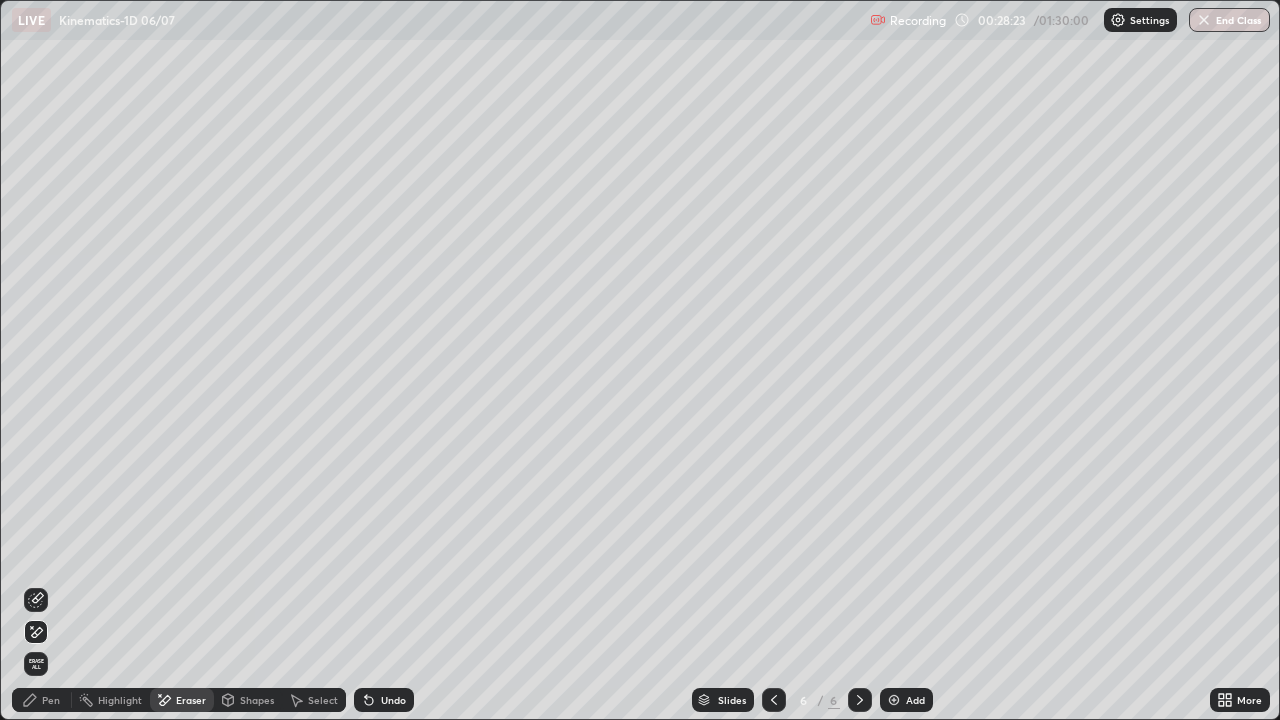 click 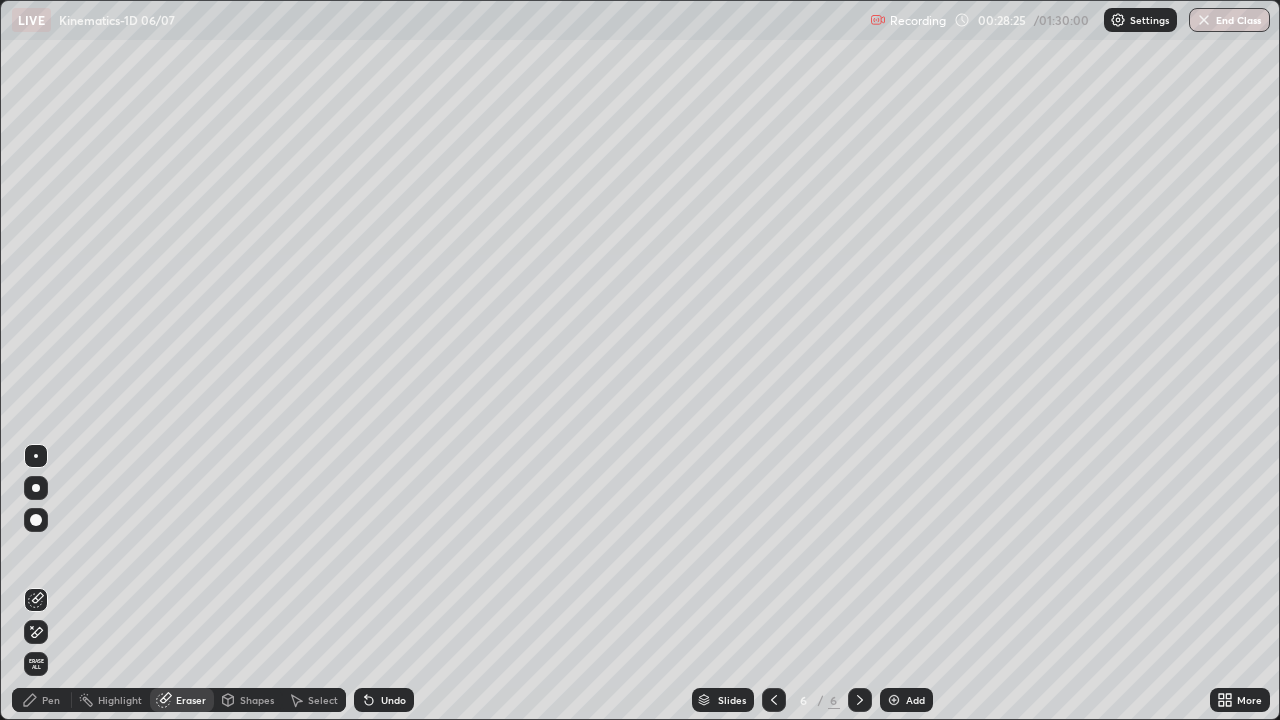 click 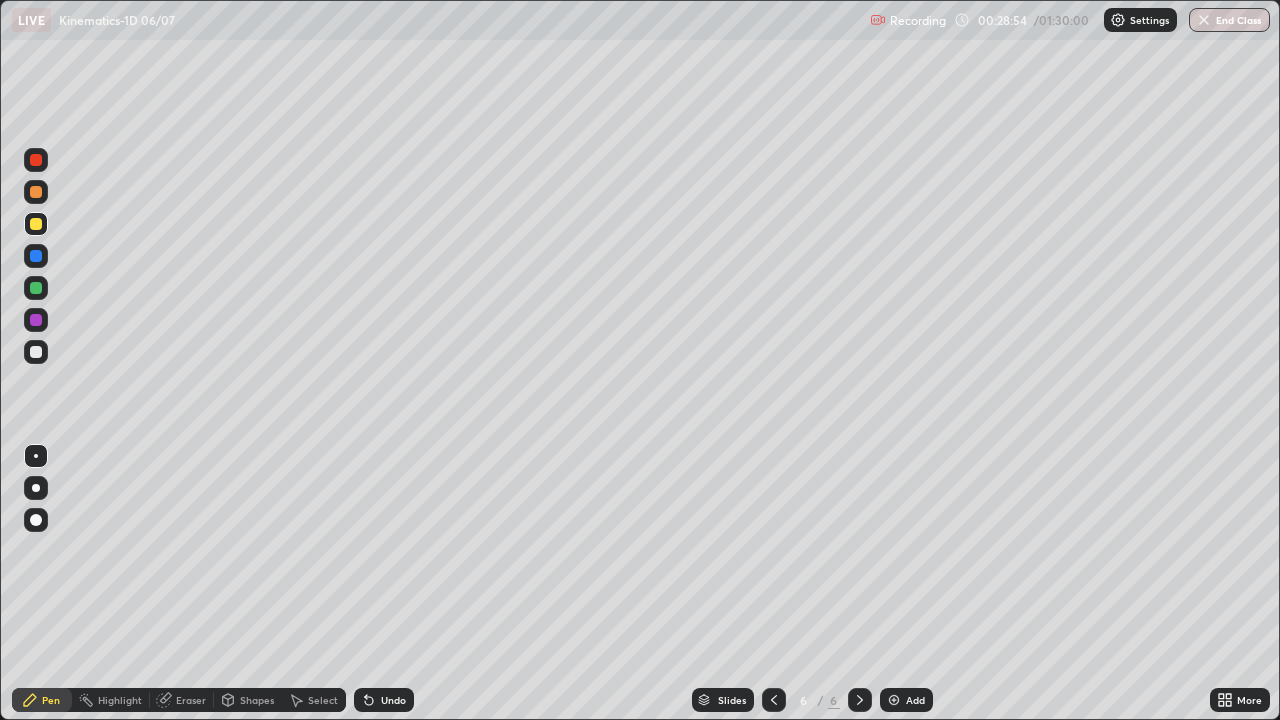 click 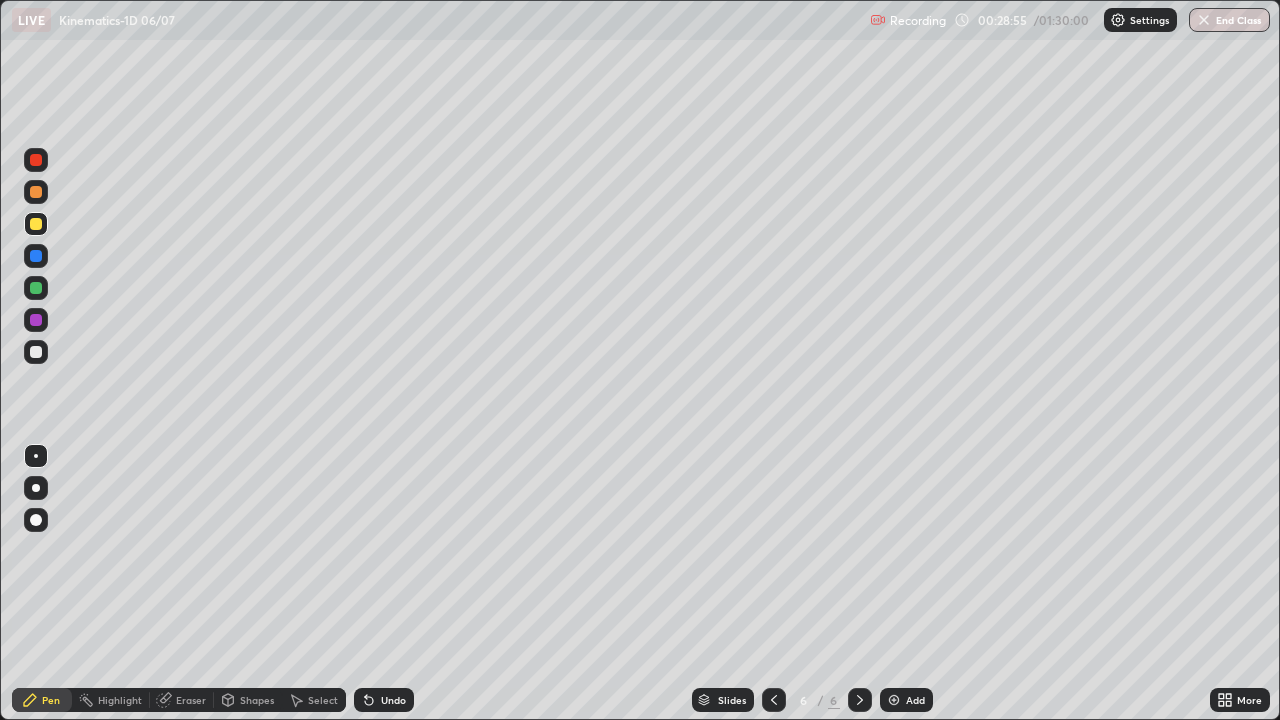 click on "Undo" at bounding box center (384, 700) 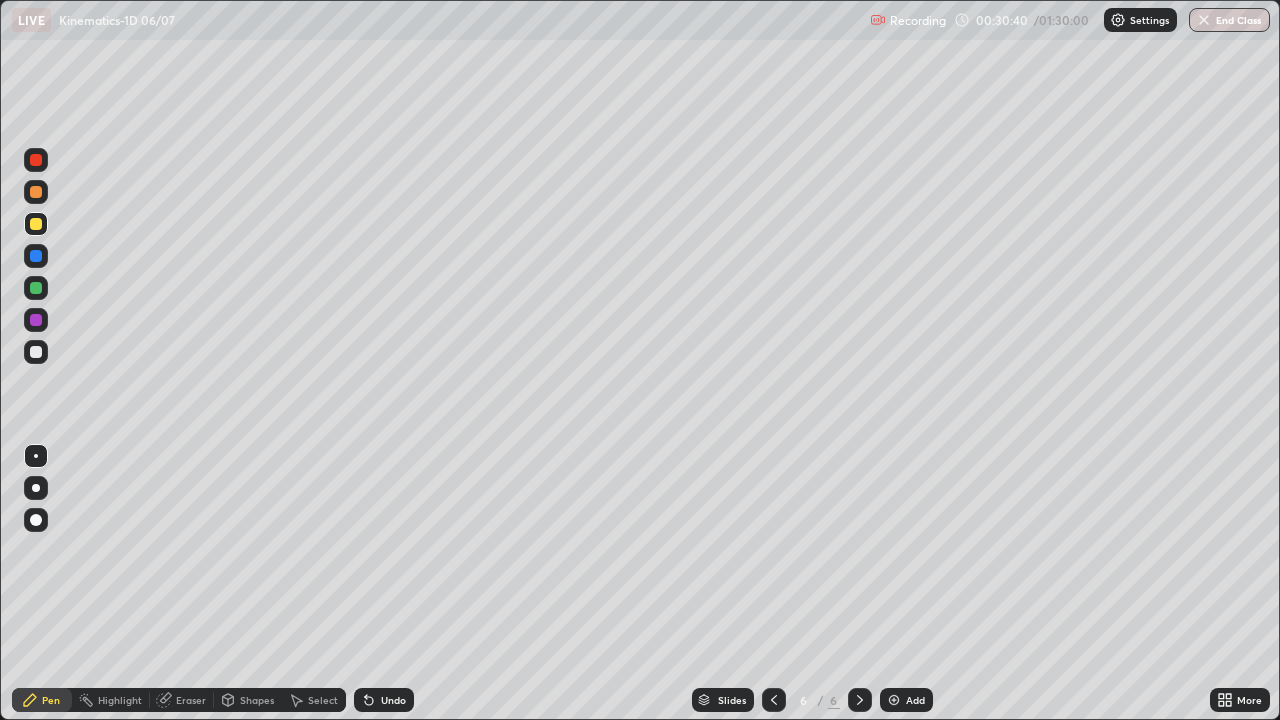 click on "Eraser" at bounding box center [191, 700] 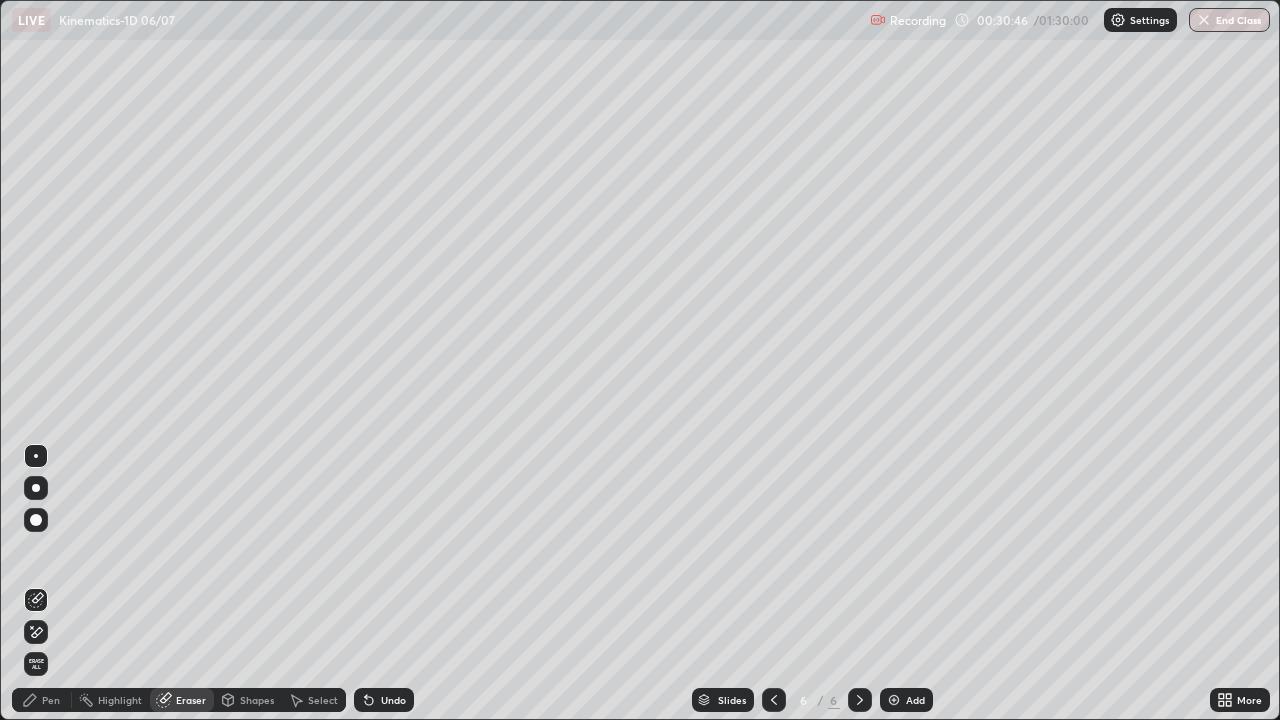 click 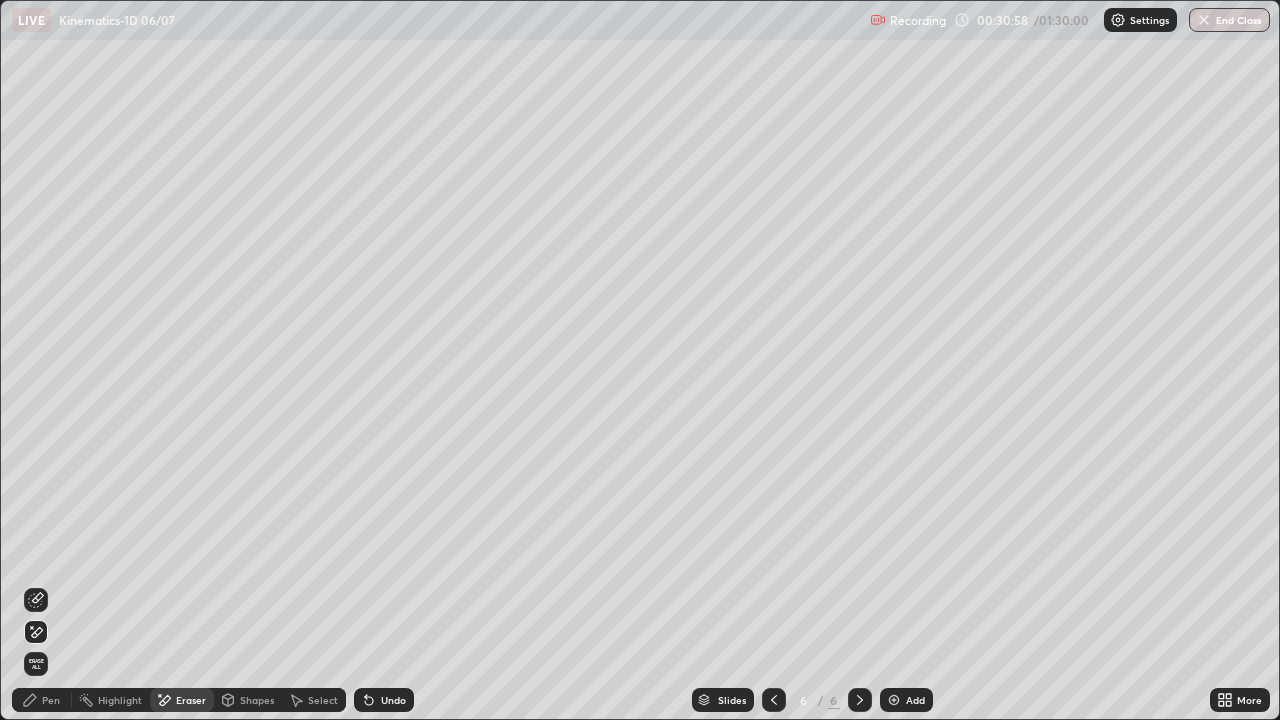click on "Pen" at bounding box center (51, 700) 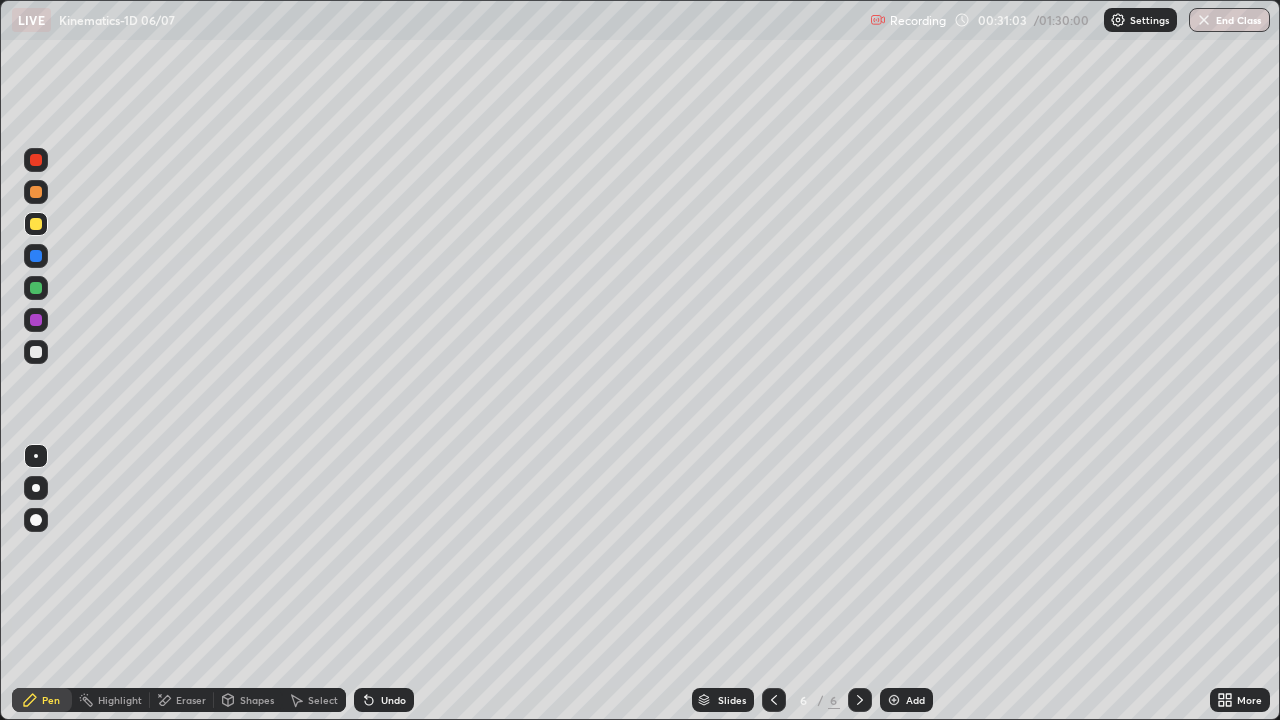 click at bounding box center [36, 352] 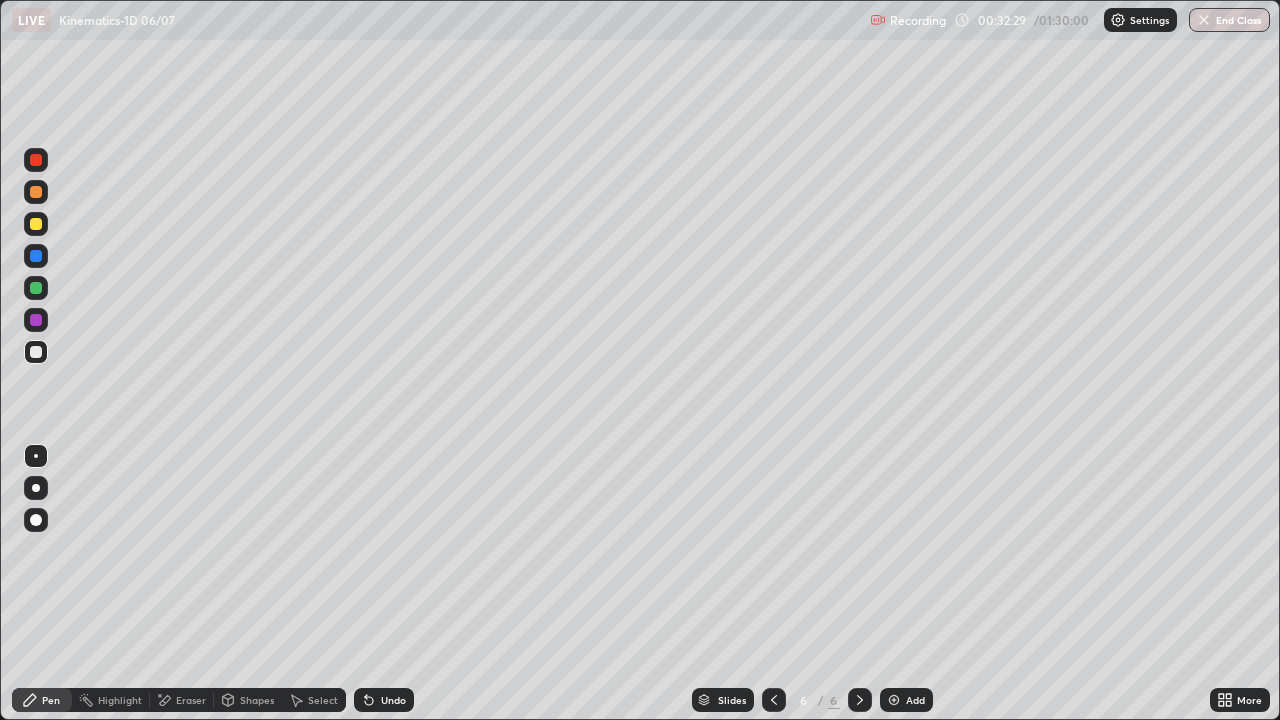 click on "Undo" at bounding box center (393, 700) 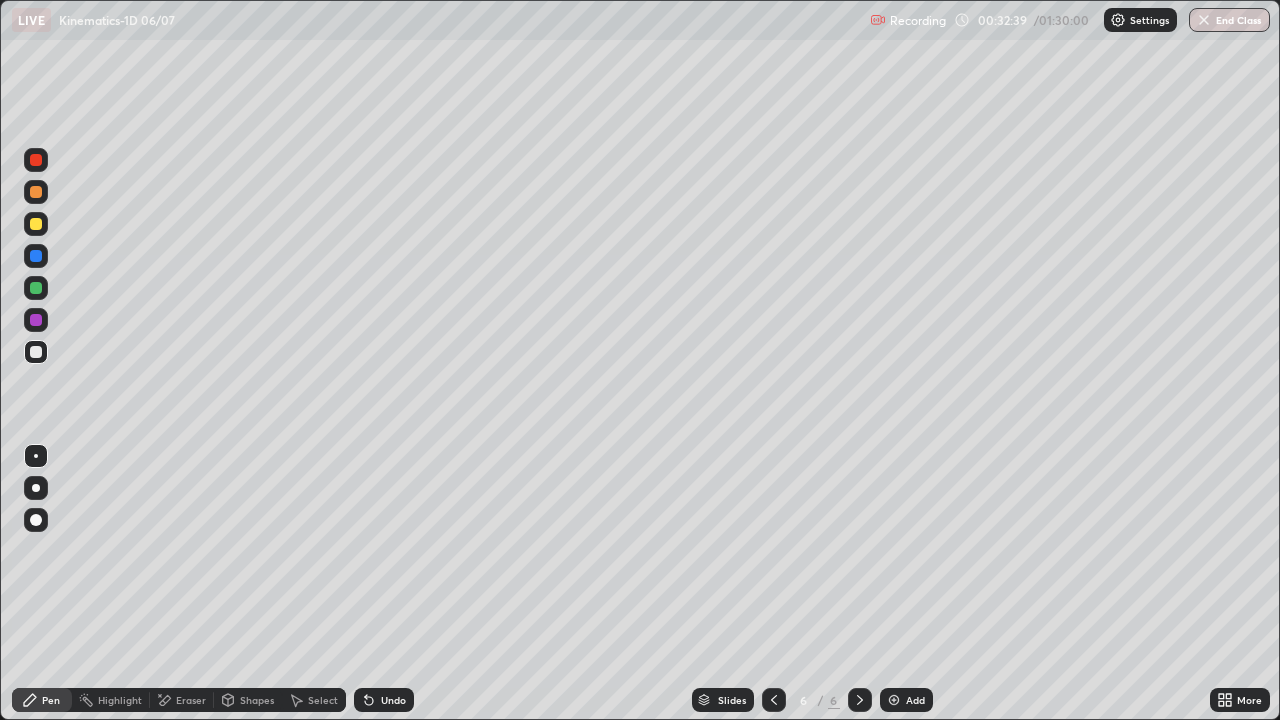 click at bounding box center [36, 224] 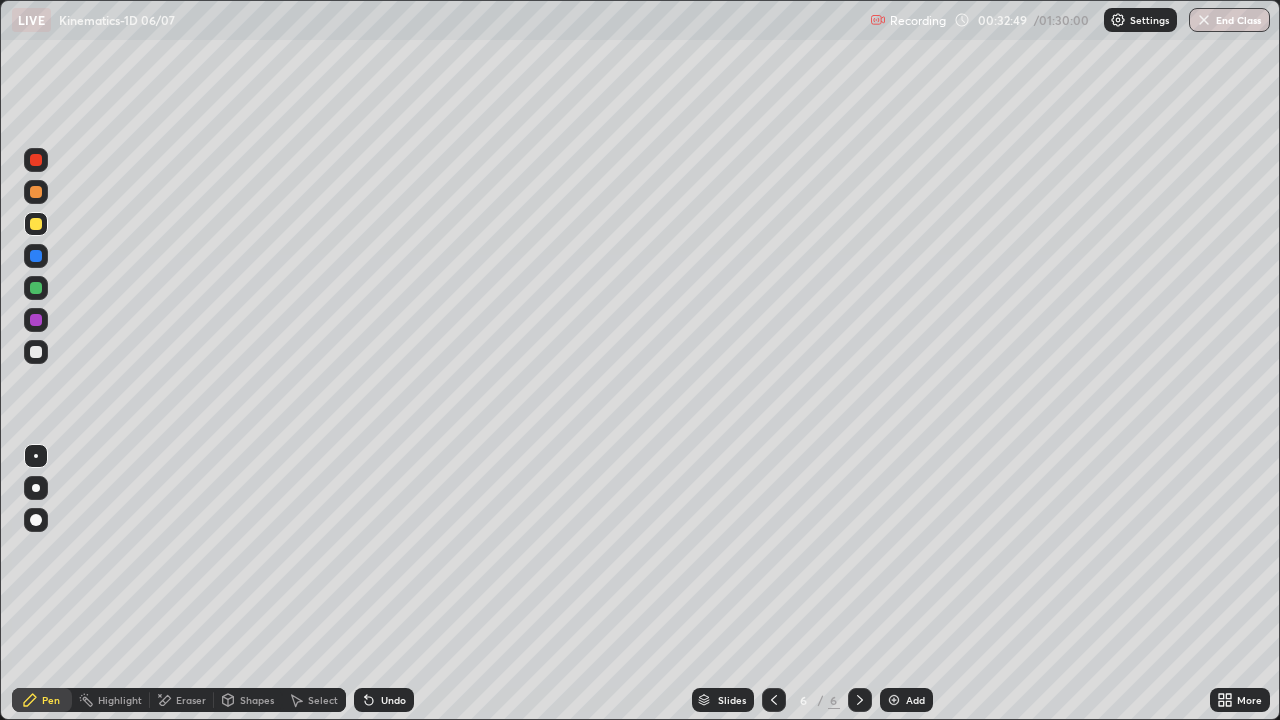 click at bounding box center (36, 352) 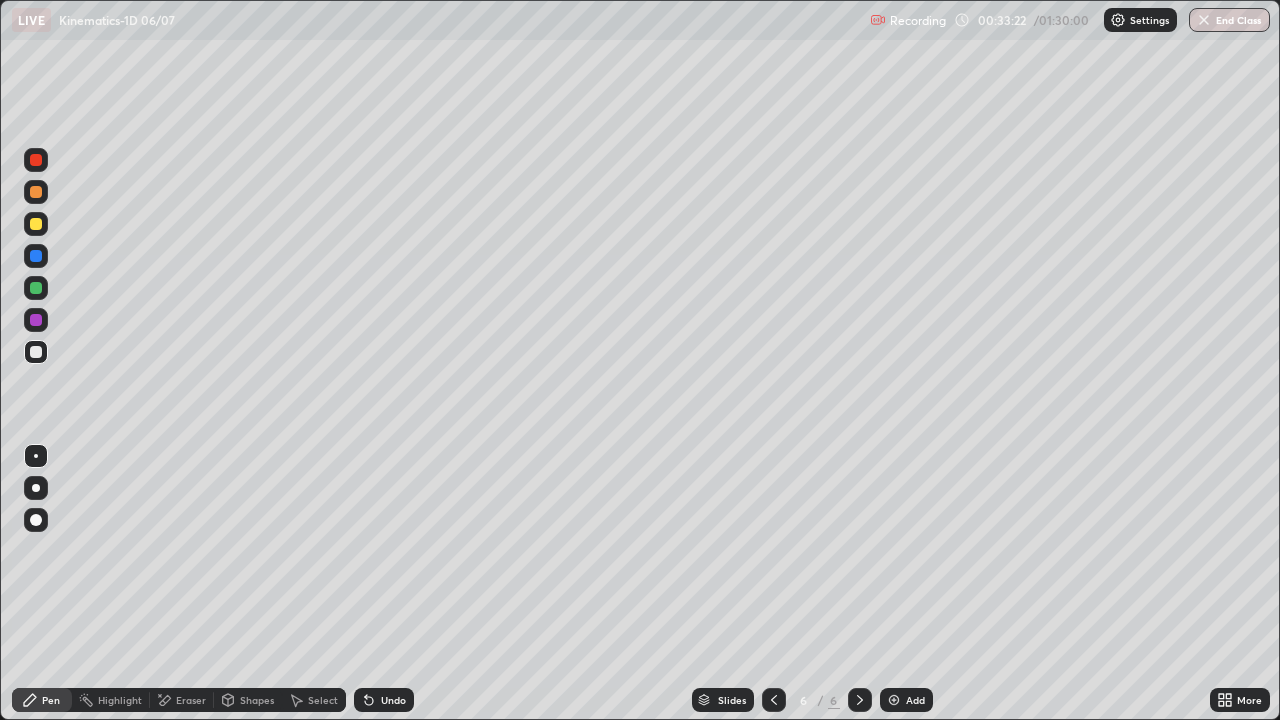 click at bounding box center (36, 224) 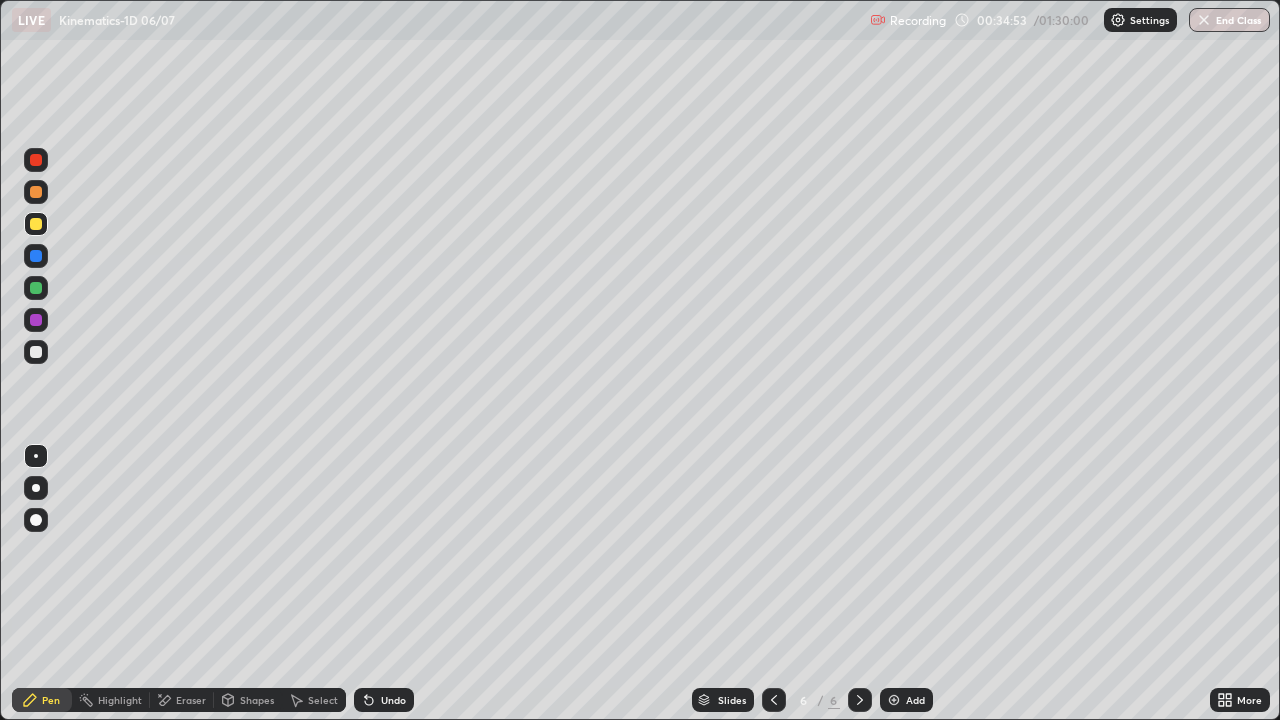 click on "Eraser" at bounding box center [191, 700] 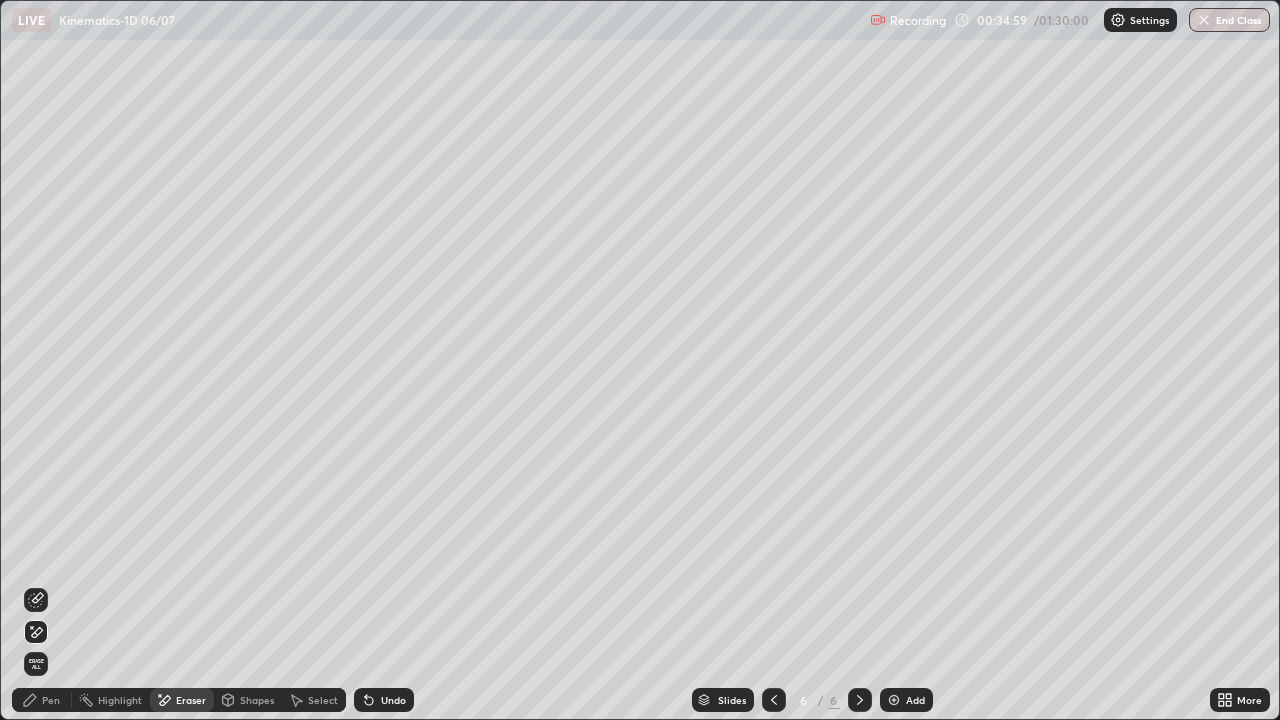 click on "Undo" at bounding box center (384, 700) 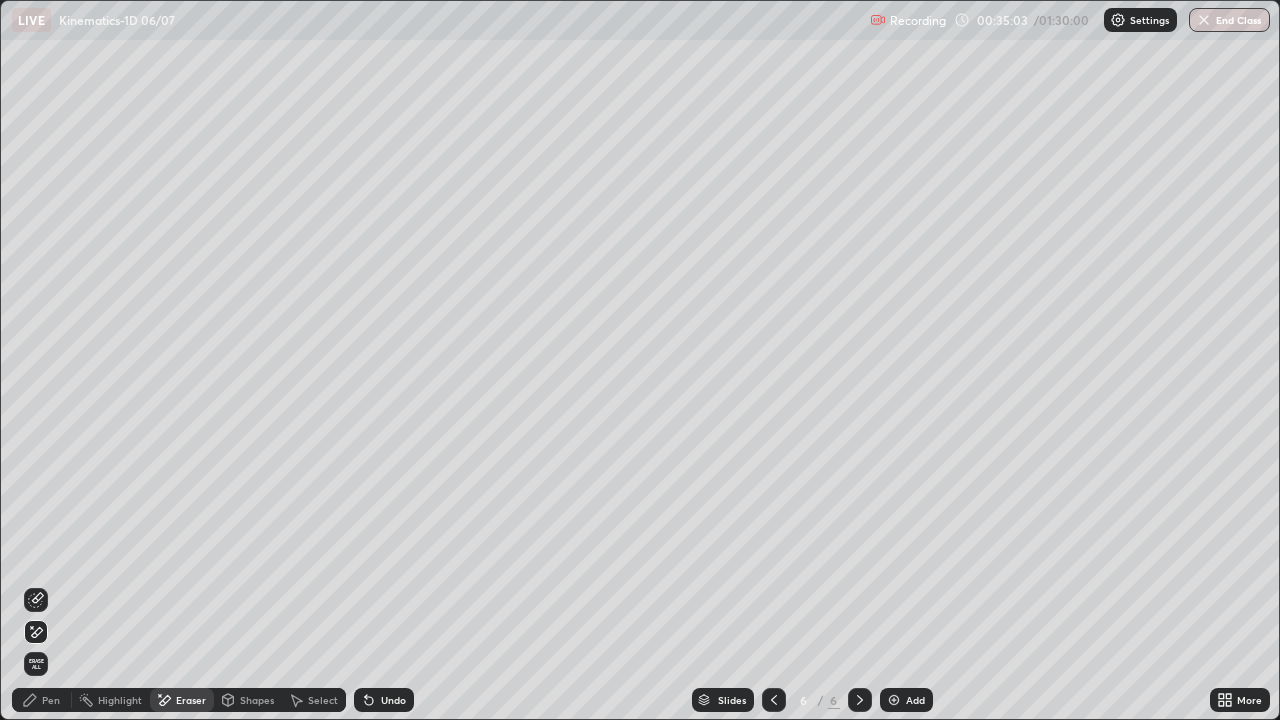 click on "Undo" at bounding box center [393, 700] 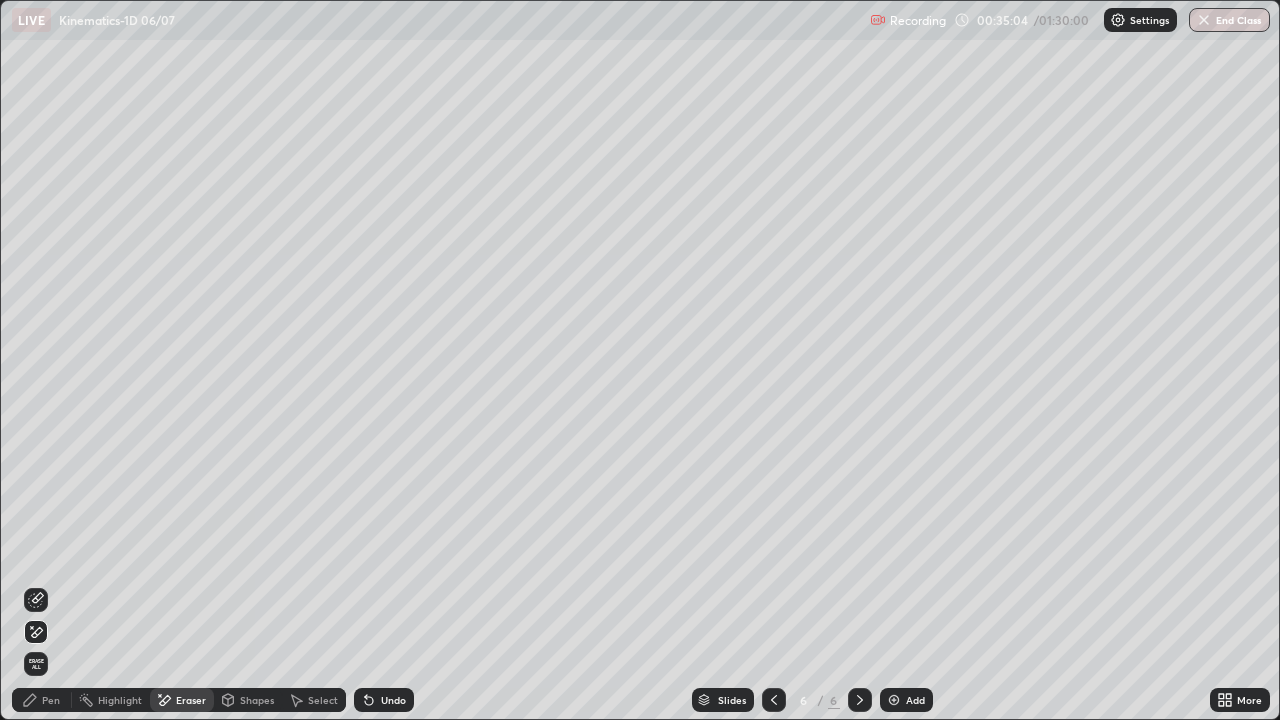 click on "Undo" at bounding box center [384, 700] 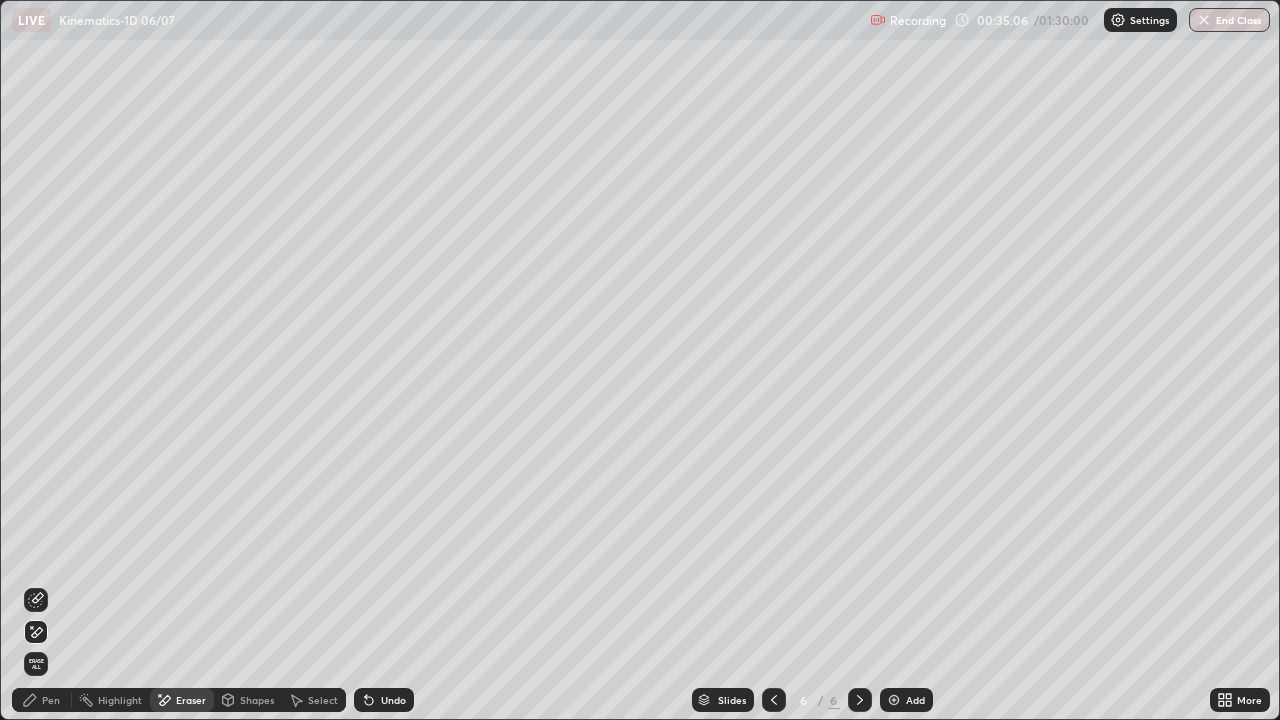 click on "Eraser" at bounding box center (191, 700) 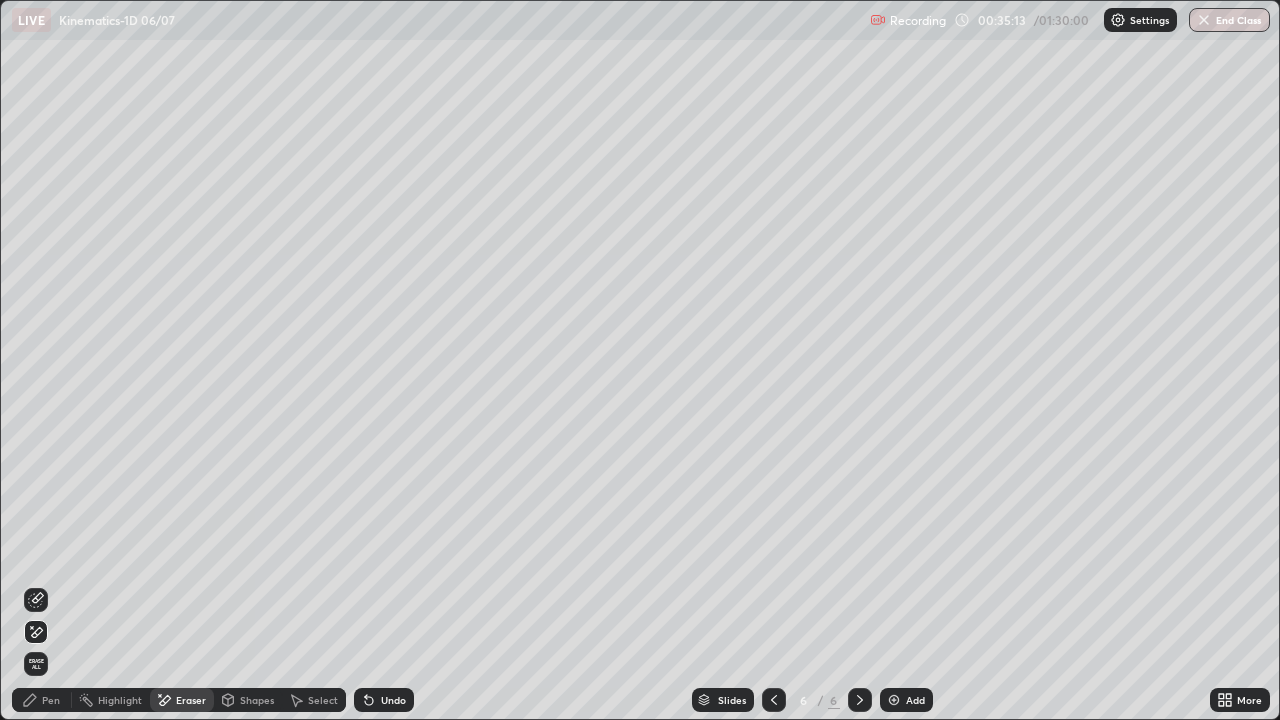 click on "Pen" at bounding box center (51, 700) 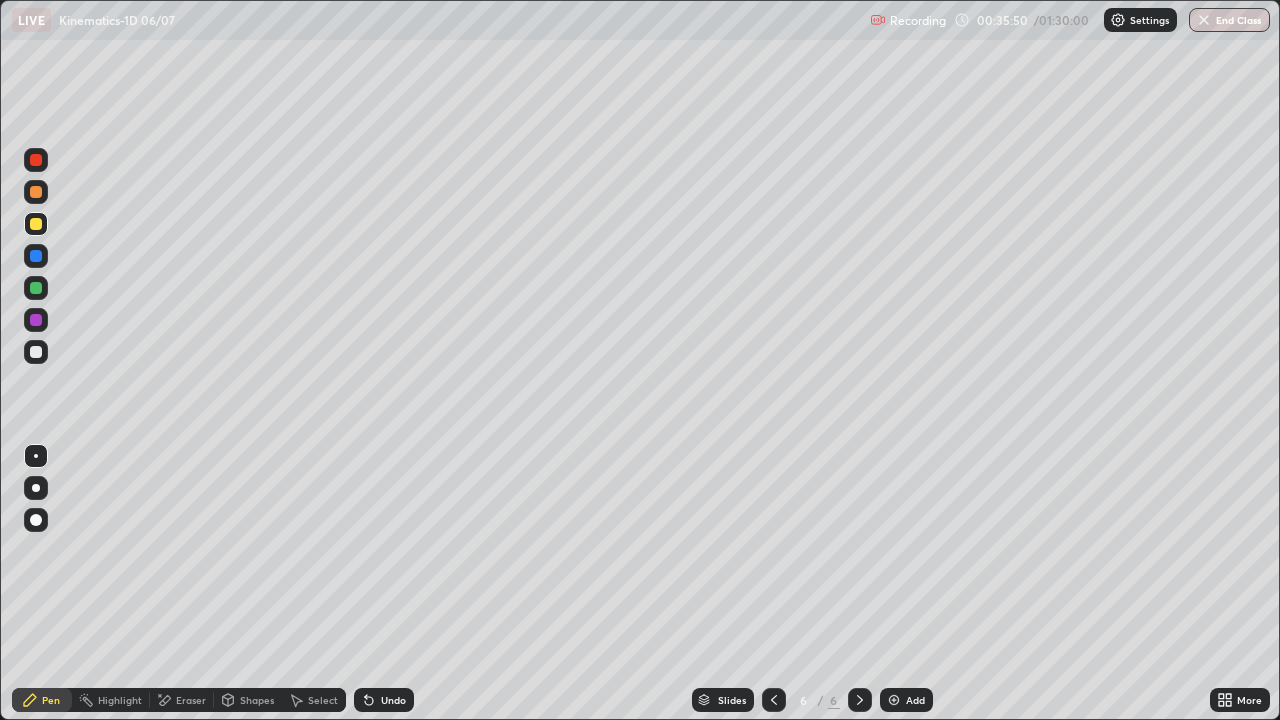 click at bounding box center [36, 352] 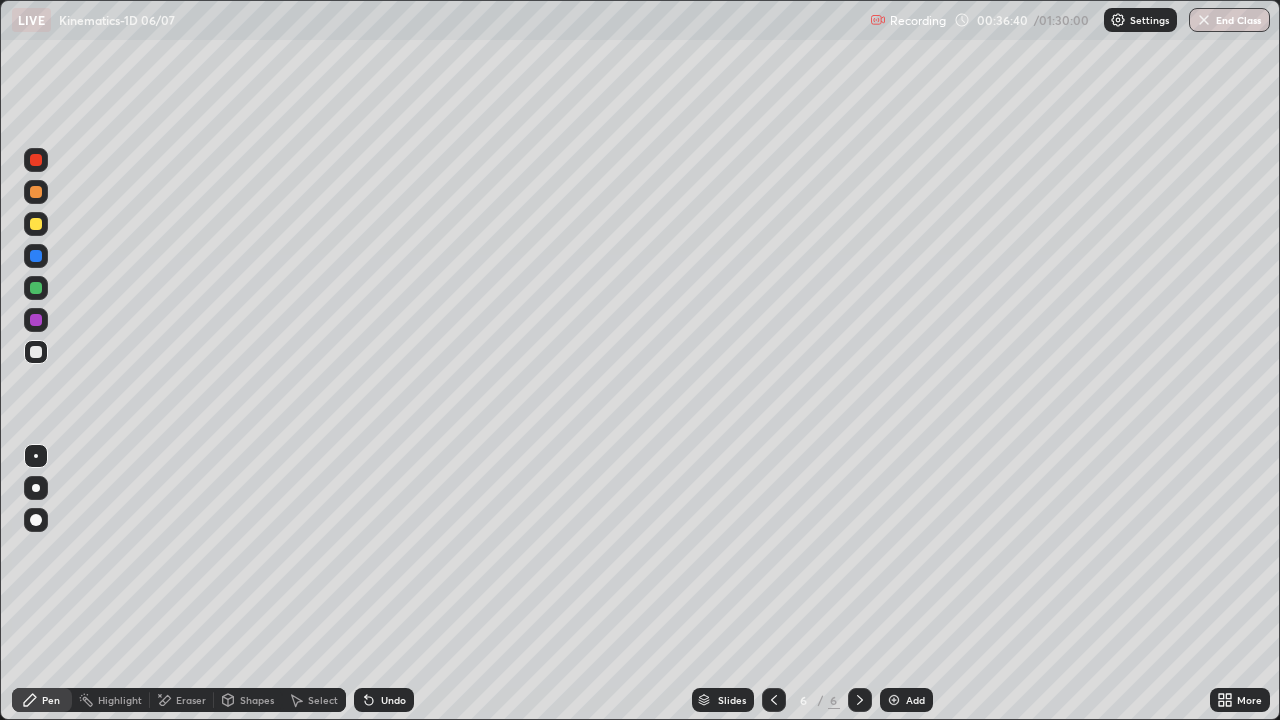 click at bounding box center (894, 700) 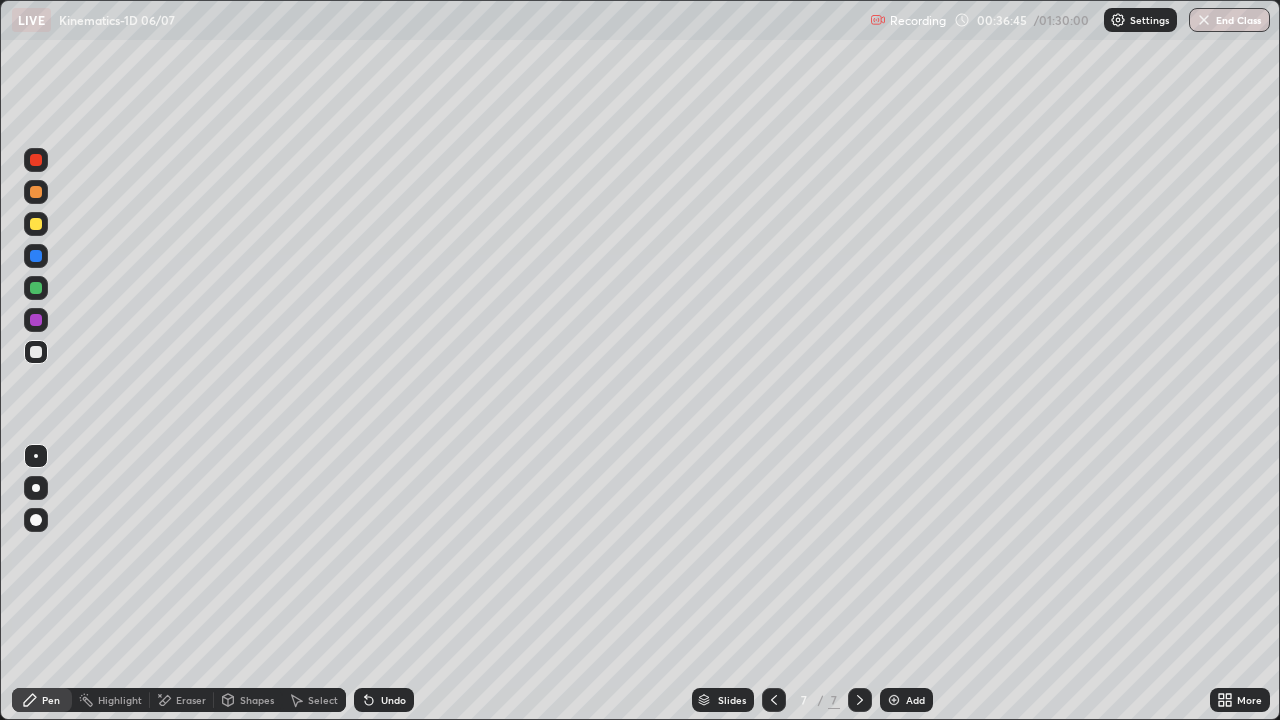 click 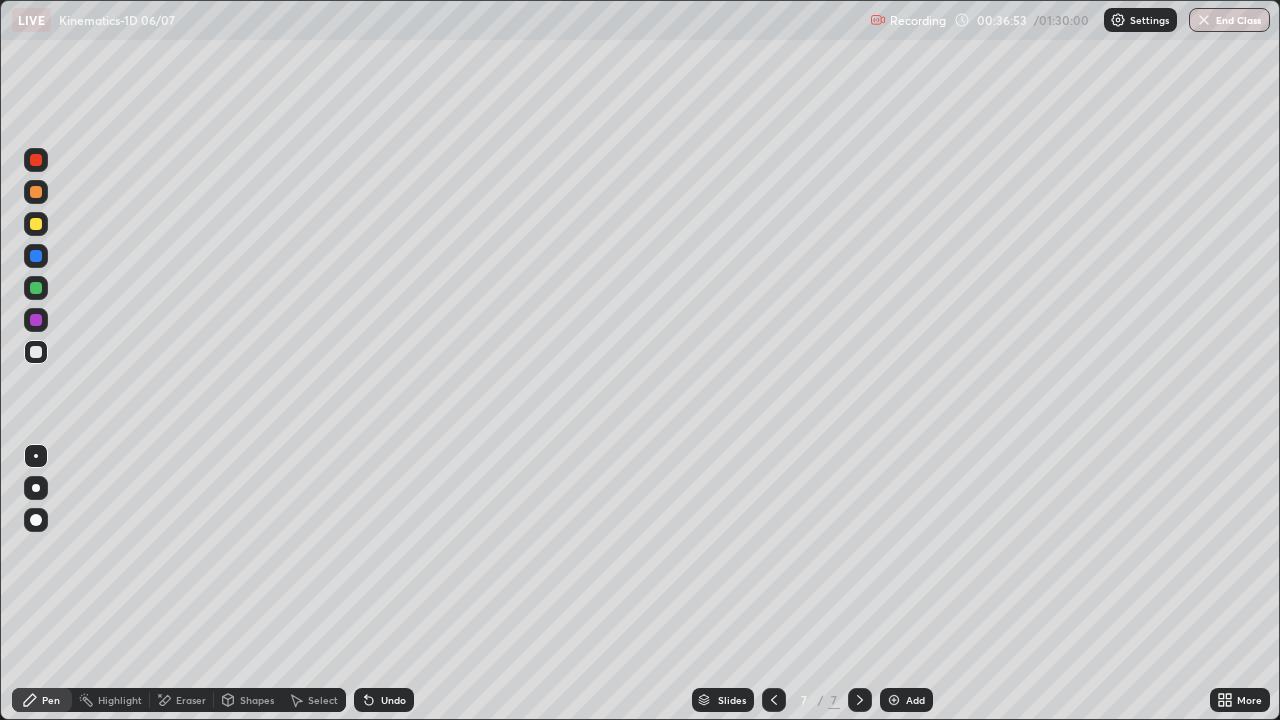 click at bounding box center [36, 288] 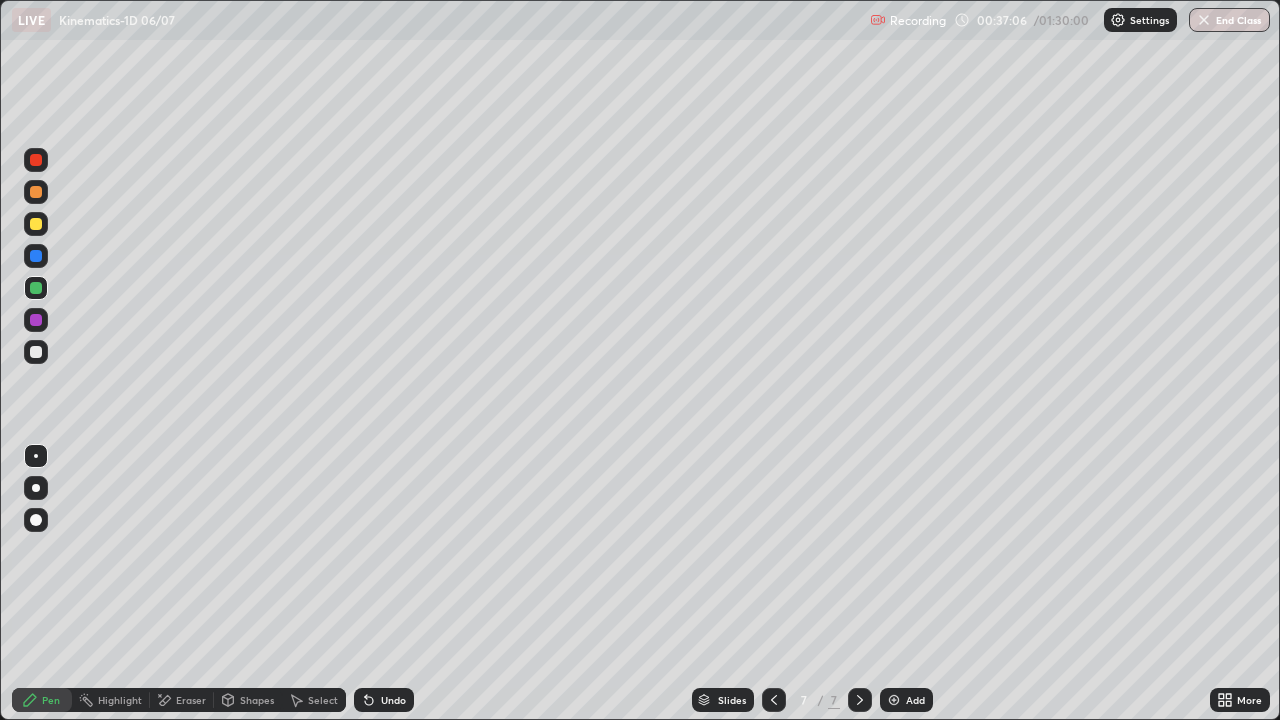 click on "Undo" at bounding box center [384, 700] 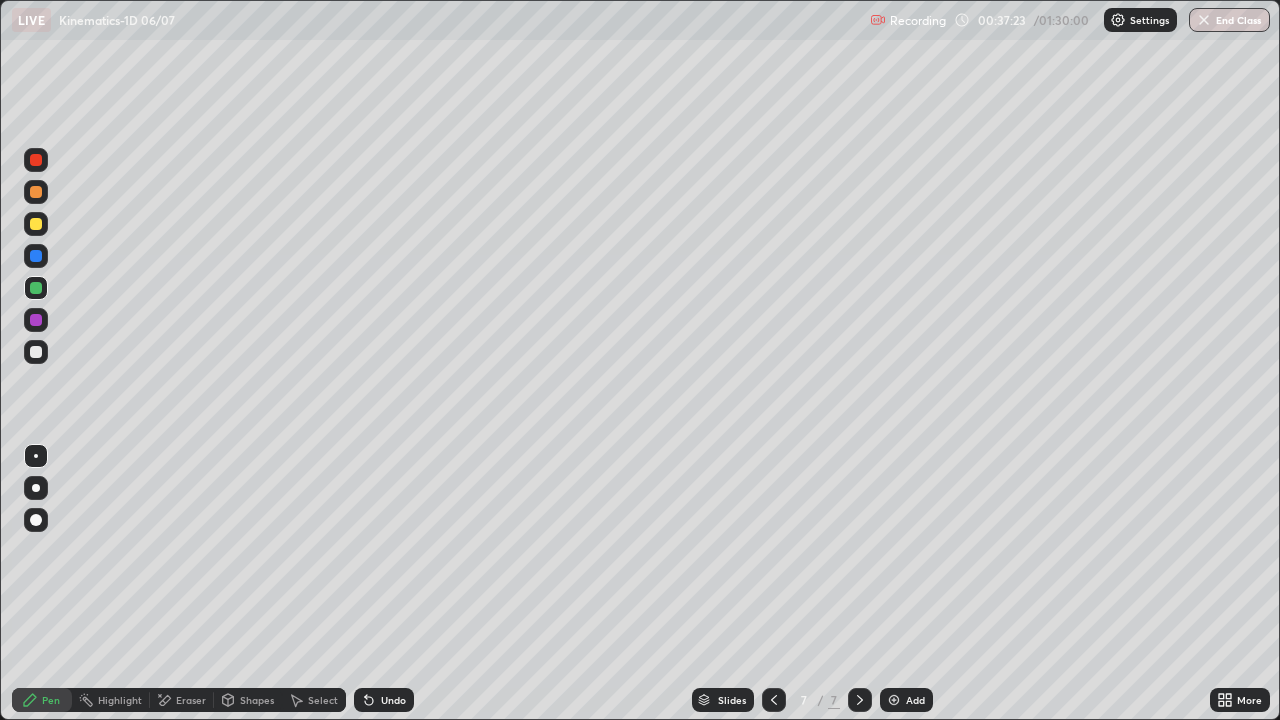 click at bounding box center [36, 224] 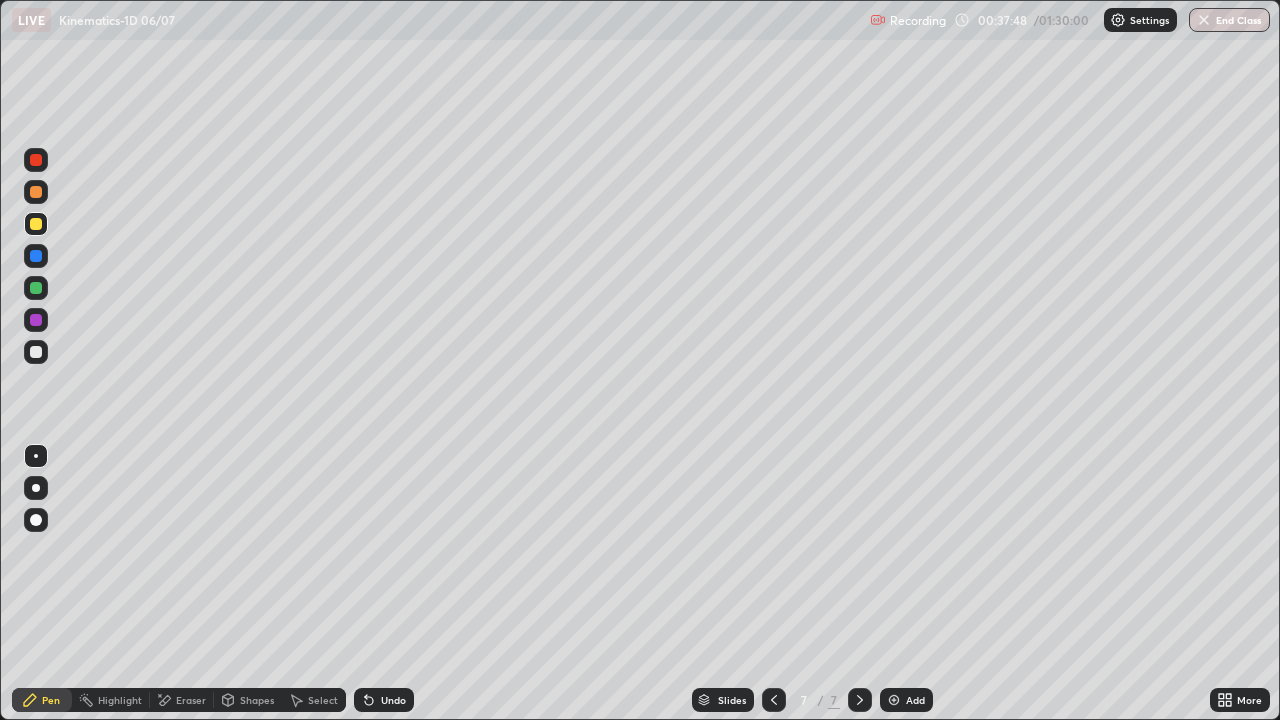 click at bounding box center (36, 352) 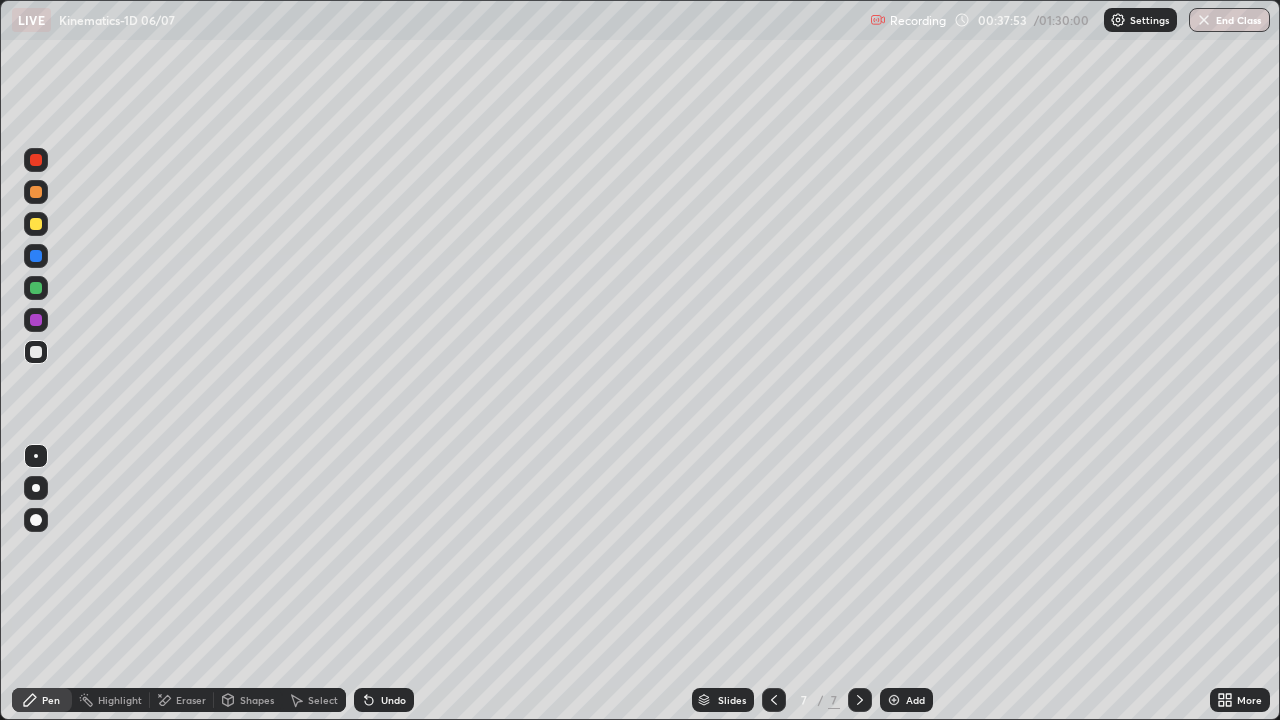 click on "Undo" at bounding box center (384, 700) 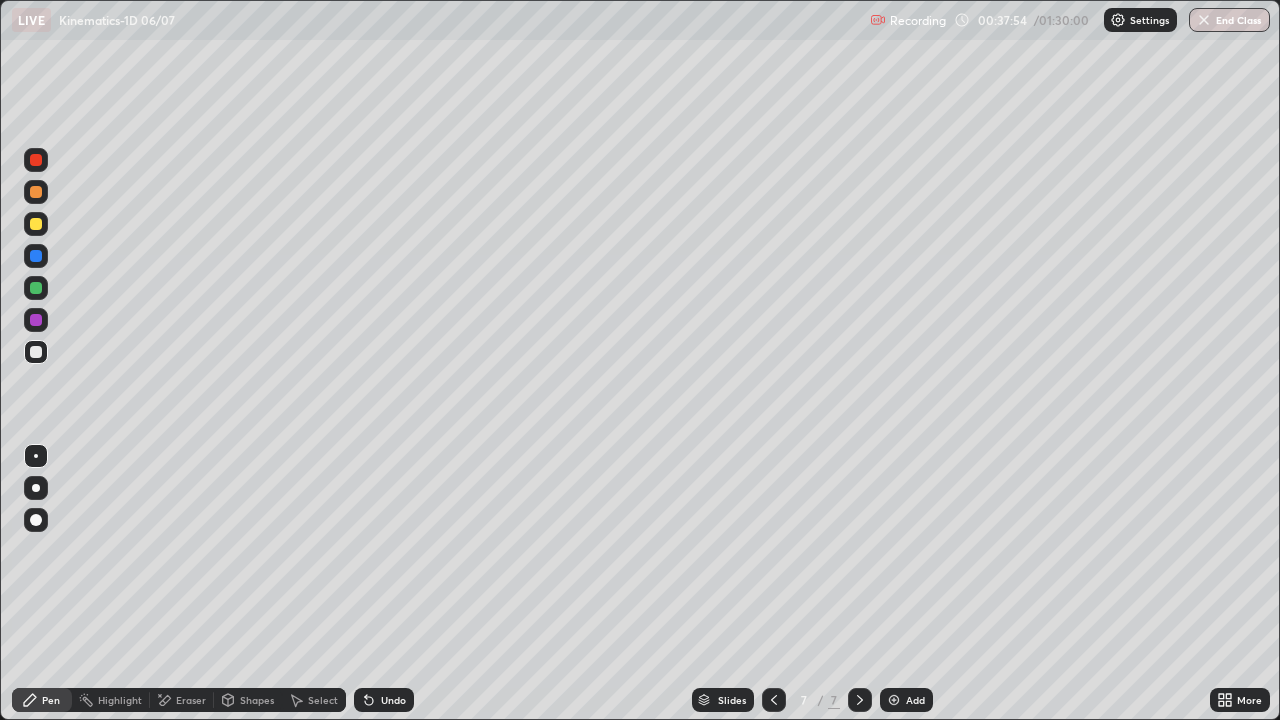 click 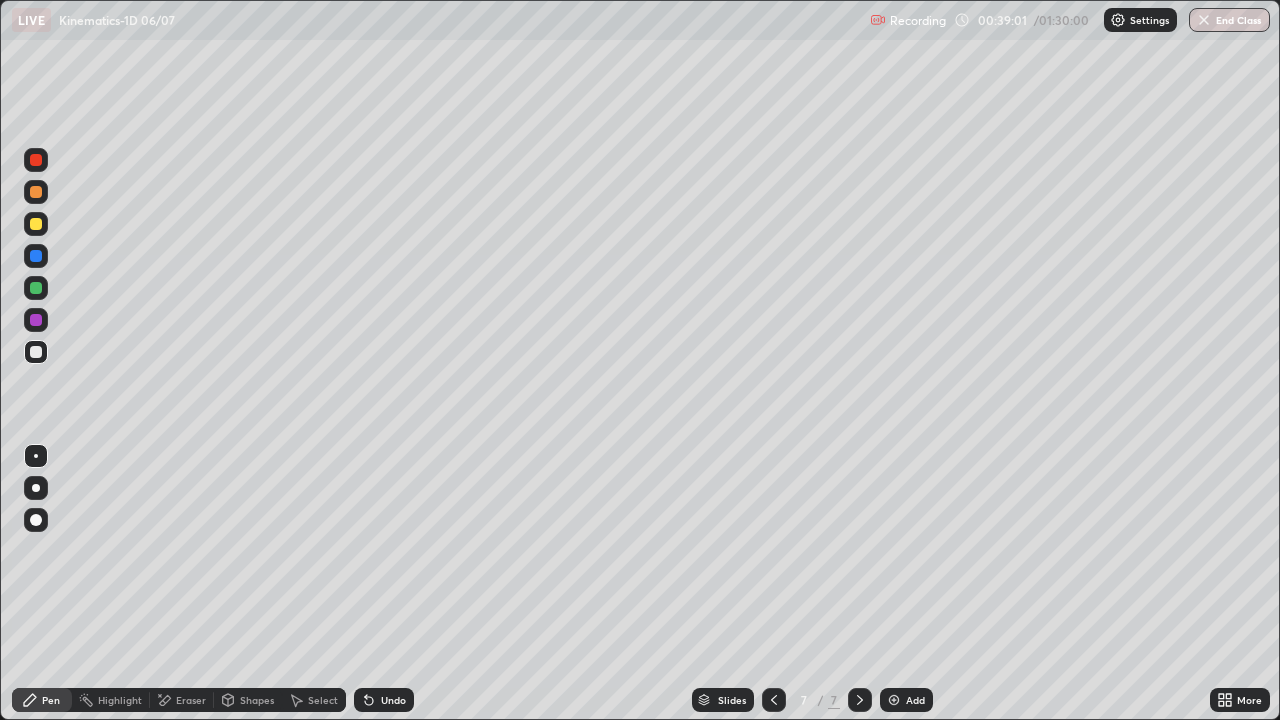 click at bounding box center (36, 224) 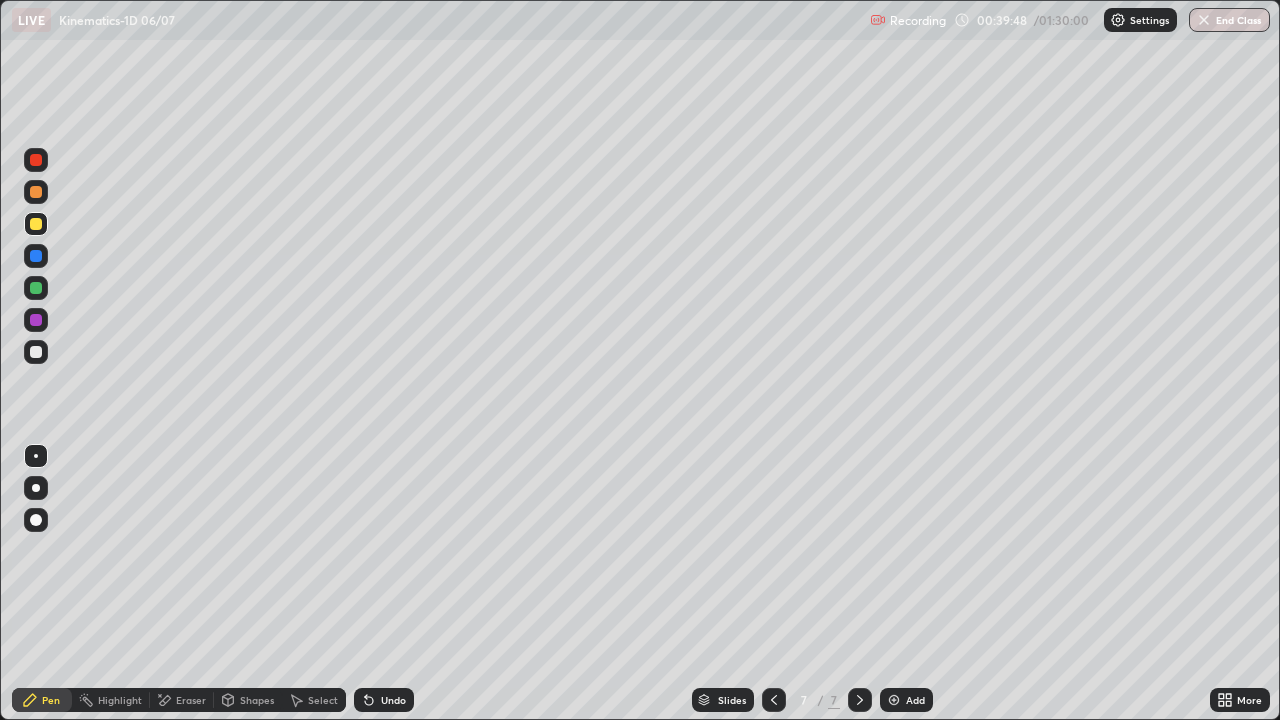 click on "Eraser" at bounding box center [191, 700] 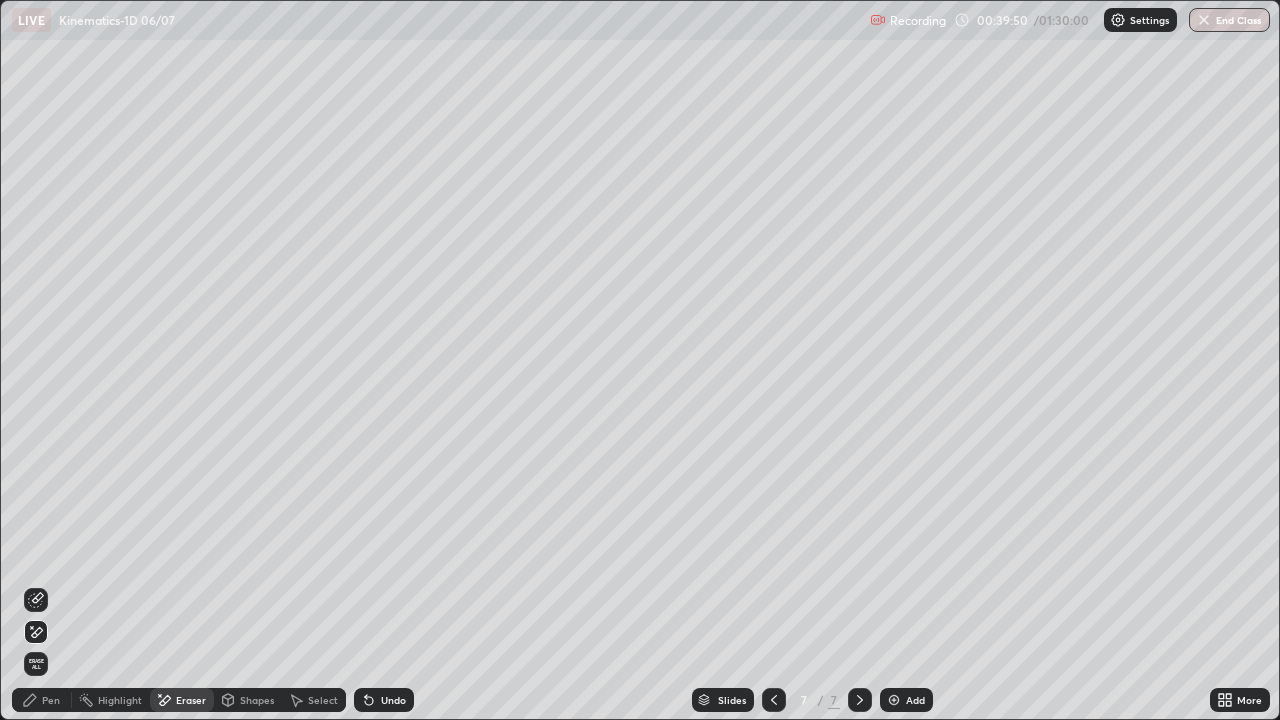 click on "Pen" at bounding box center (51, 700) 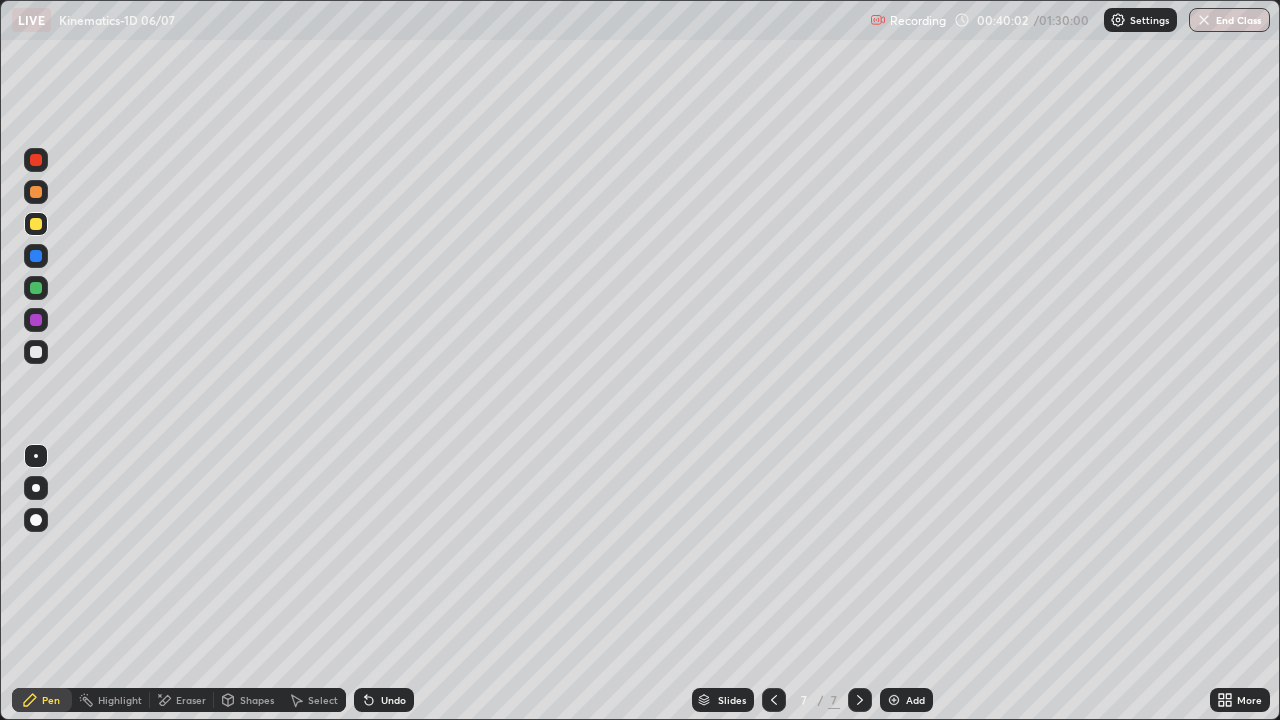 click at bounding box center [36, 352] 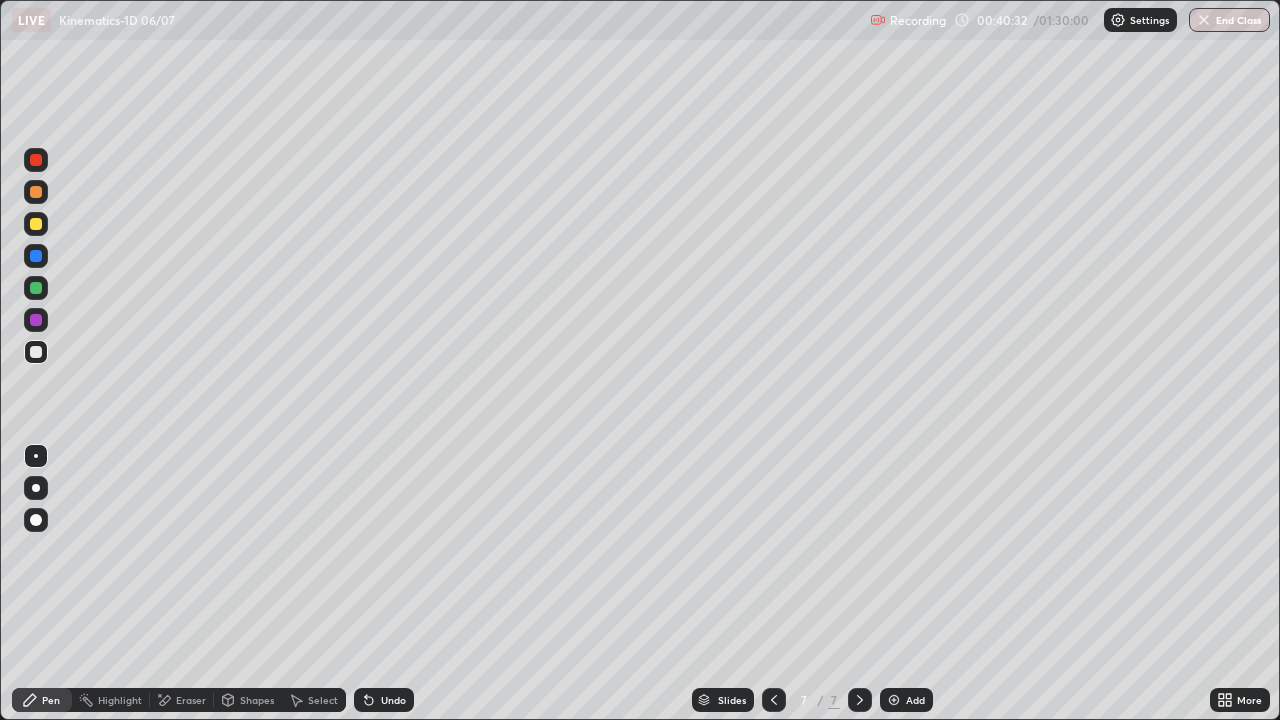 click at bounding box center [36, 224] 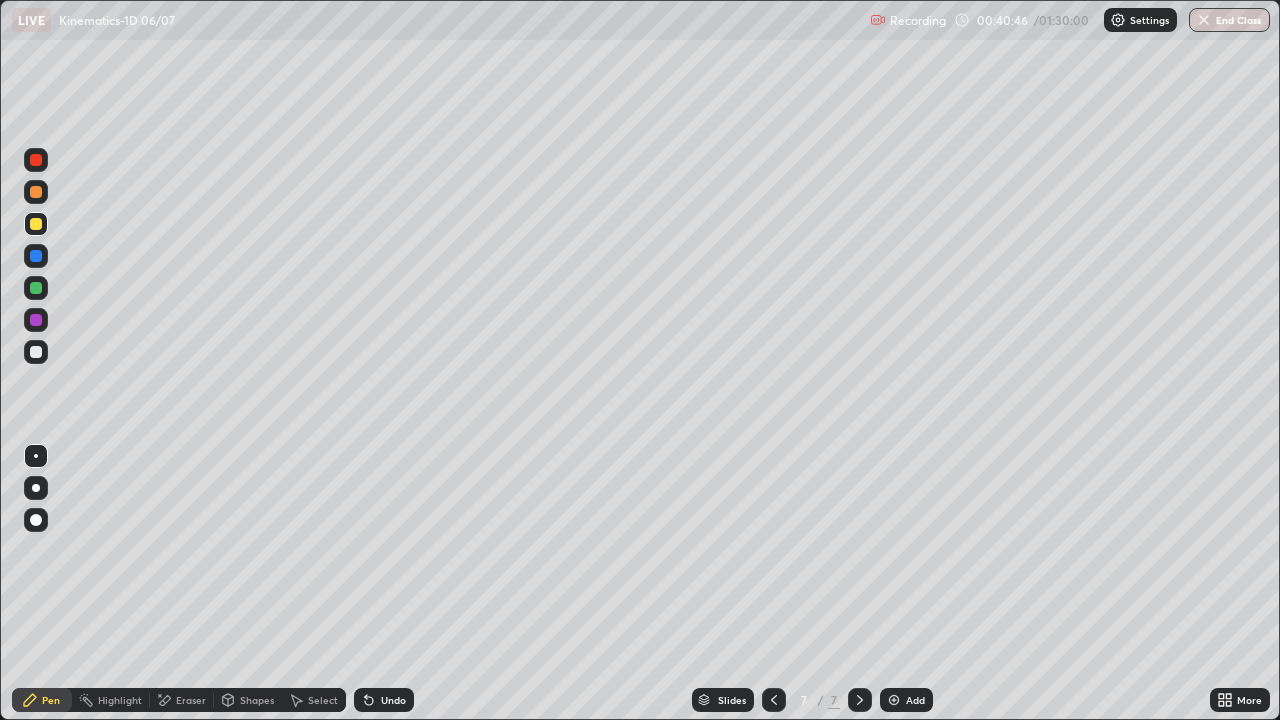 click on "Eraser" at bounding box center [191, 700] 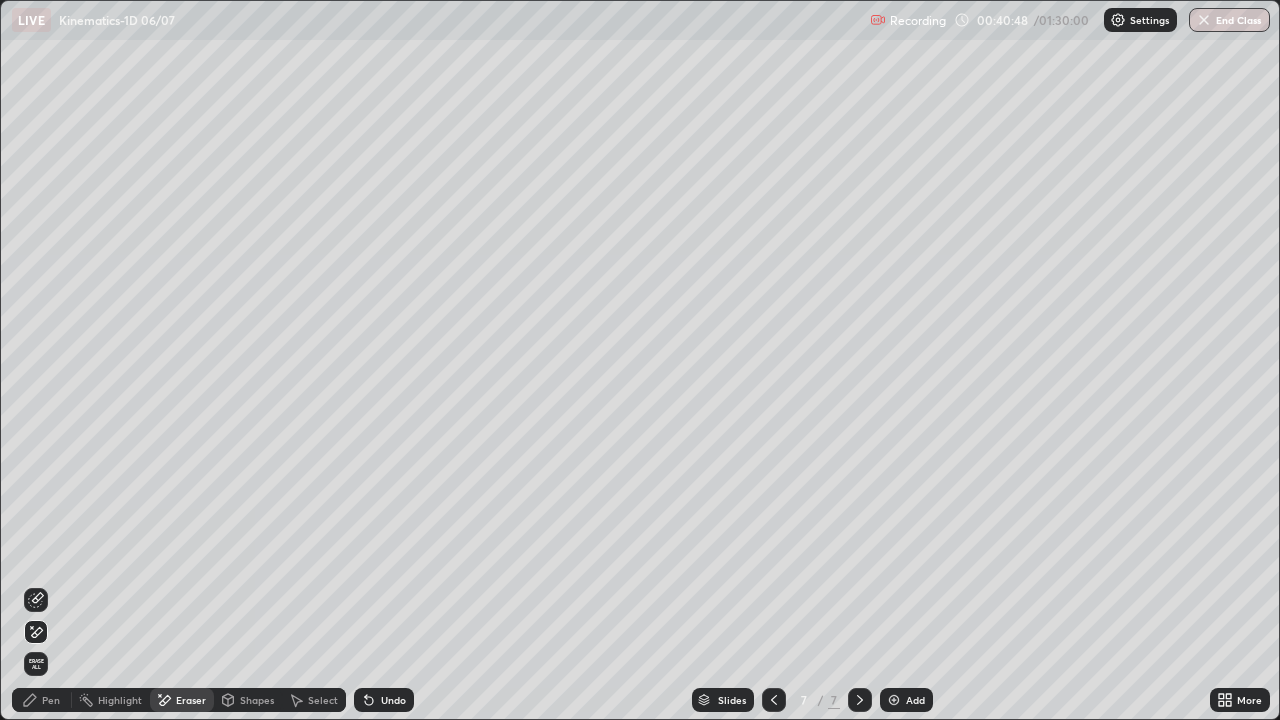click 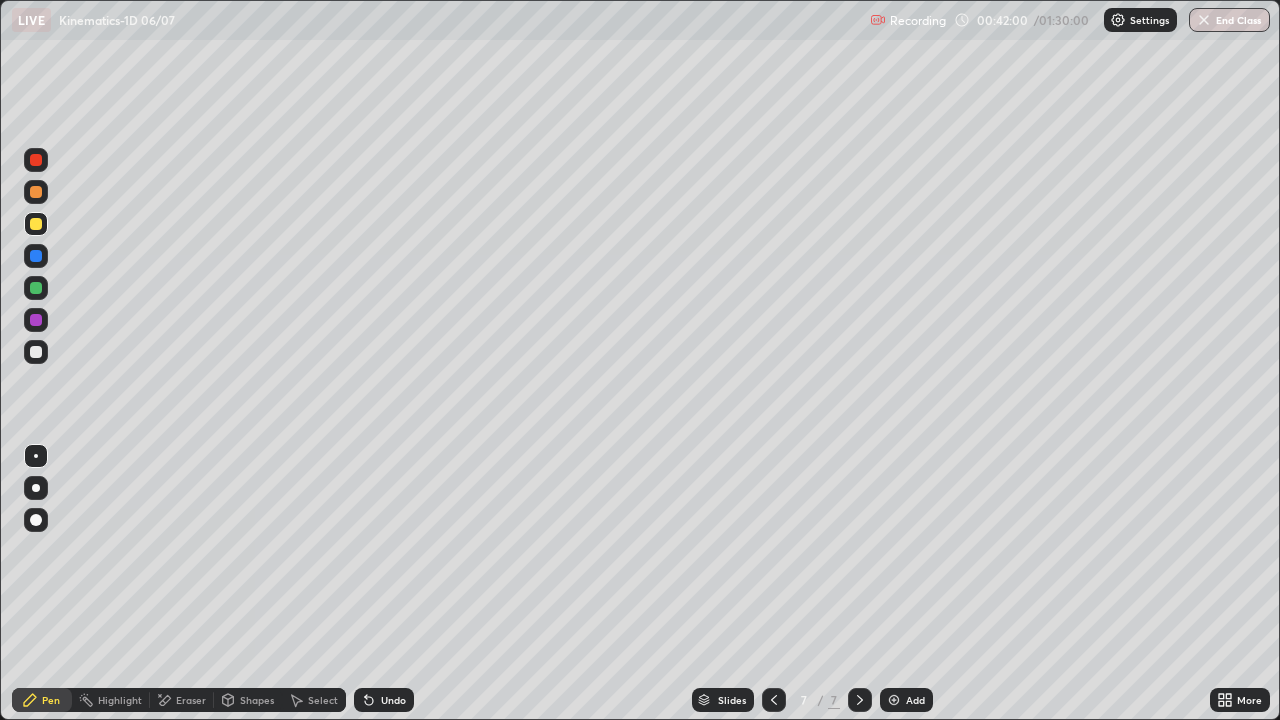 click at bounding box center (36, 224) 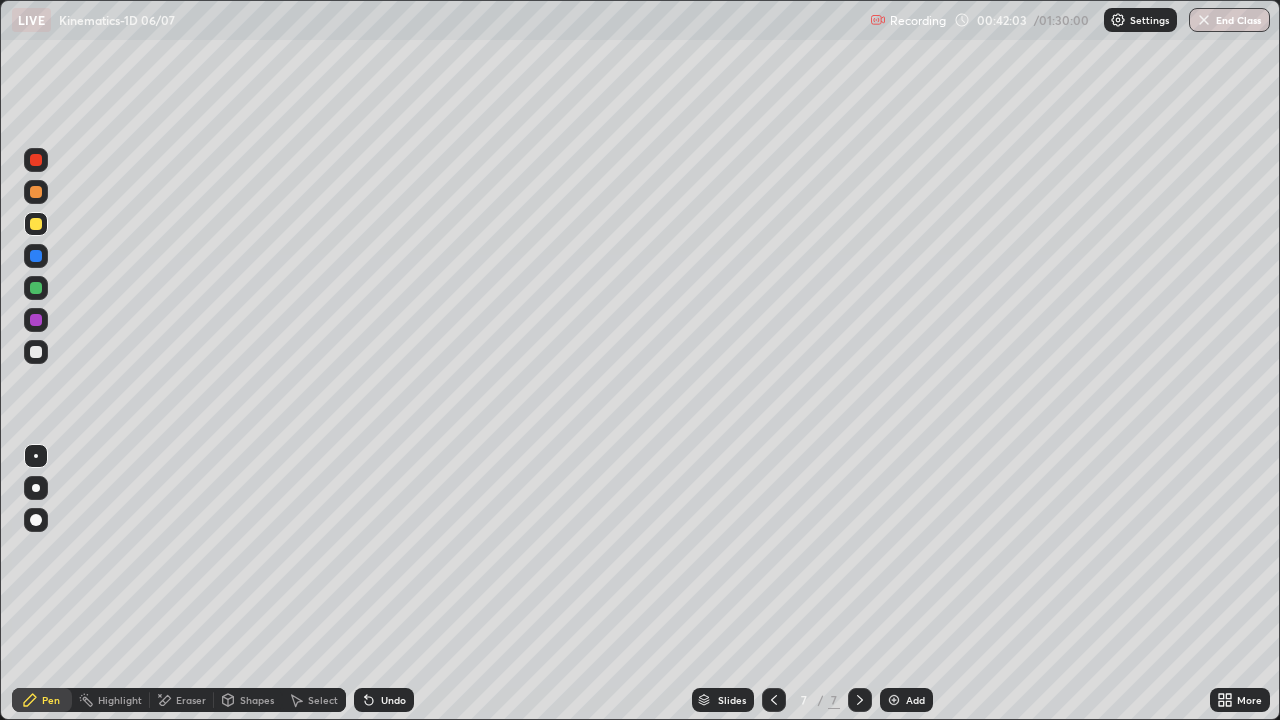 click 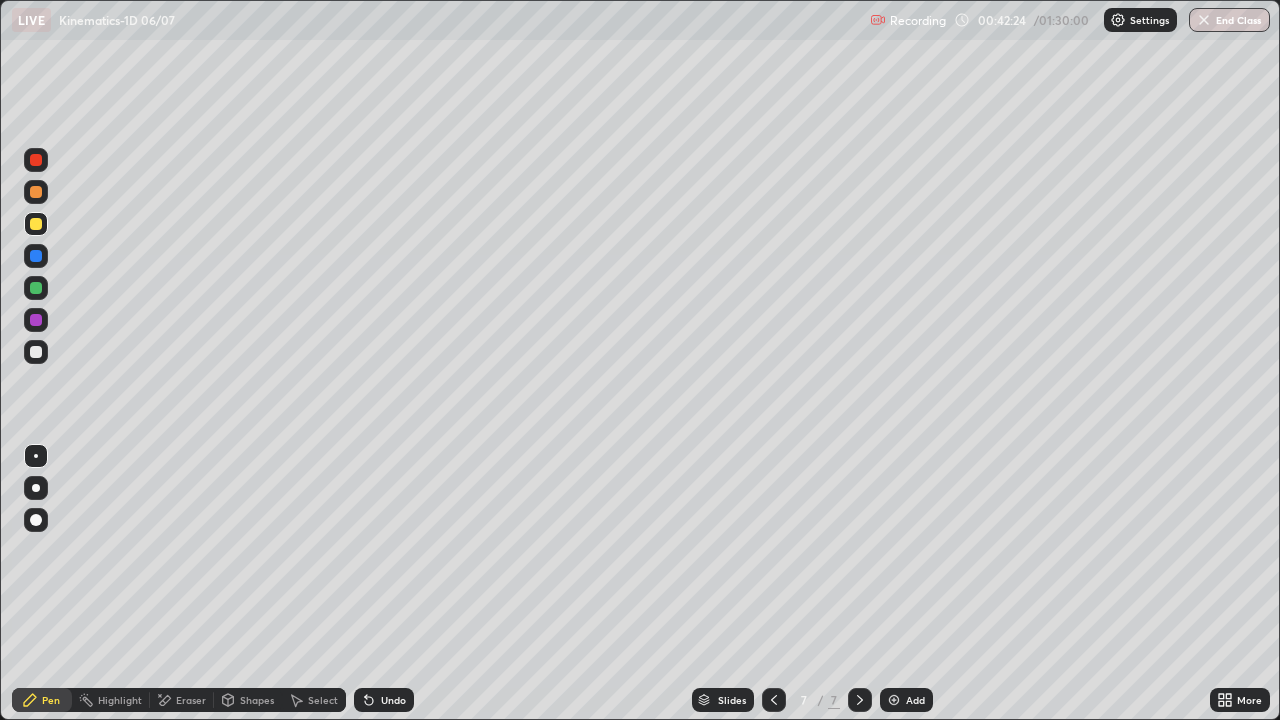 click at bounding box center [36, 352] 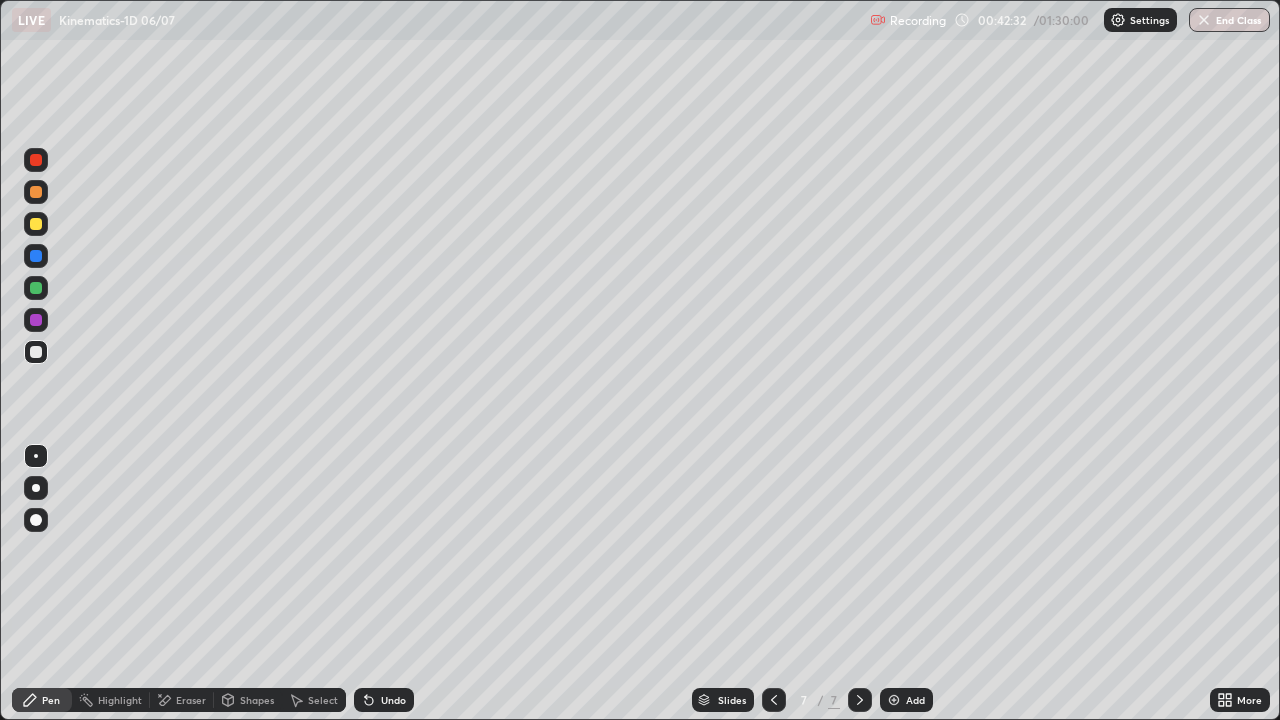 click at bounding box center (894, 700) 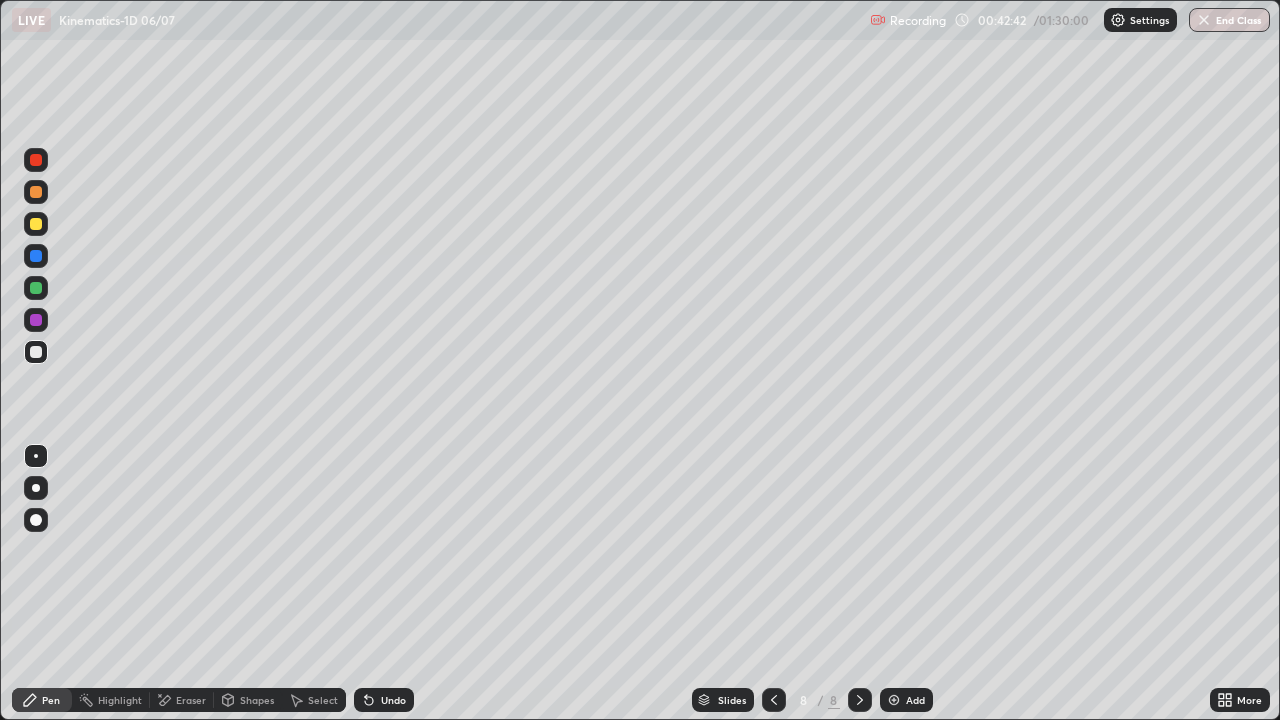 click at bounding box center (36, 224) 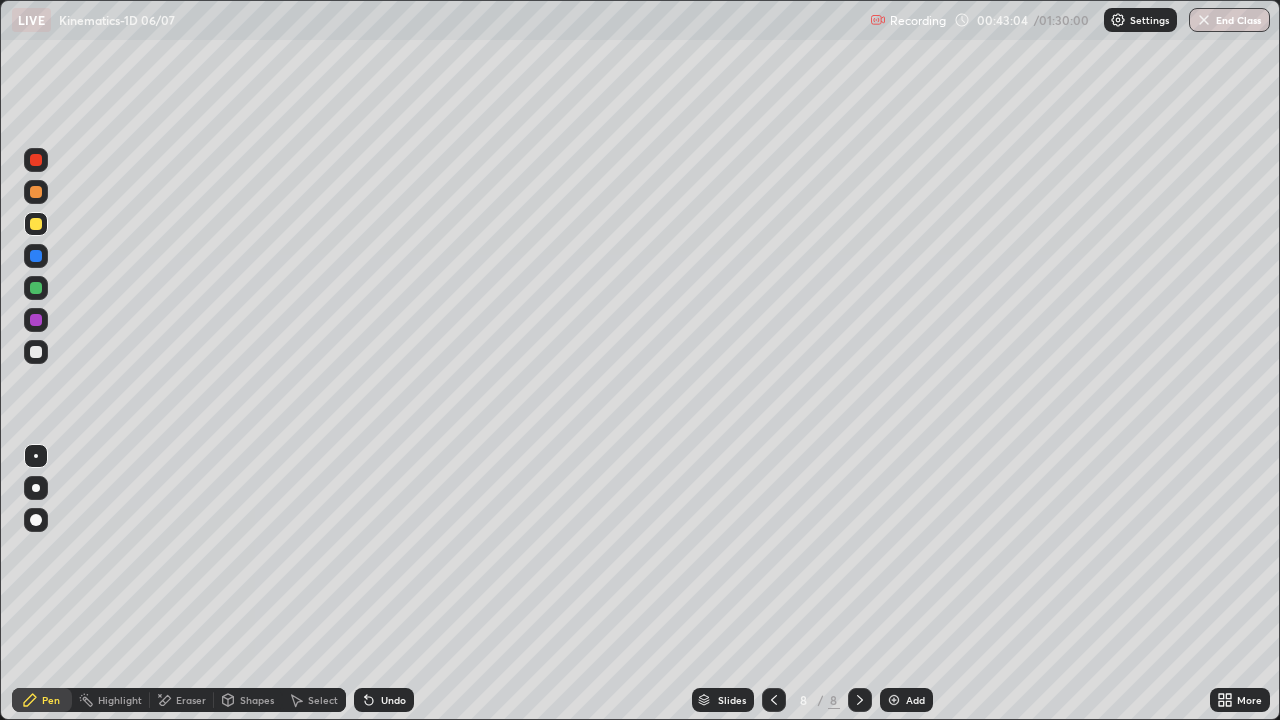 click on "Undo" at bounding box center [384, 700] 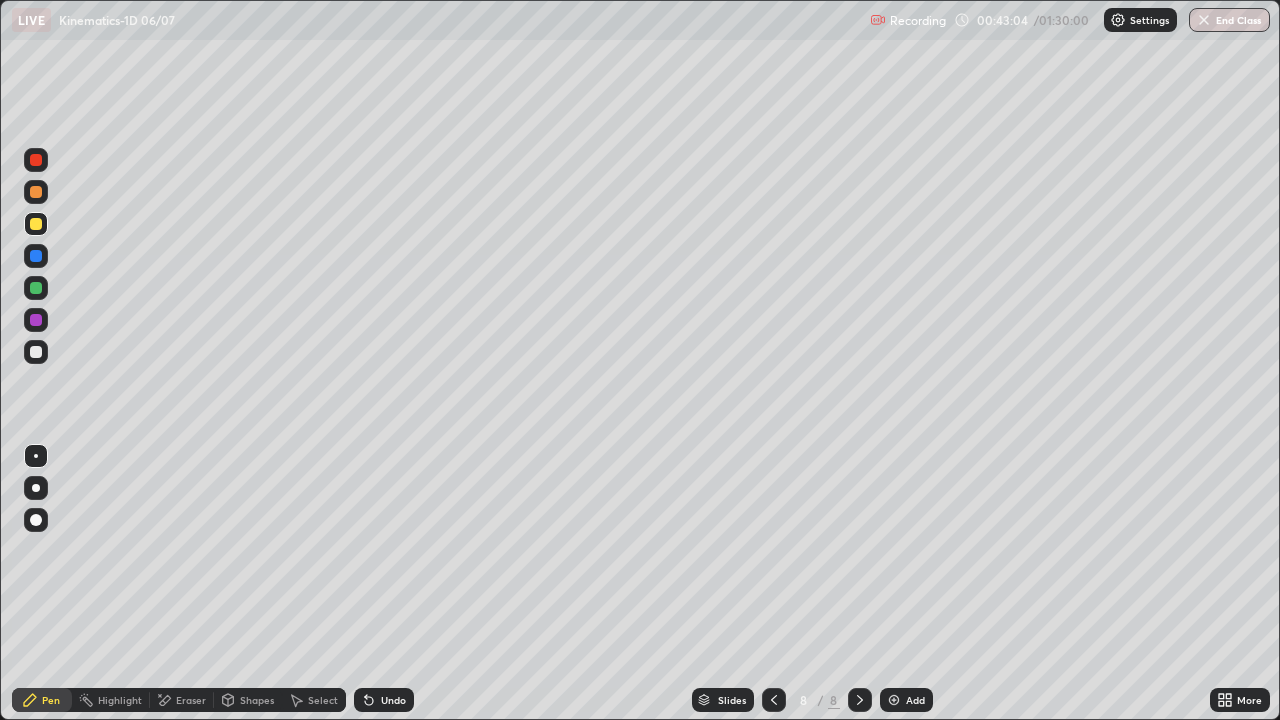 click on "Undo" at bounding box center [384, 700] 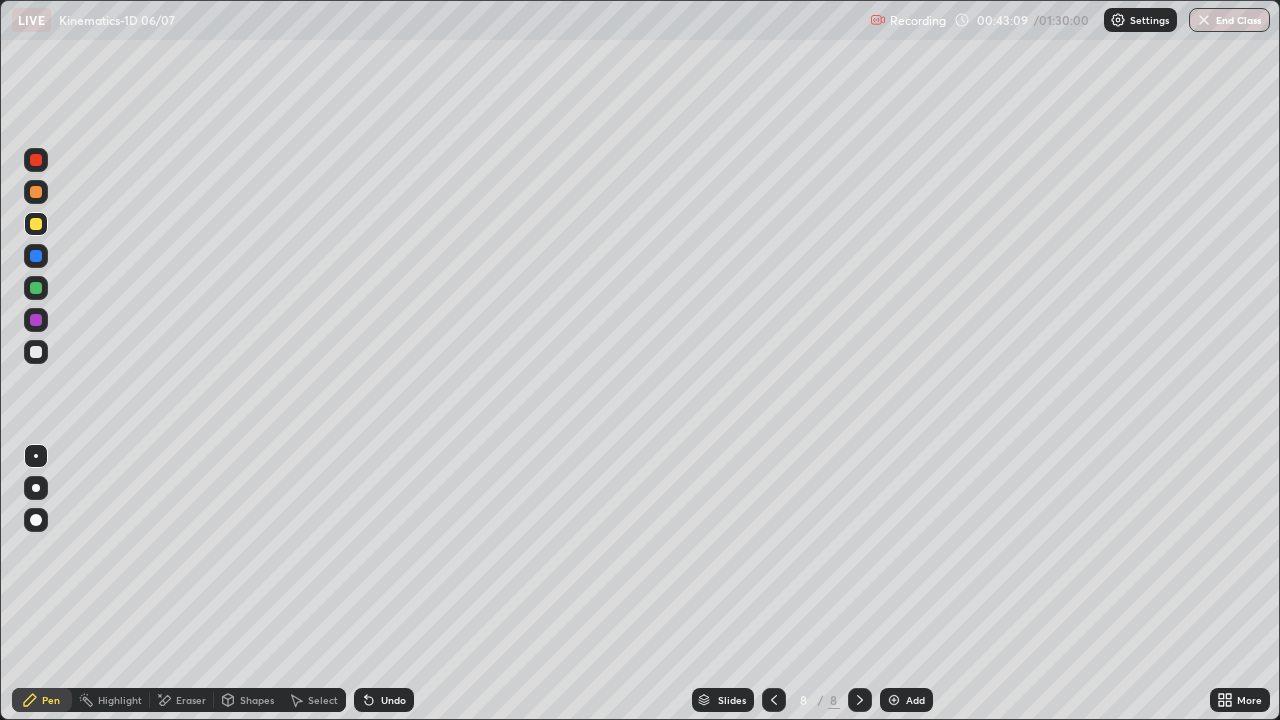 click on "Eraser" at bounding box center [191, 700] 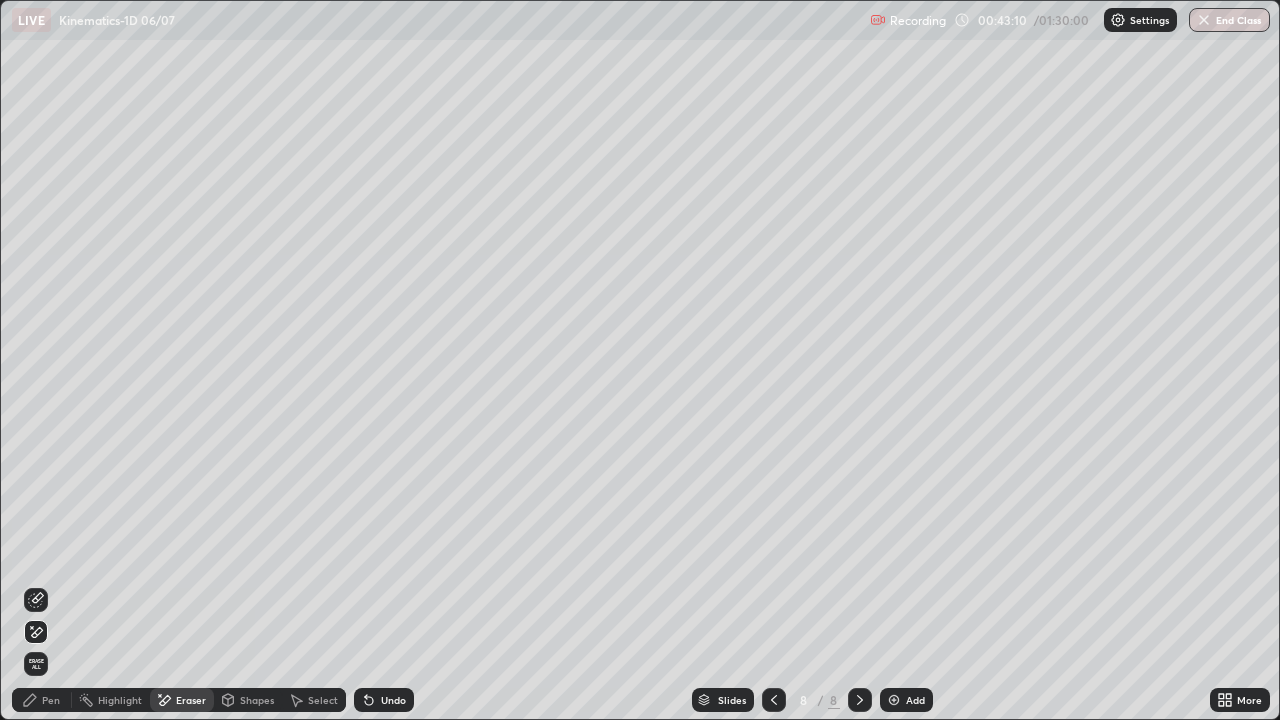 click 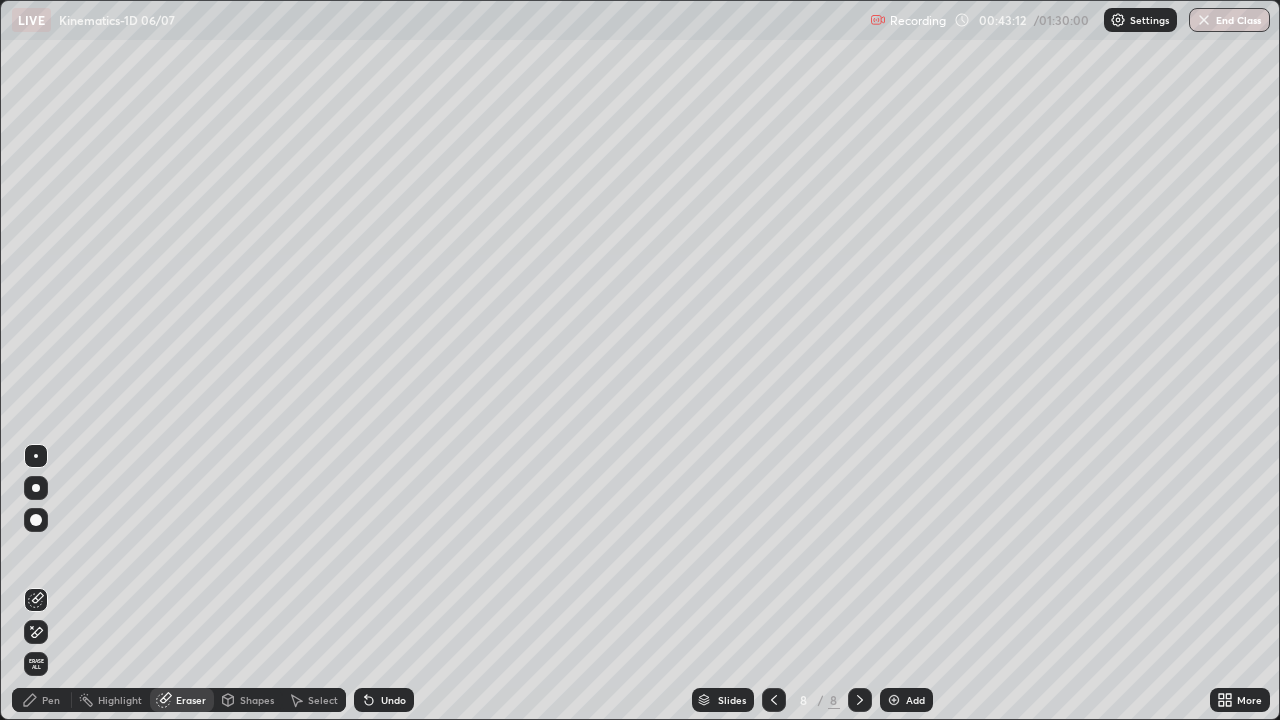 click 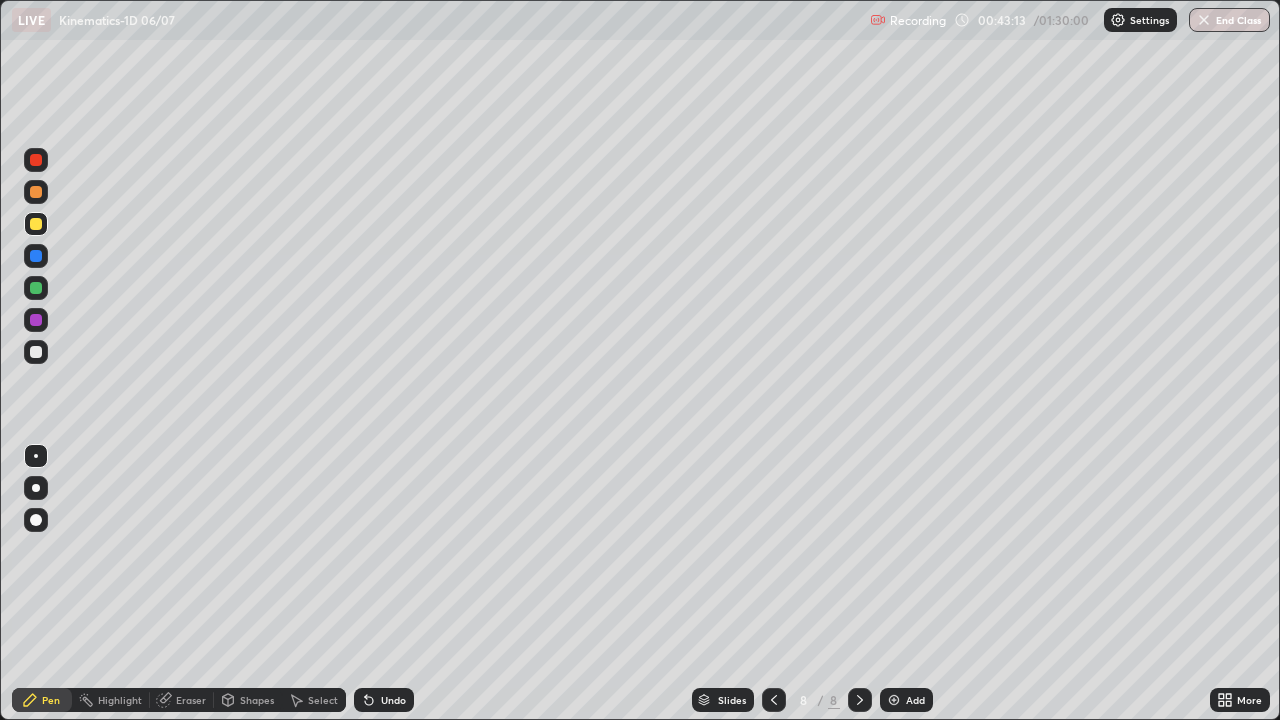 click at bounding box center (36, 352) 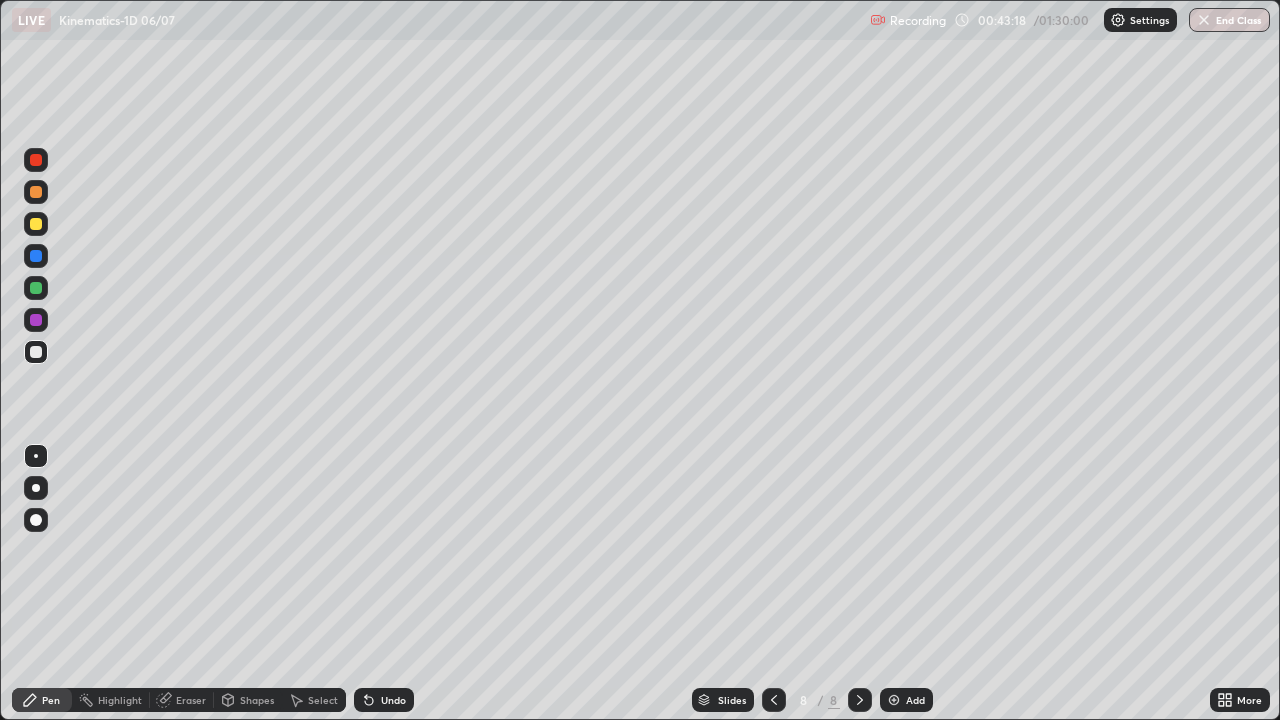 click at bounding box center (36, 224) 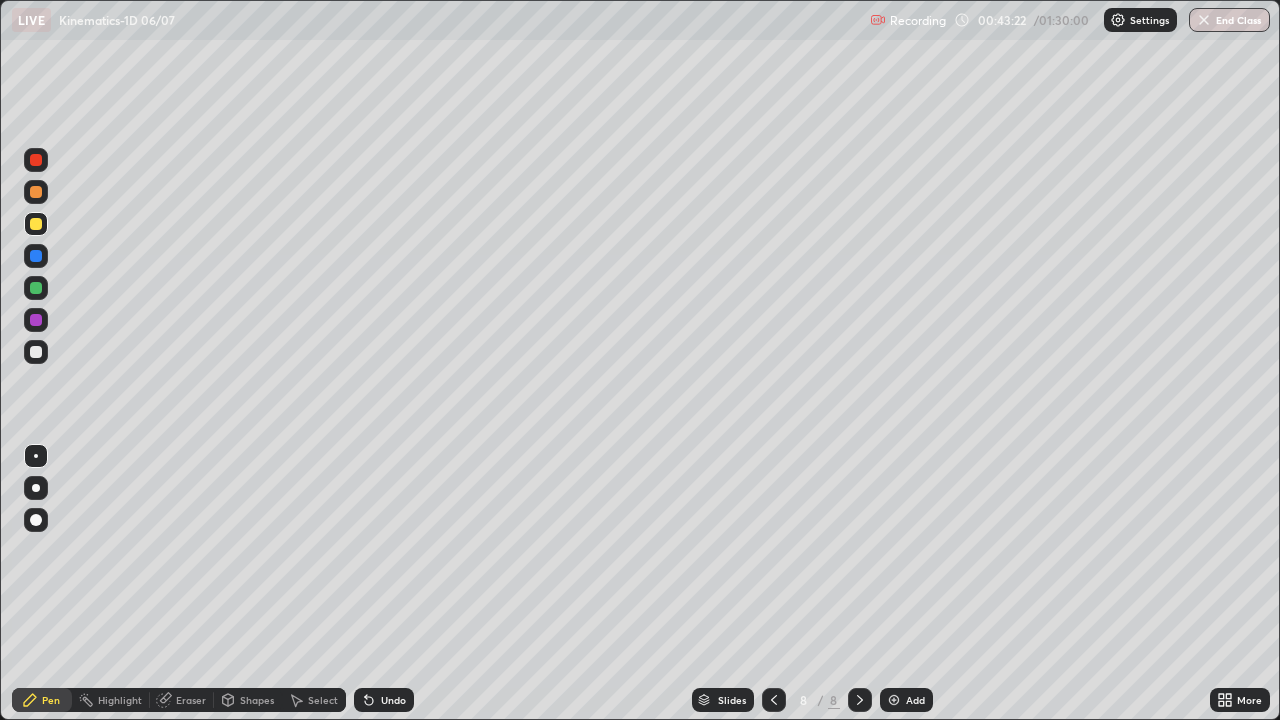 click at bounding box center (36, 352) 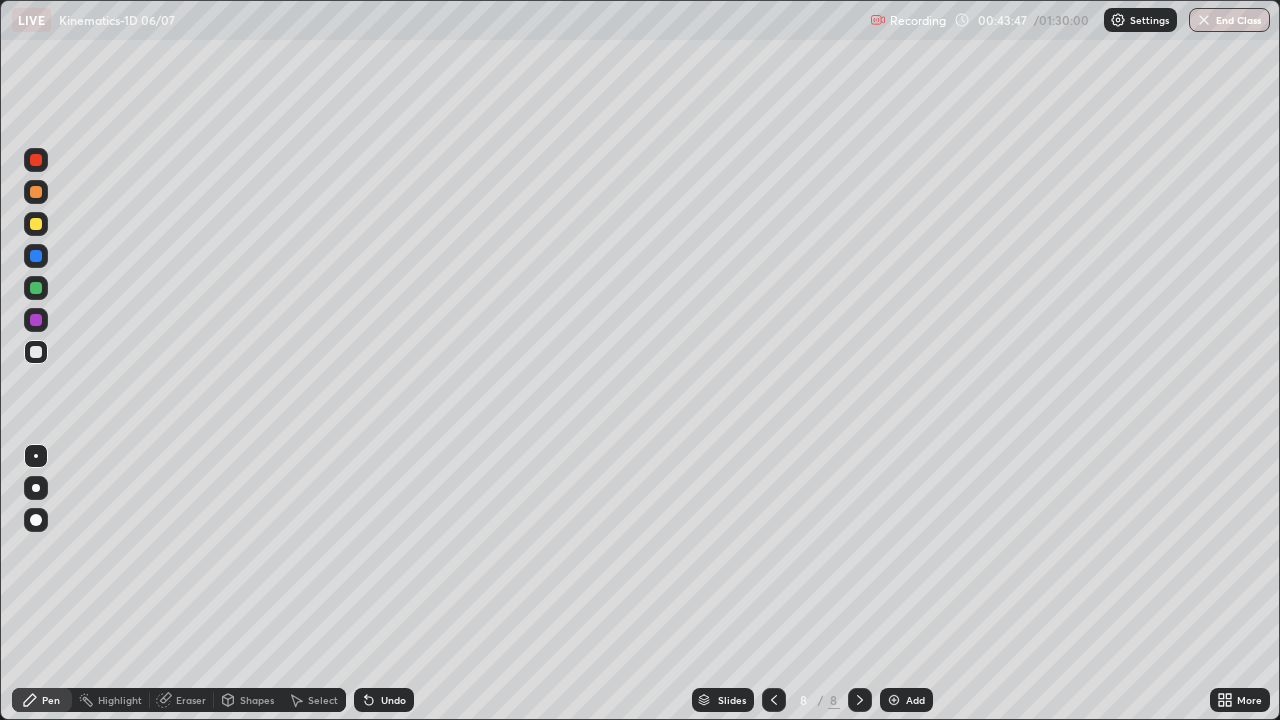 click on "Undo" at bounding box center [393, 700] 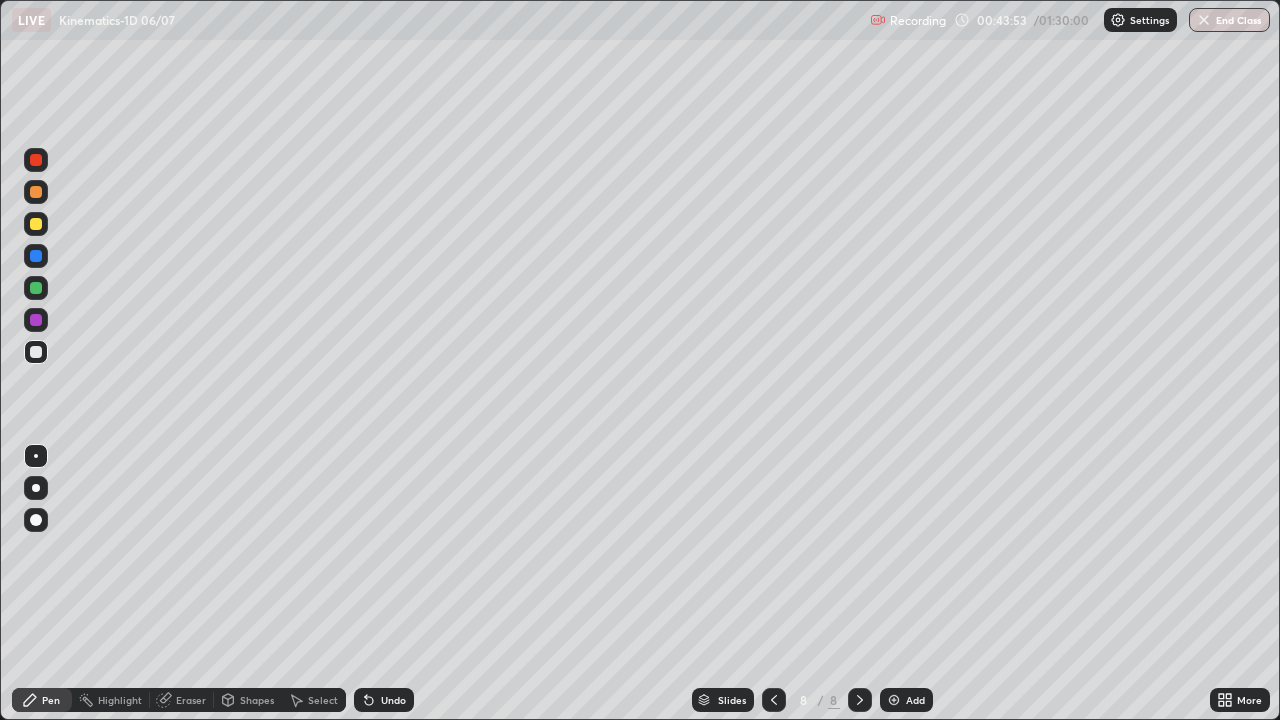 click on "Undo" at bounding box center (393, 700) 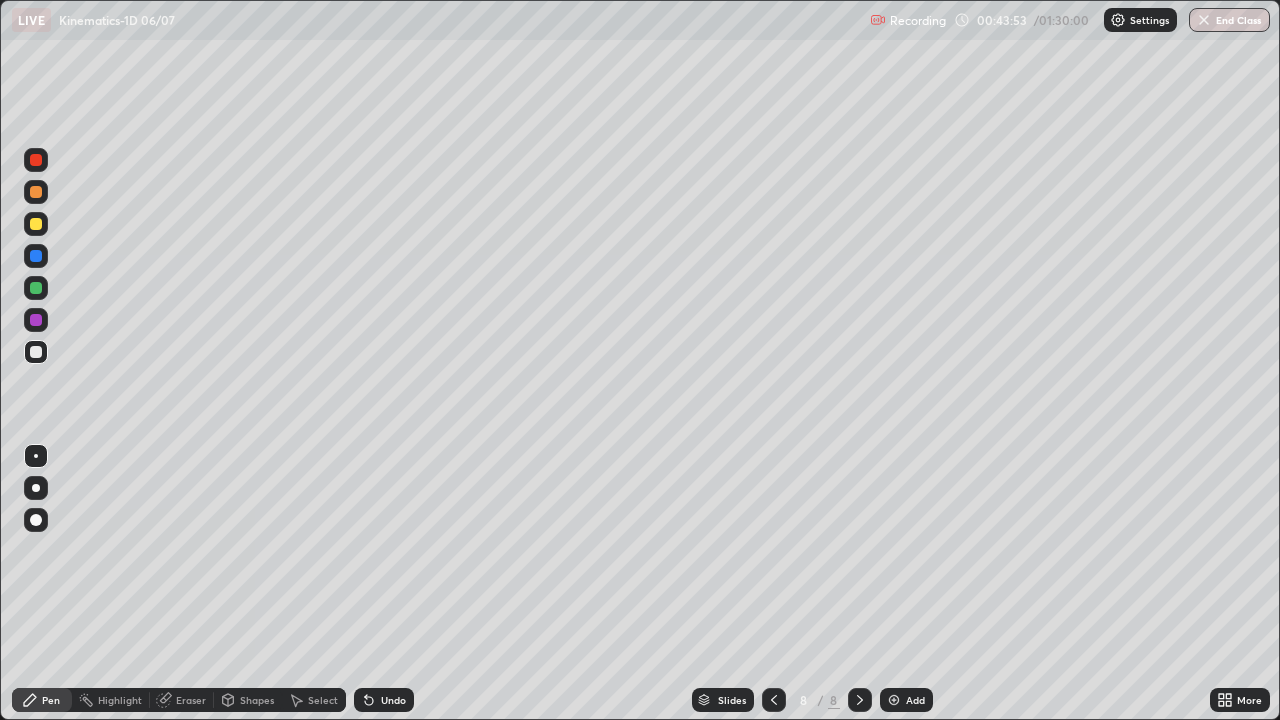 click on "Undo" at bounding box center (393, 700) 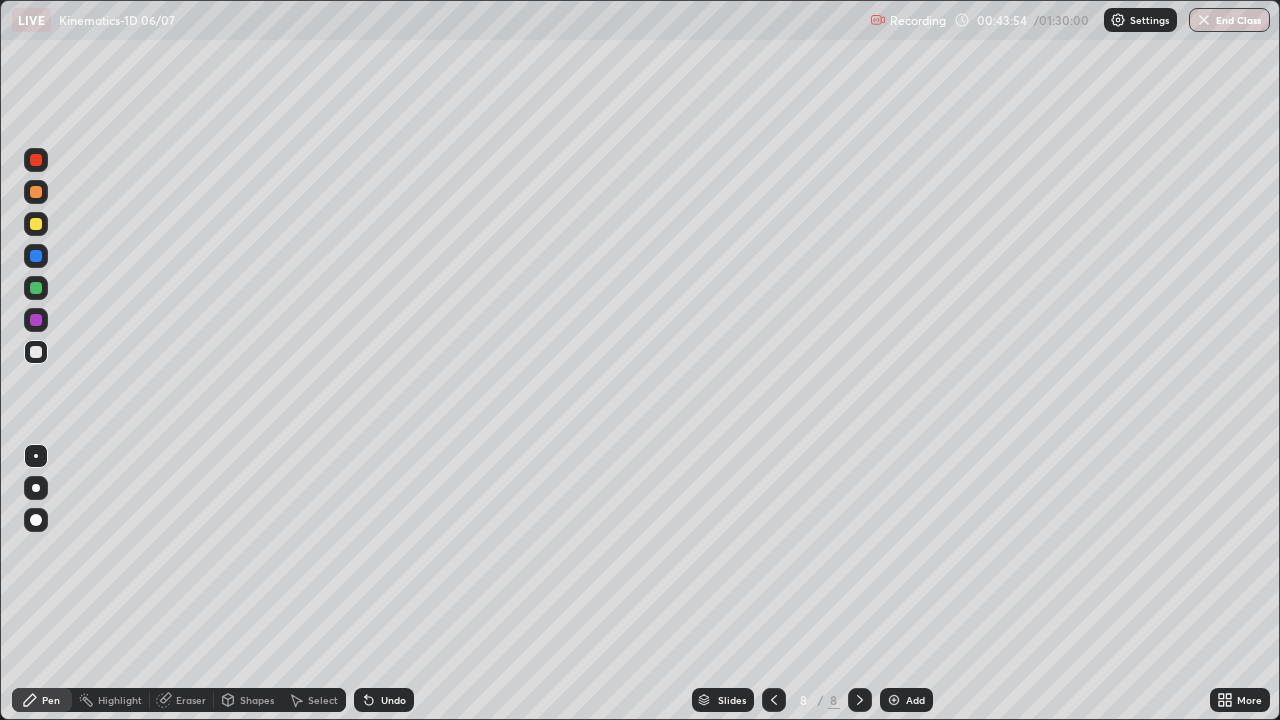 click on "Undo" at bounding box center (393, 700) 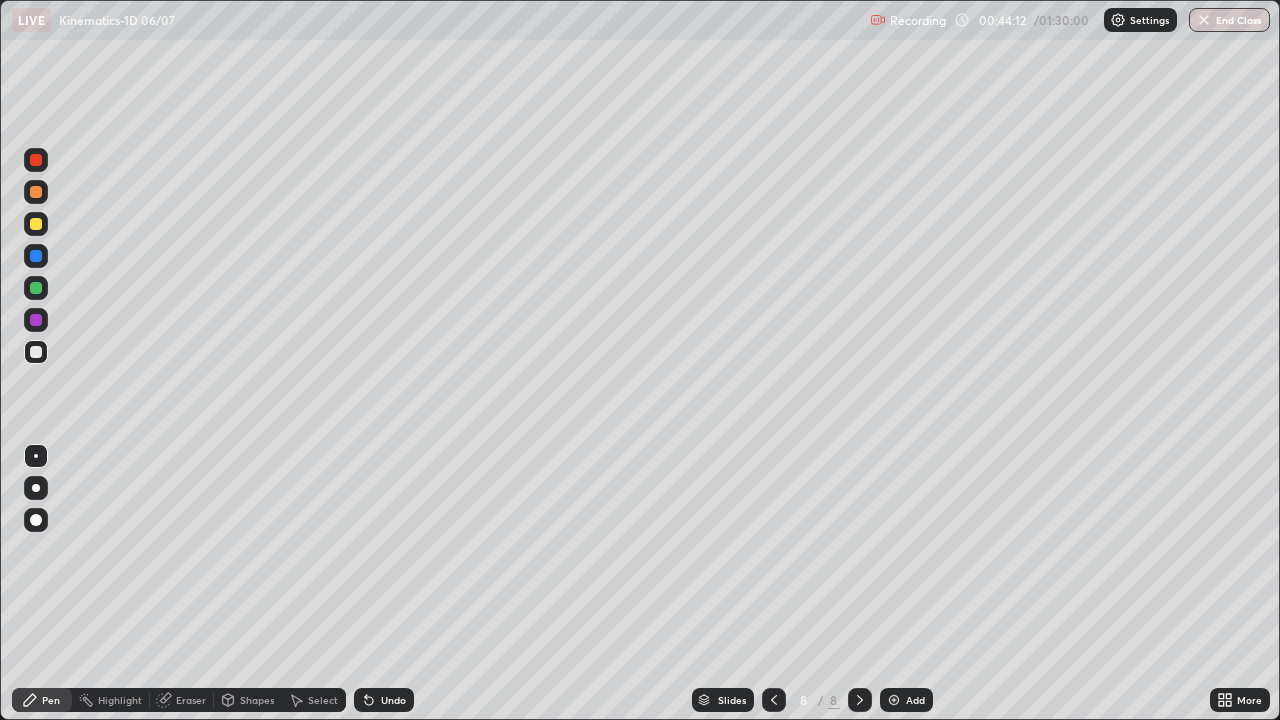 click on "Undo" at bounding box center [393, 700] 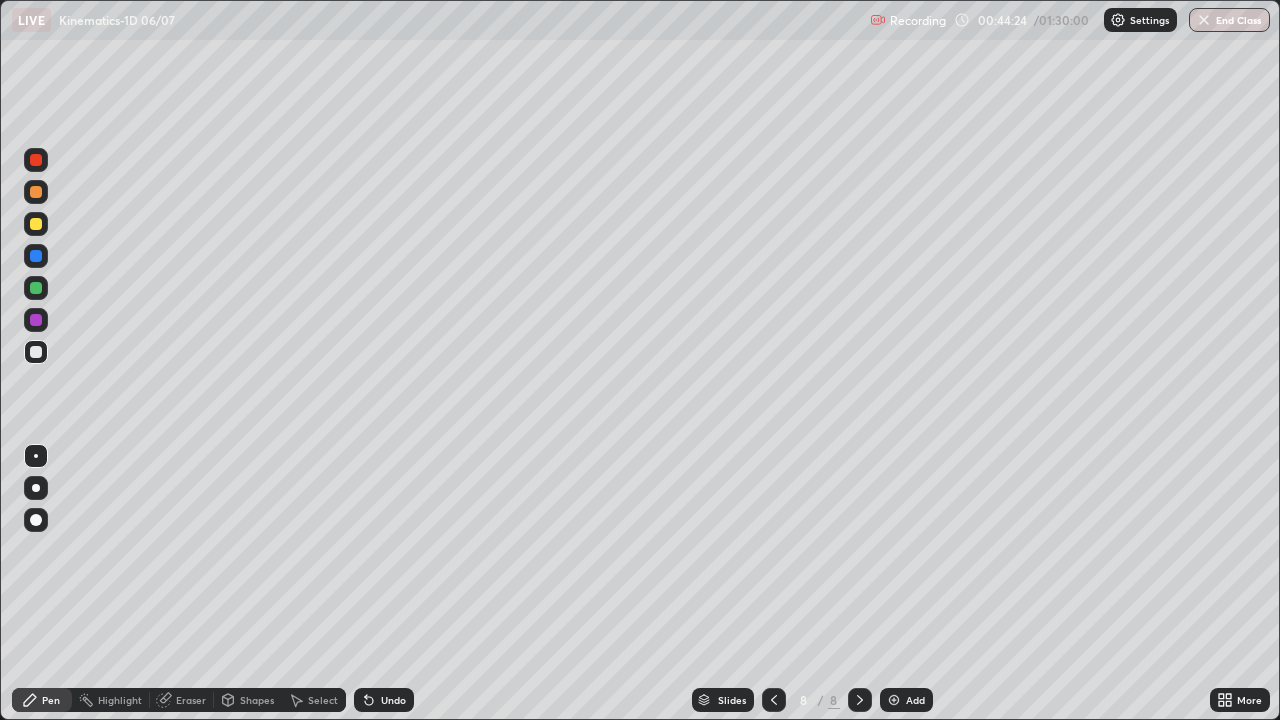 click at bounding box center [36, 224] 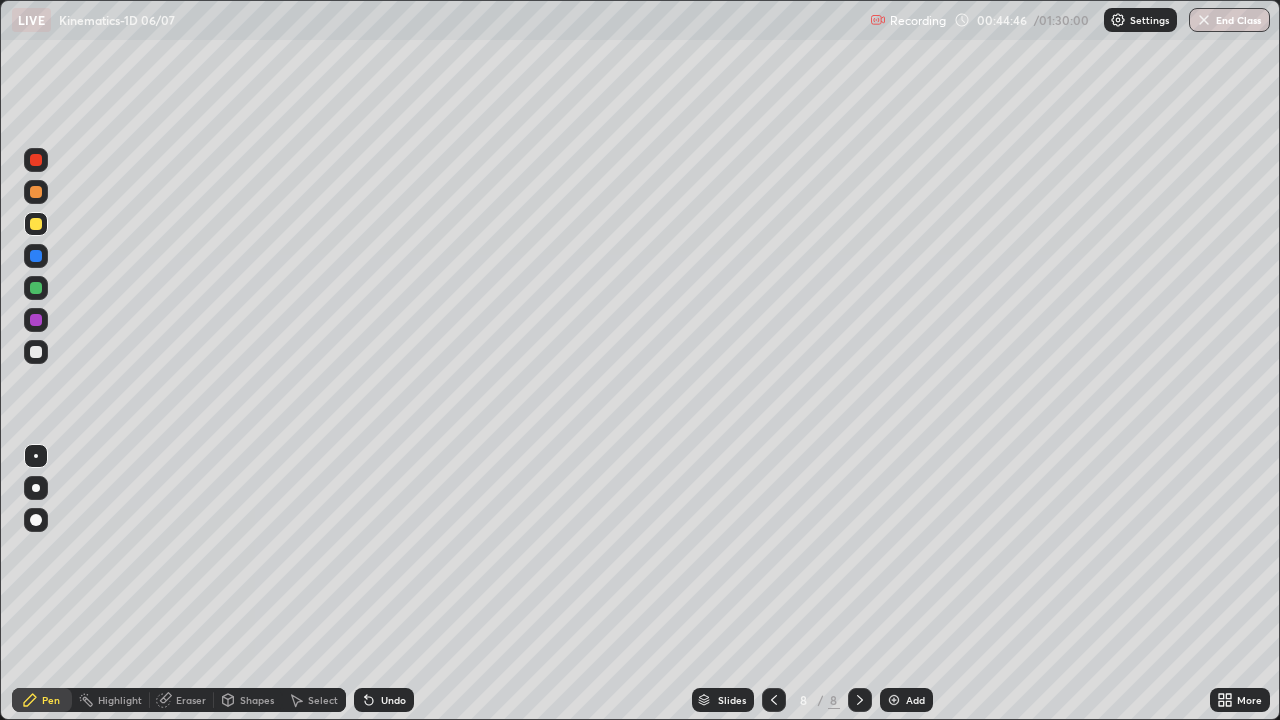 click at bounding box center [36, 352] 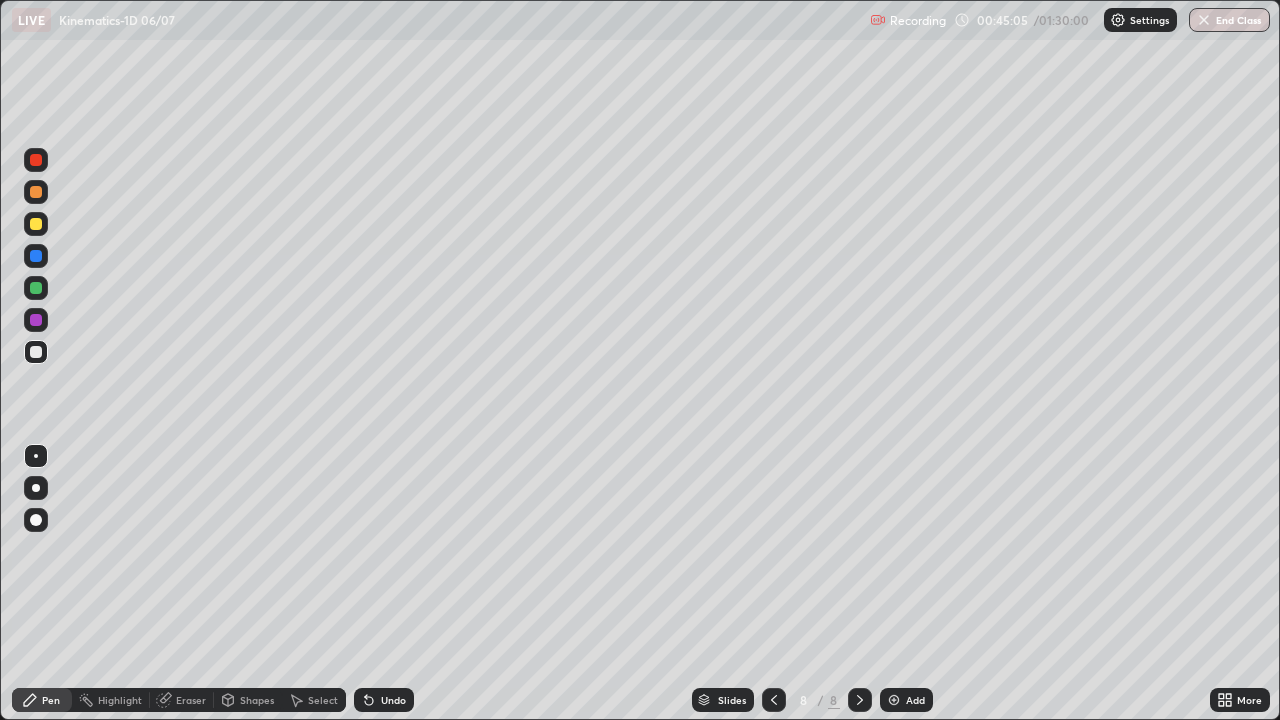 click at bounding box center (36, 224) 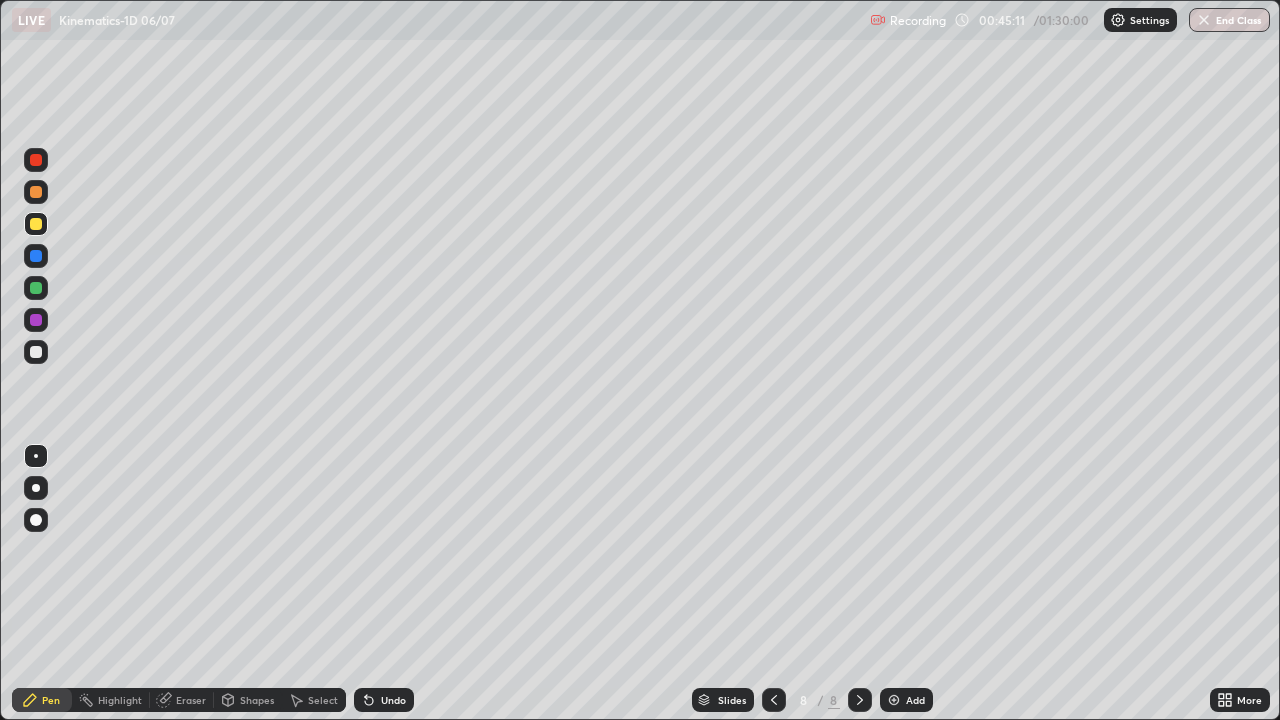 click at bounding box center (36, 352) 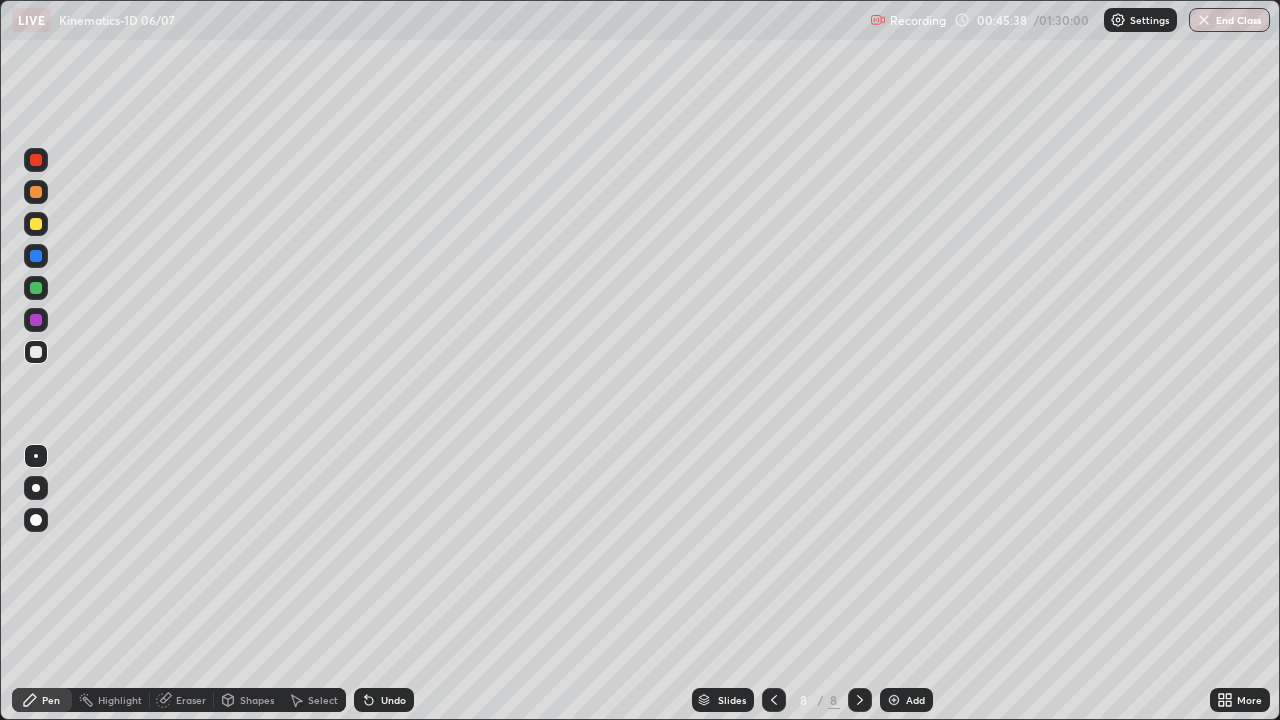 click at bounding box center (36, 224) 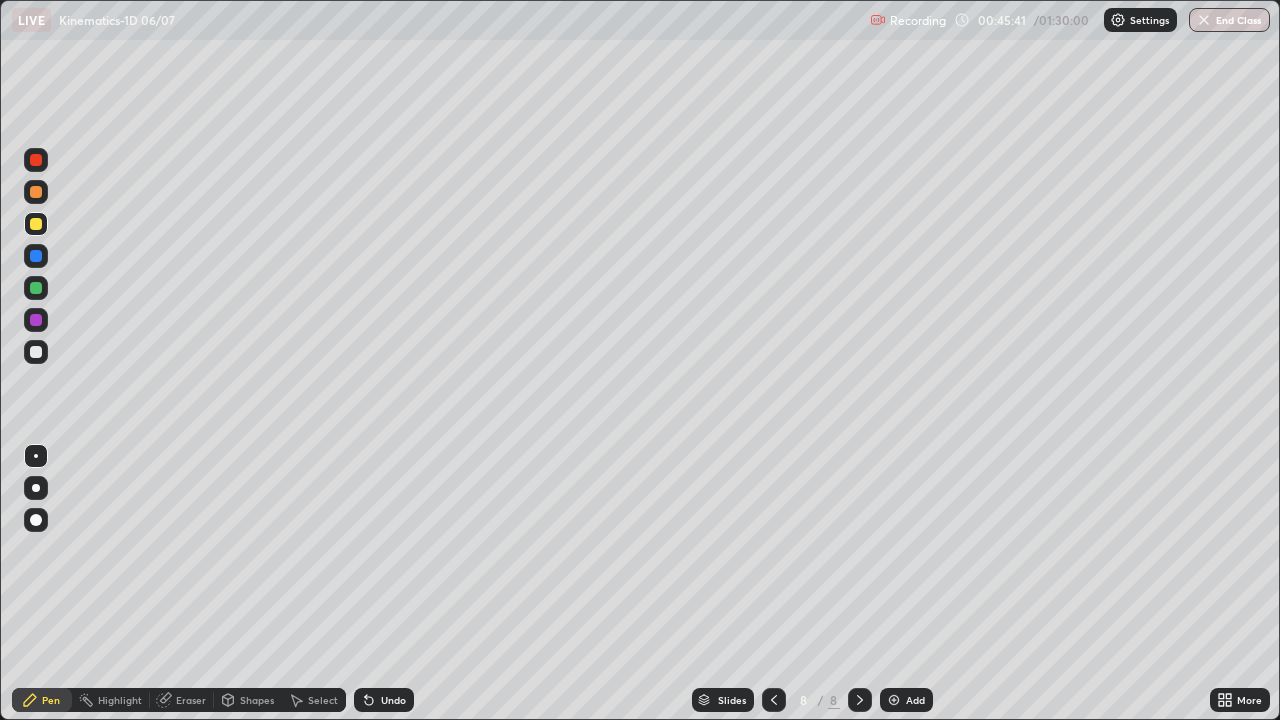 click at bounding box center [36, 352] 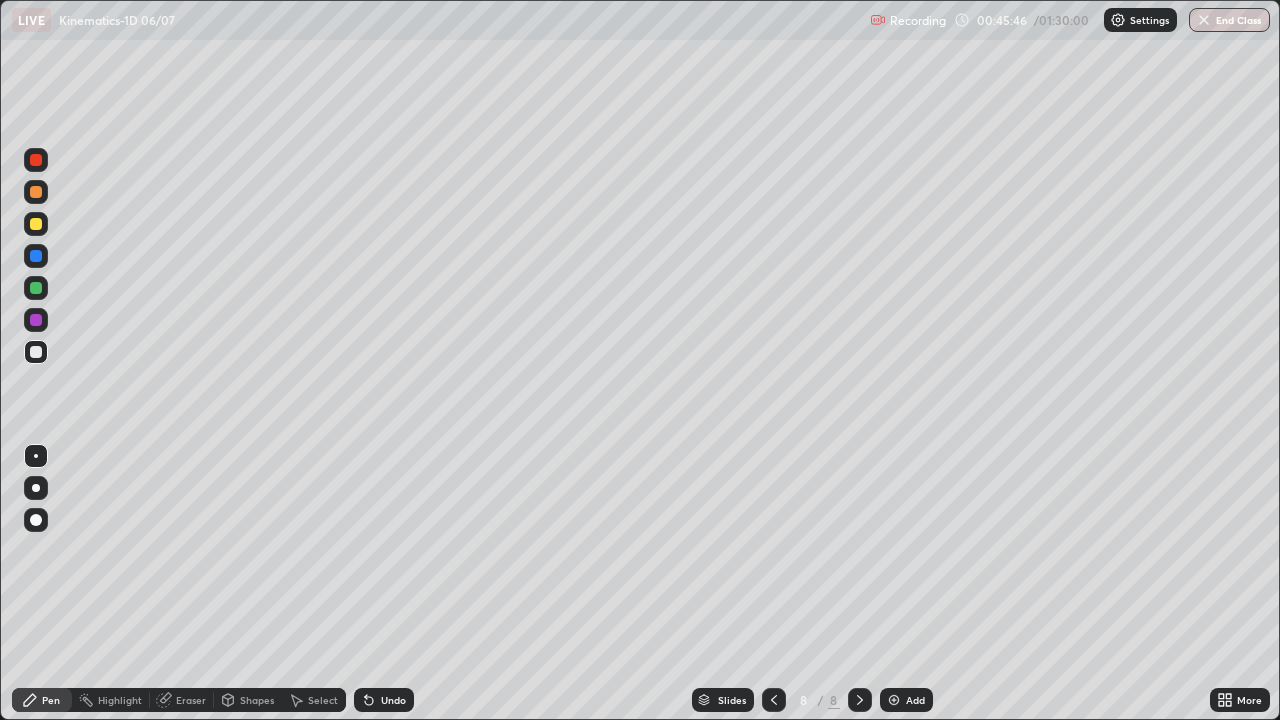click at bounding box center [36, 224] 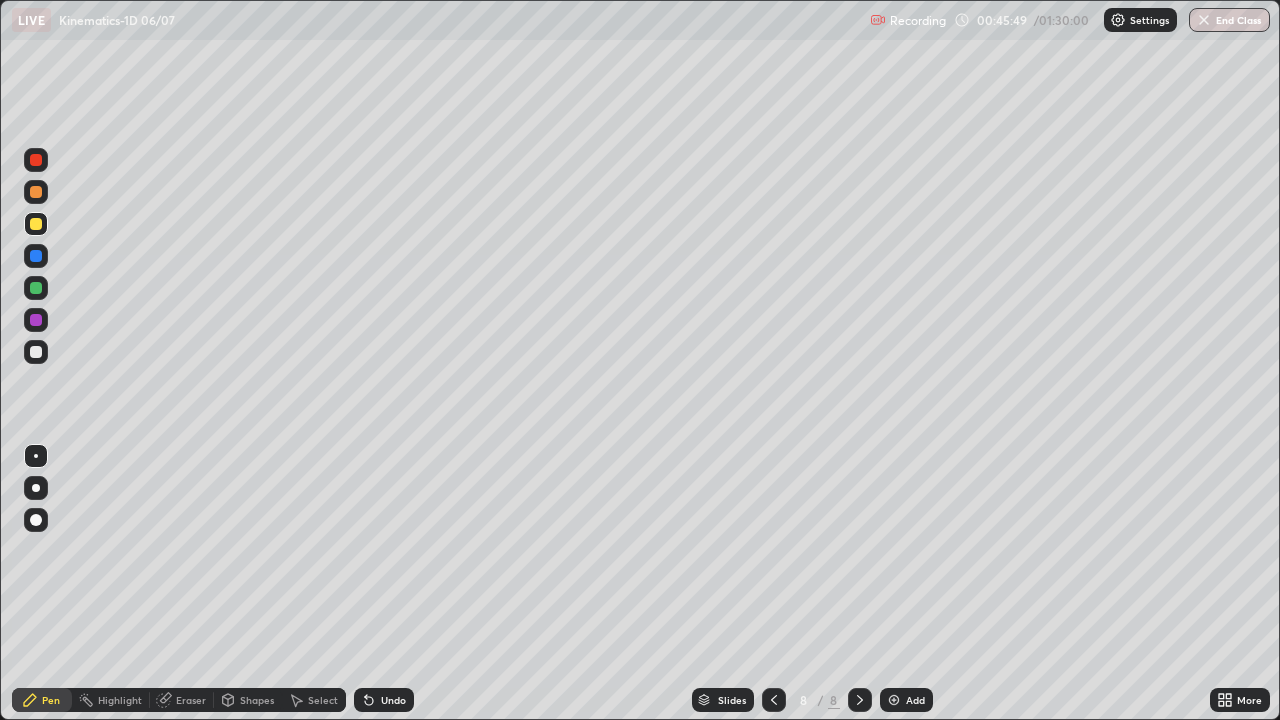 click at bounding box center (36, 352) 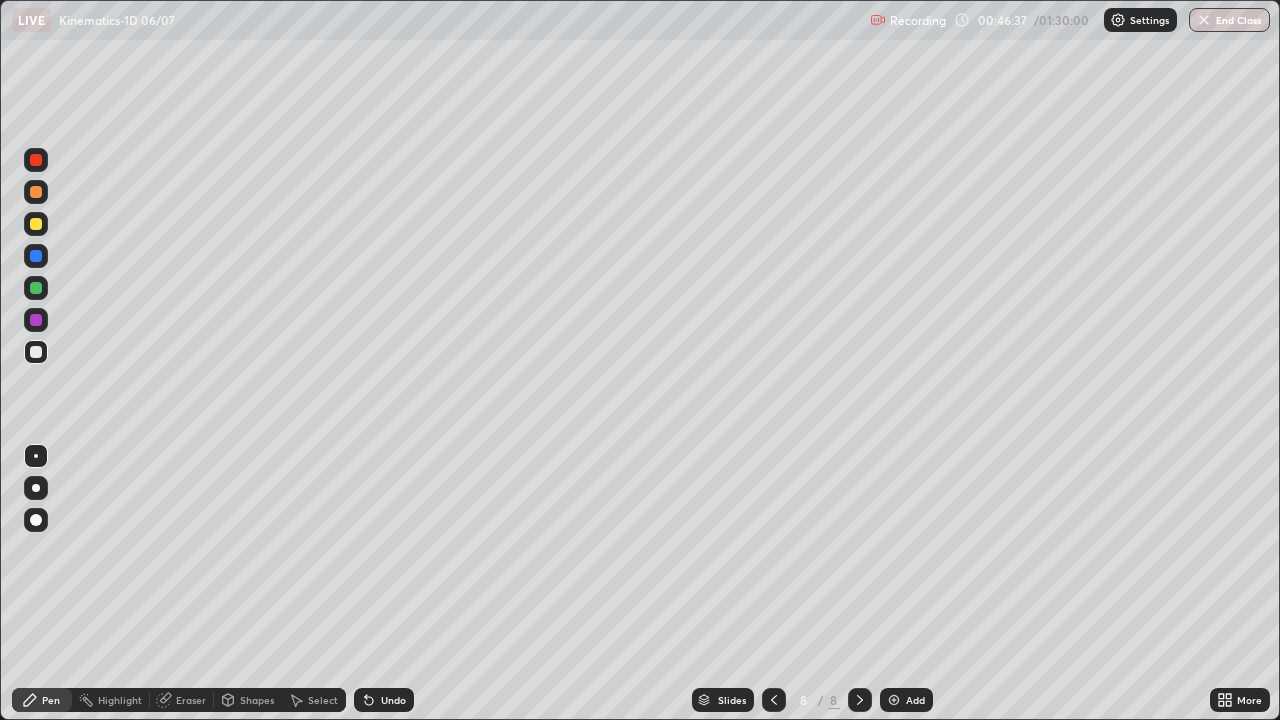 click at bounding box center (36, 224) 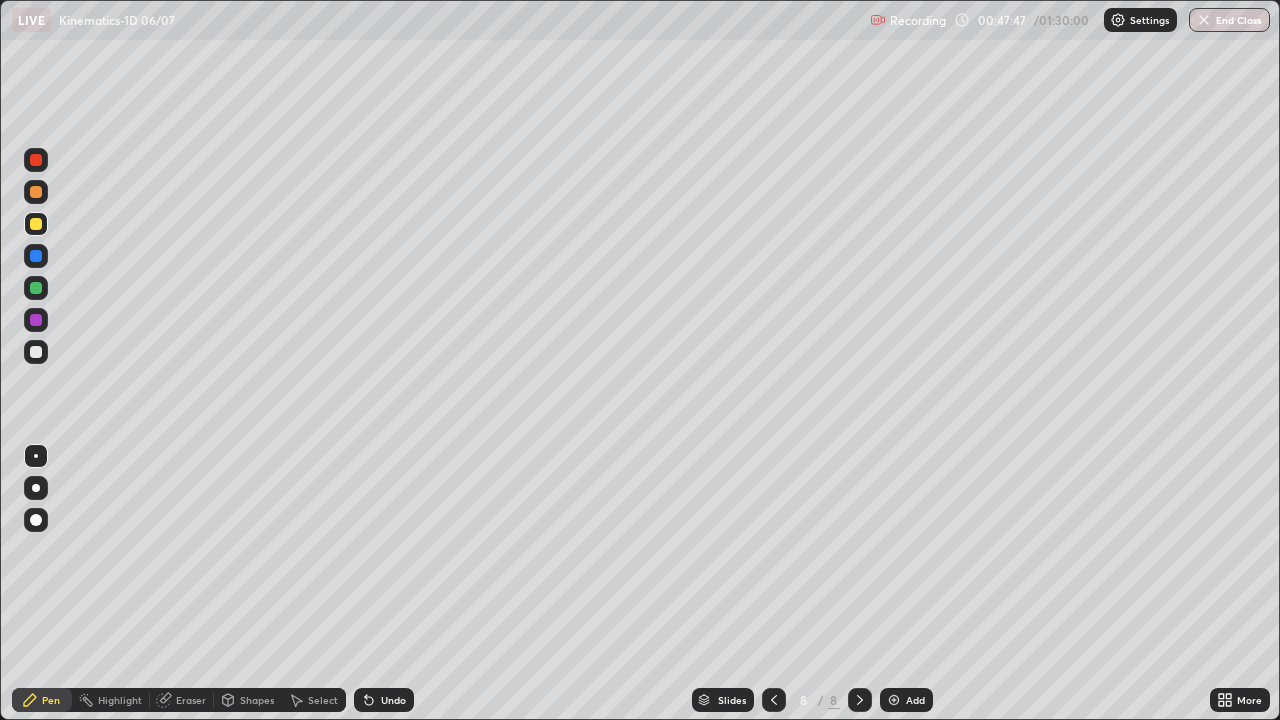 click at bounding box center [36, 352] 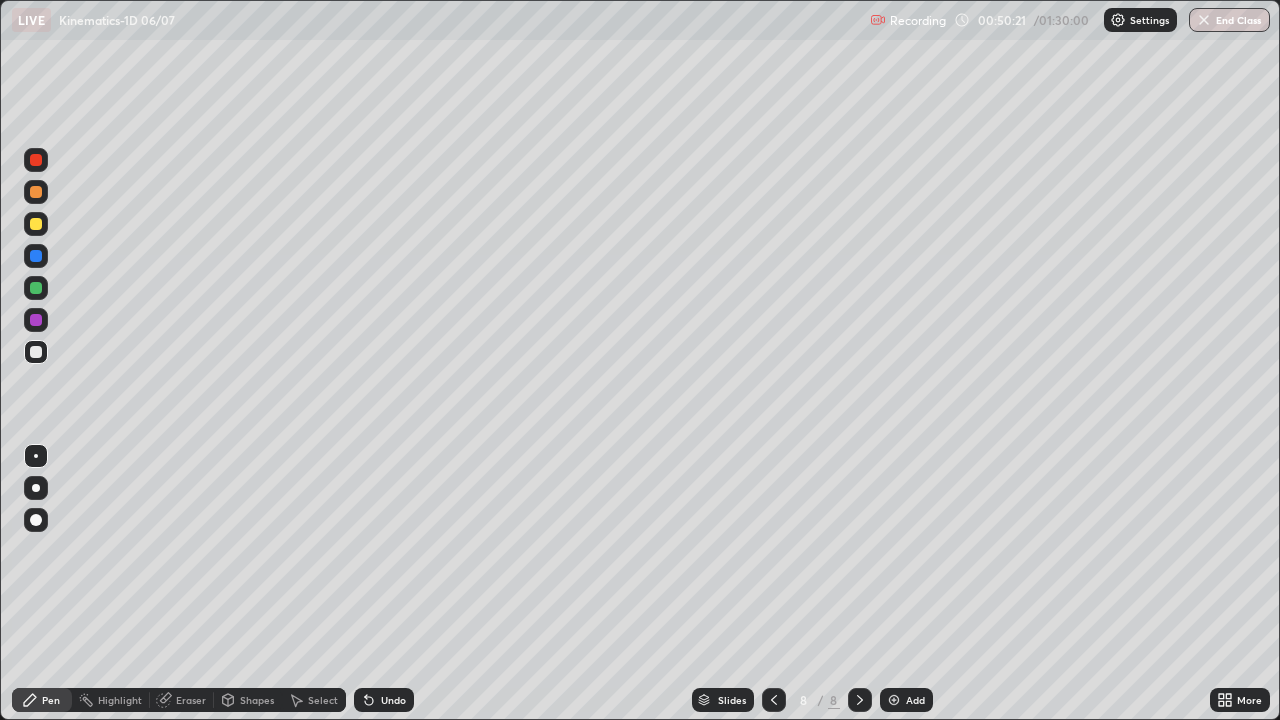 click on "Undo" at bounding box center (393, 700) 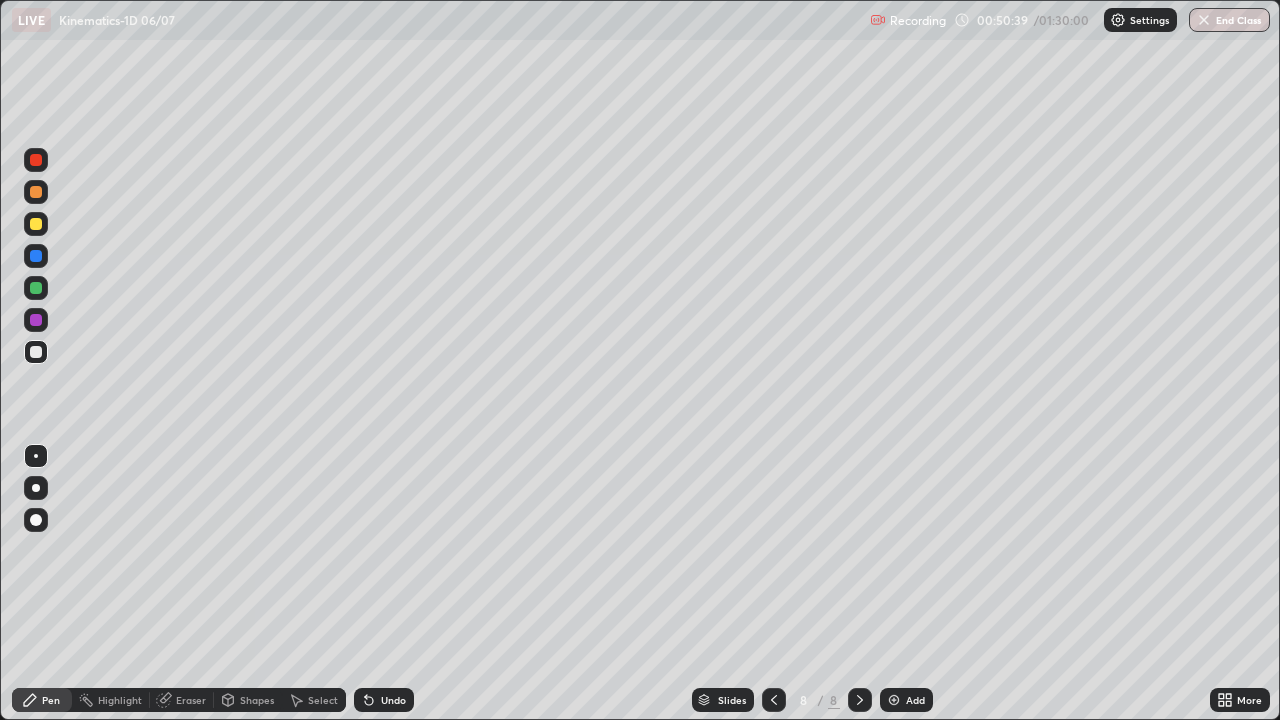 click on "Undo" at bounding box center (393, 700) 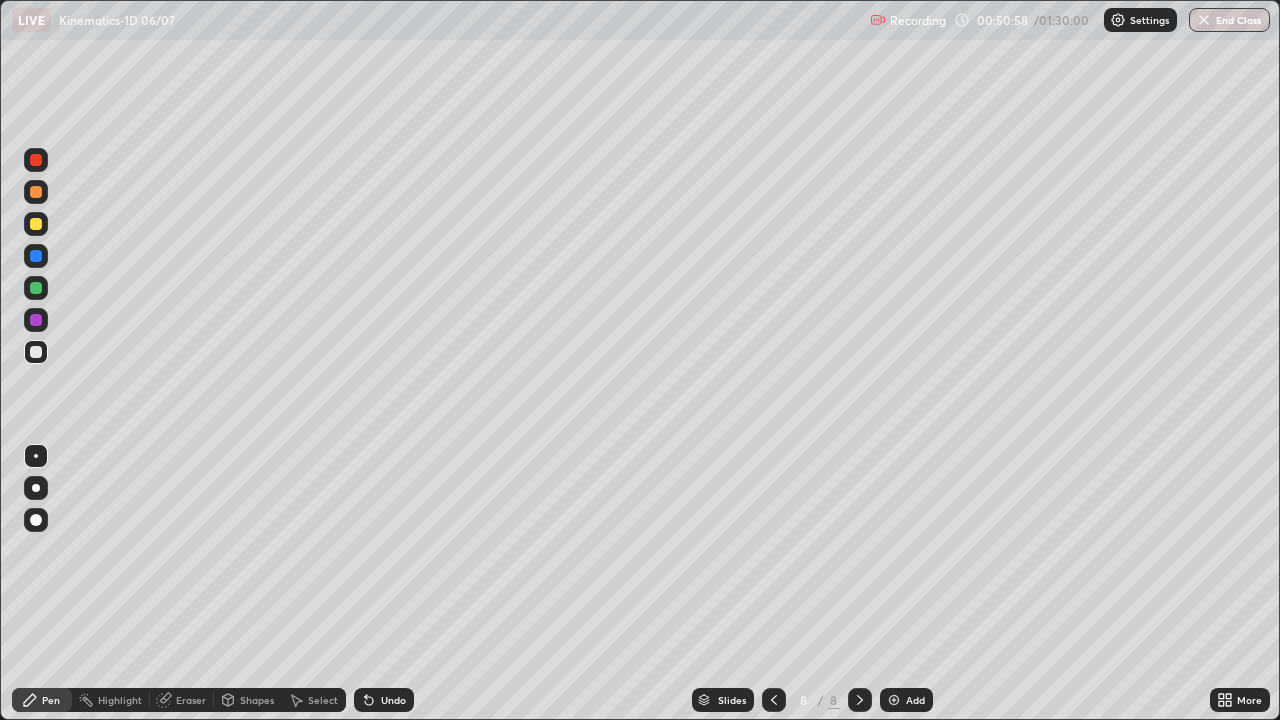 click on "Undo" at bounding box center [393, 700] 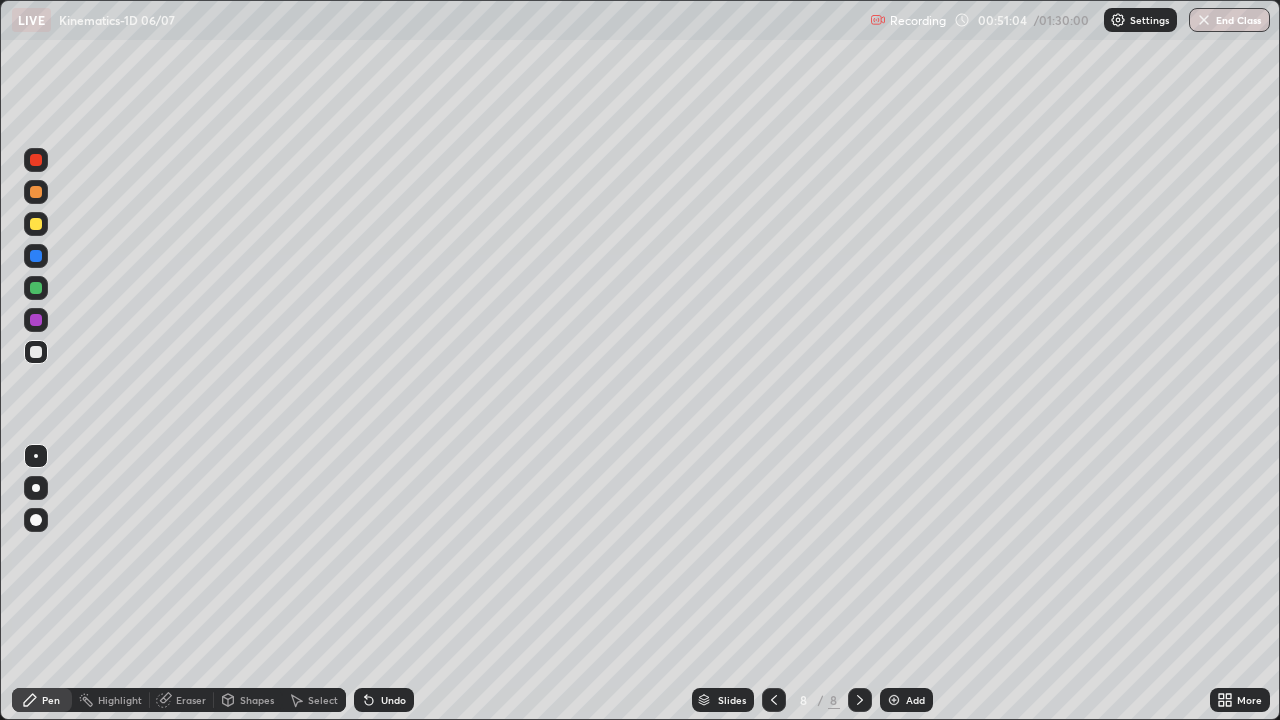 click on "Undo" at bounding box center [393, 700] 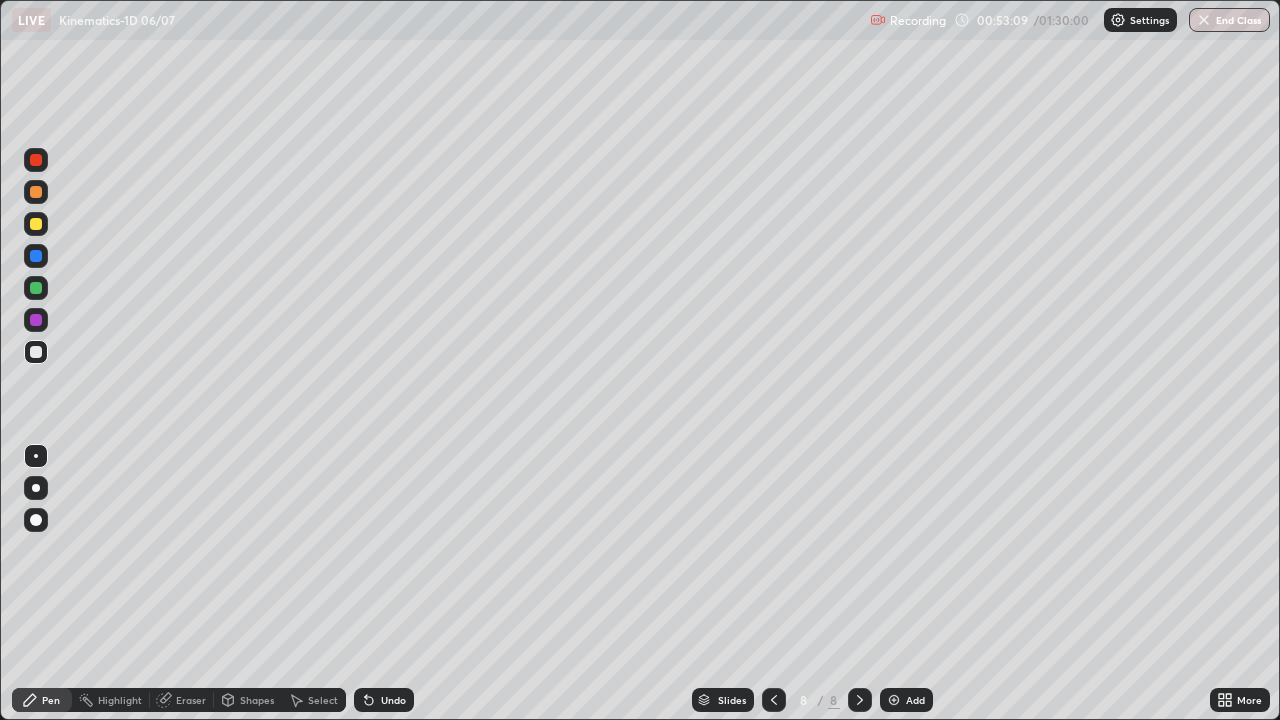 click at bounding box center (36, 224) 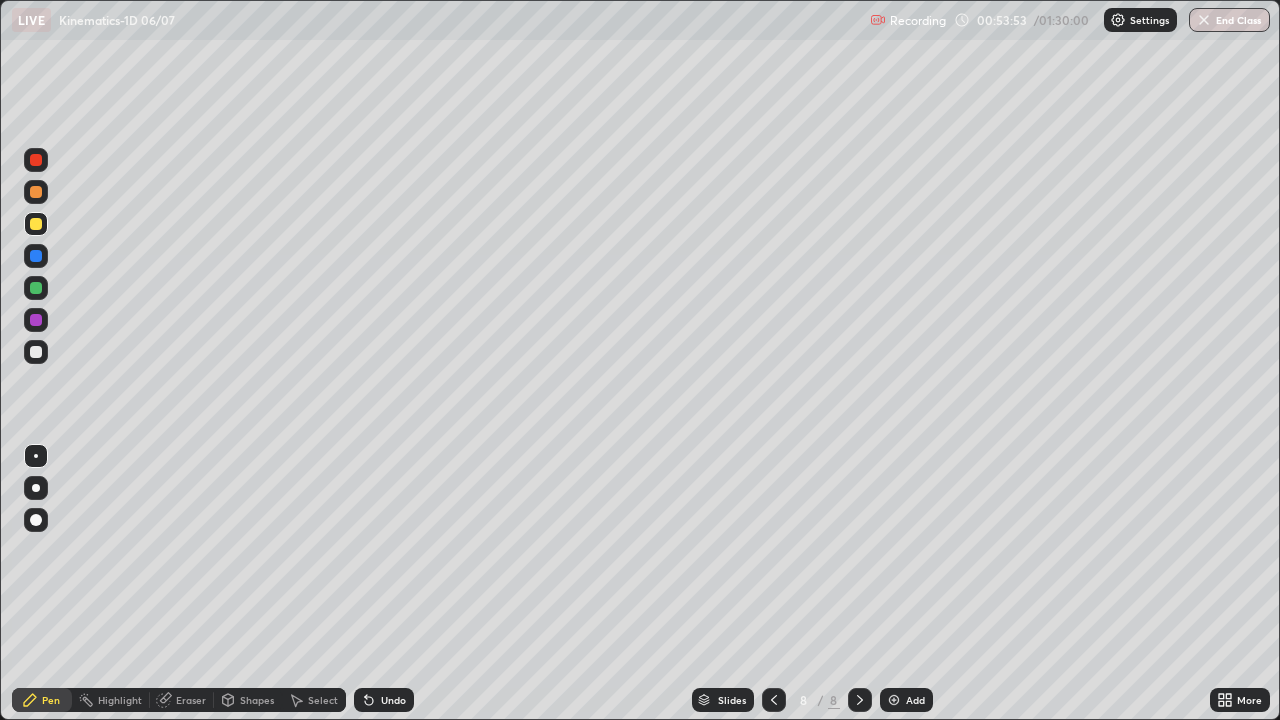 click 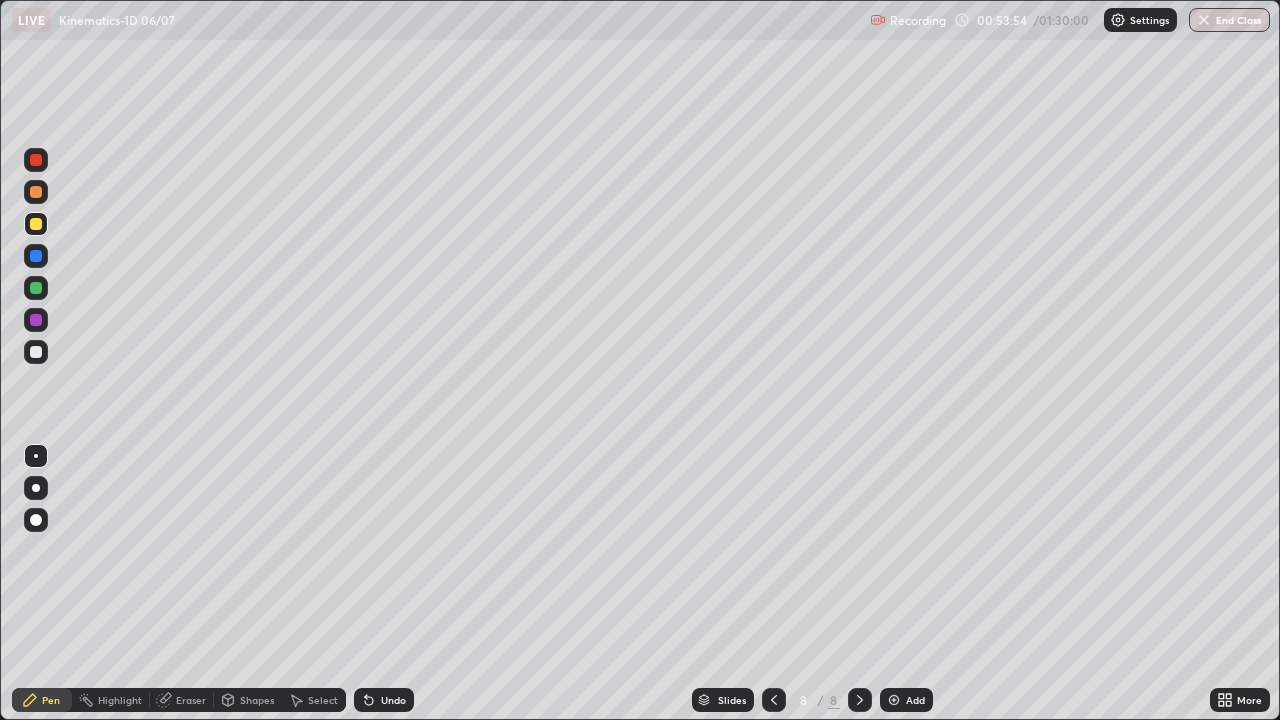 click at bounding box center (894, 700) 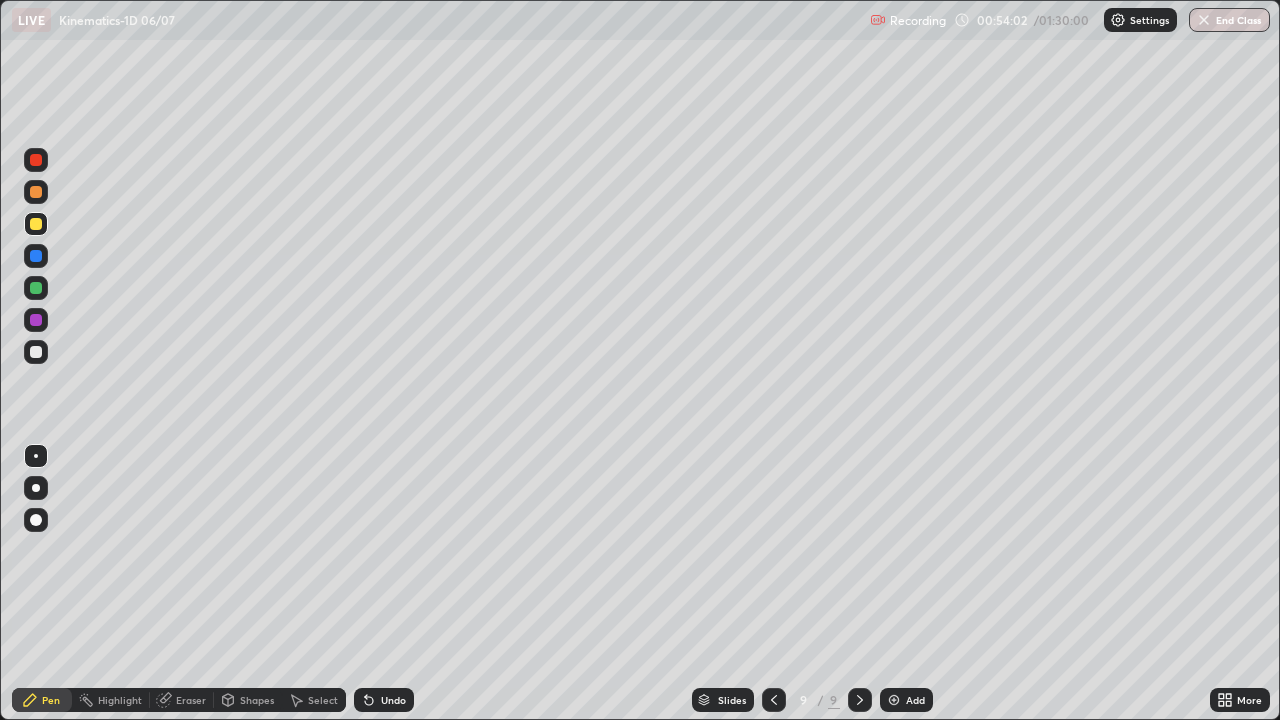 click on "Undo" at bounding box center [384, 700] 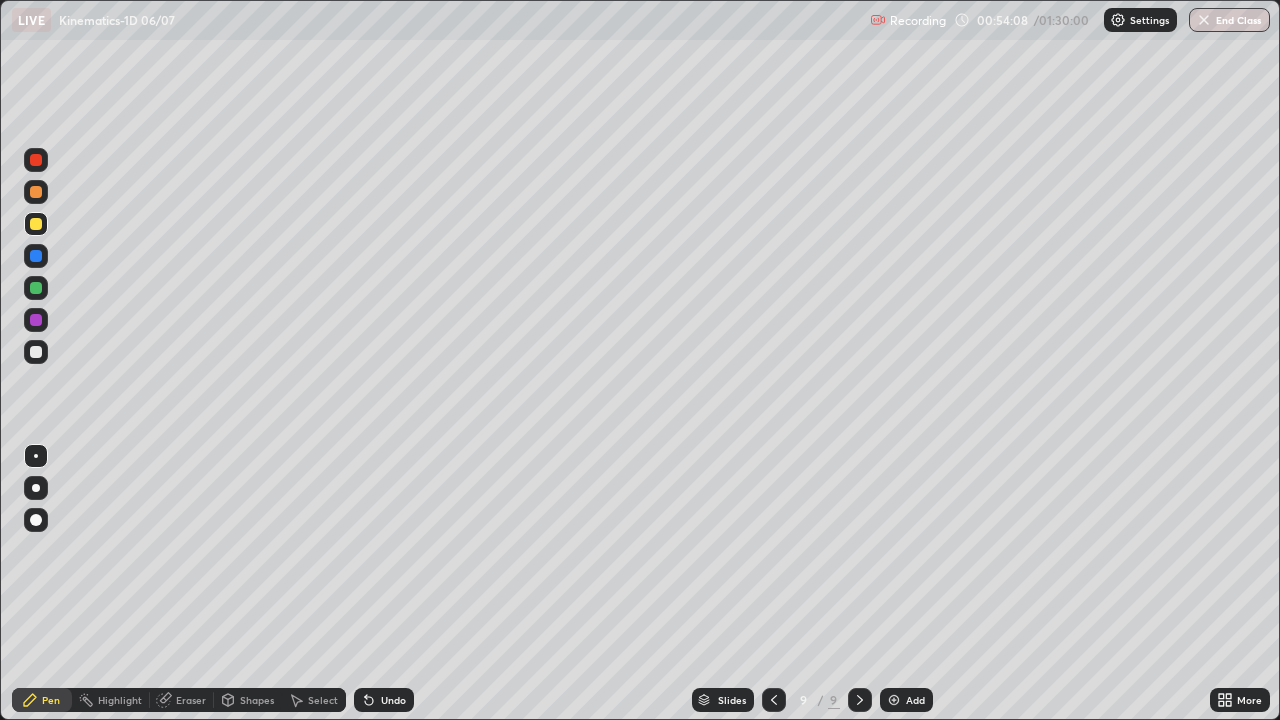 click on "Undo" at bounding box center [393, 700] 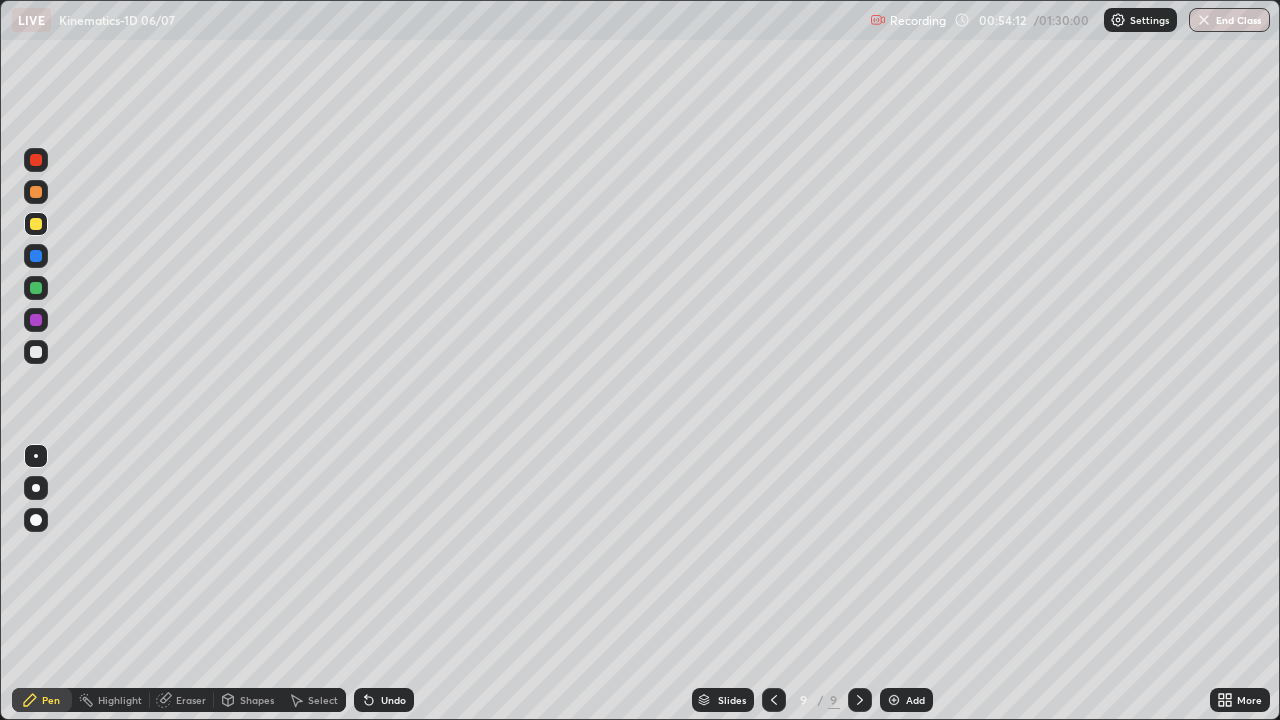 click at bounding box center (36, 352) 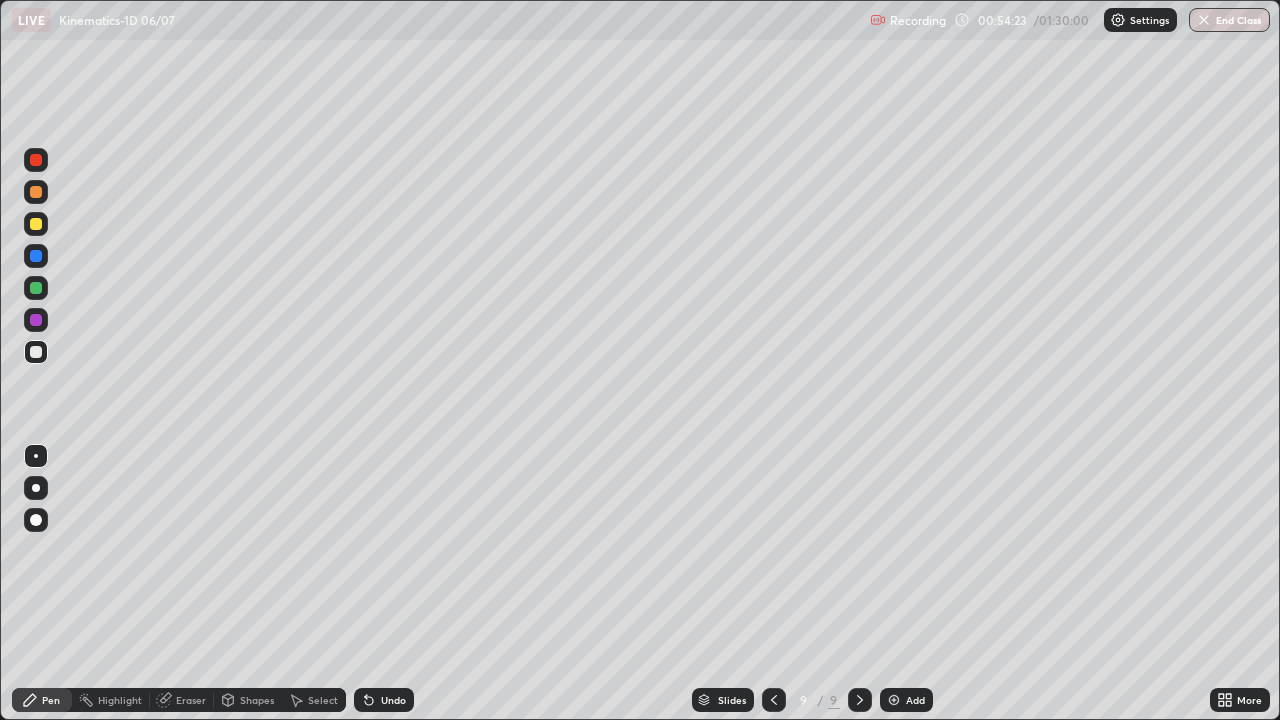 click 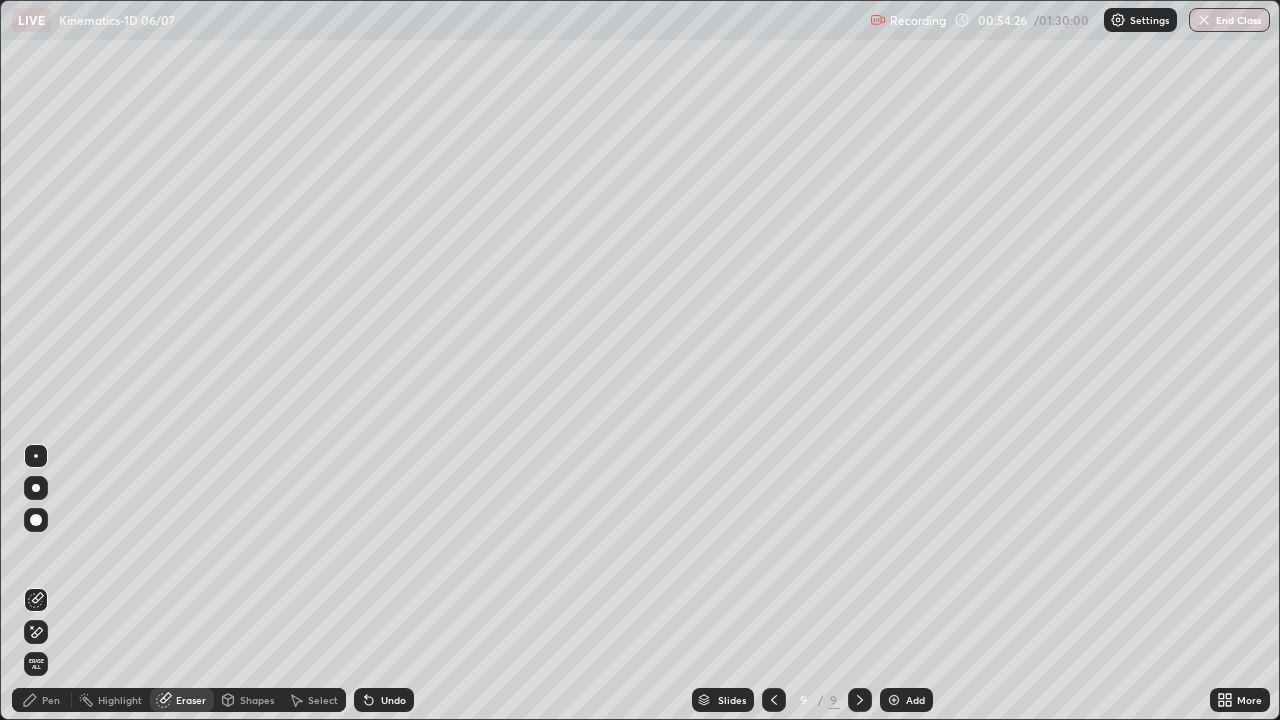 click 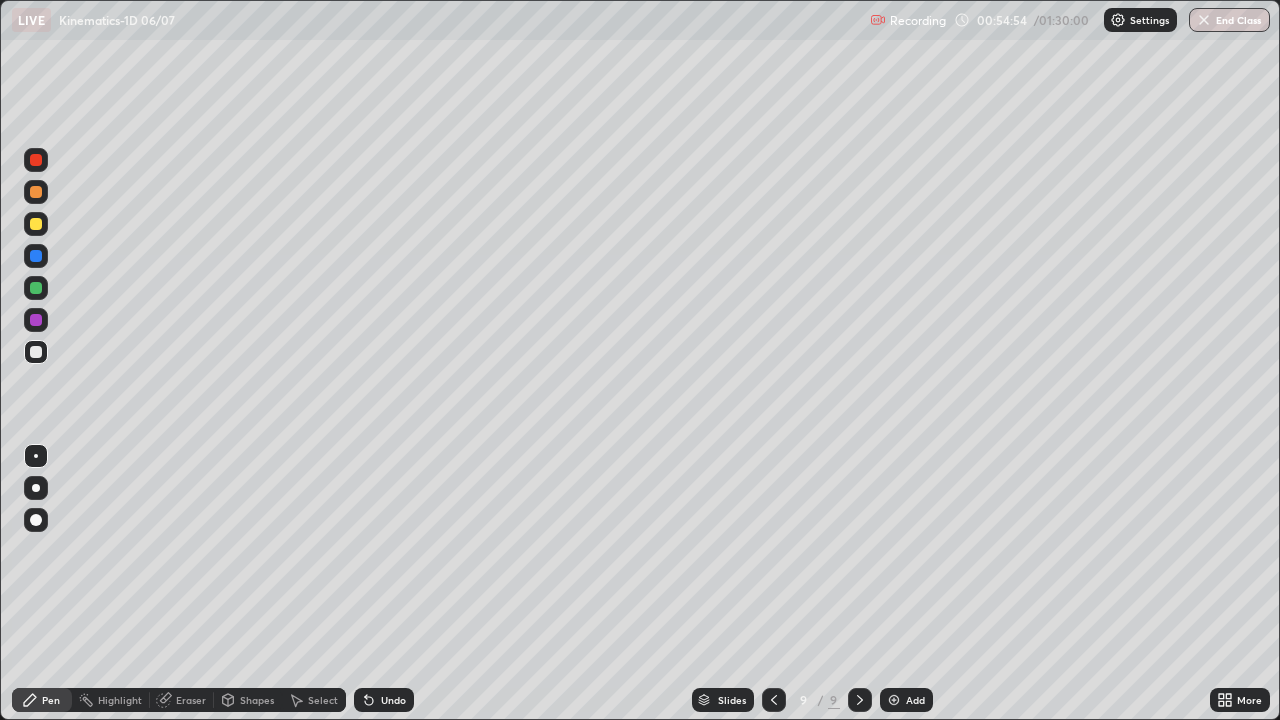 click on "Eraser" at bounding box center (191, 700) 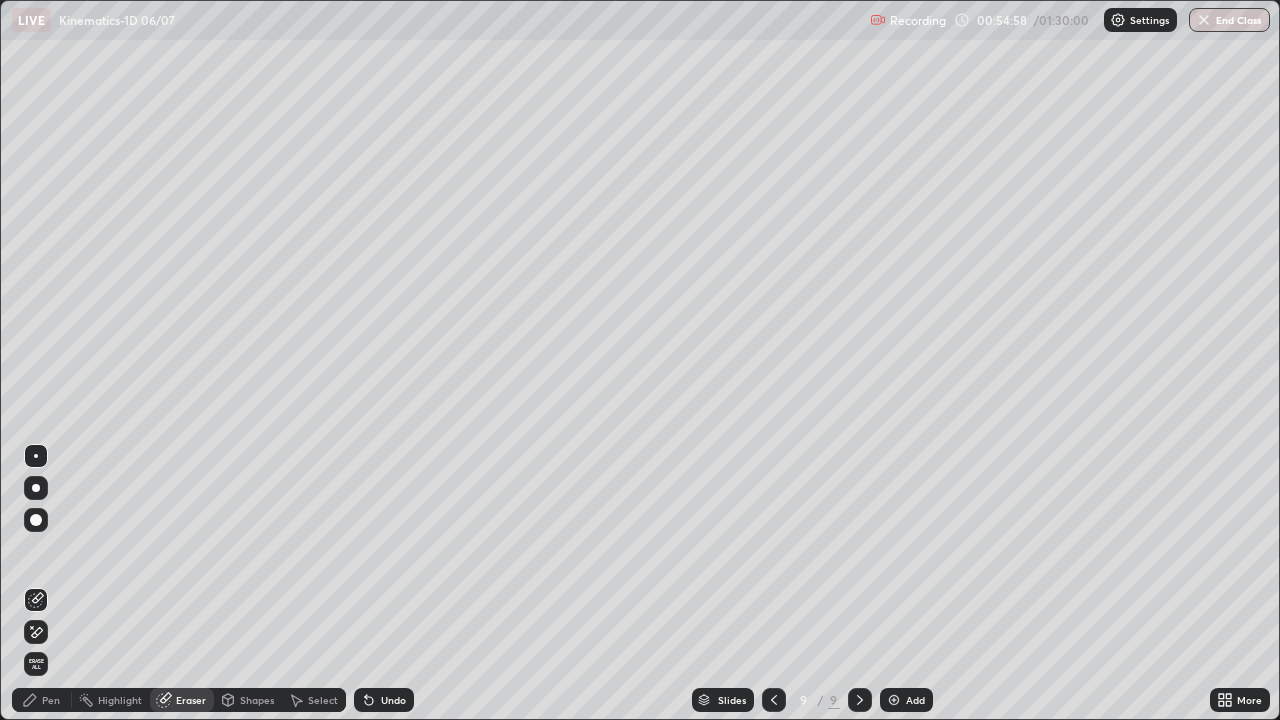 click 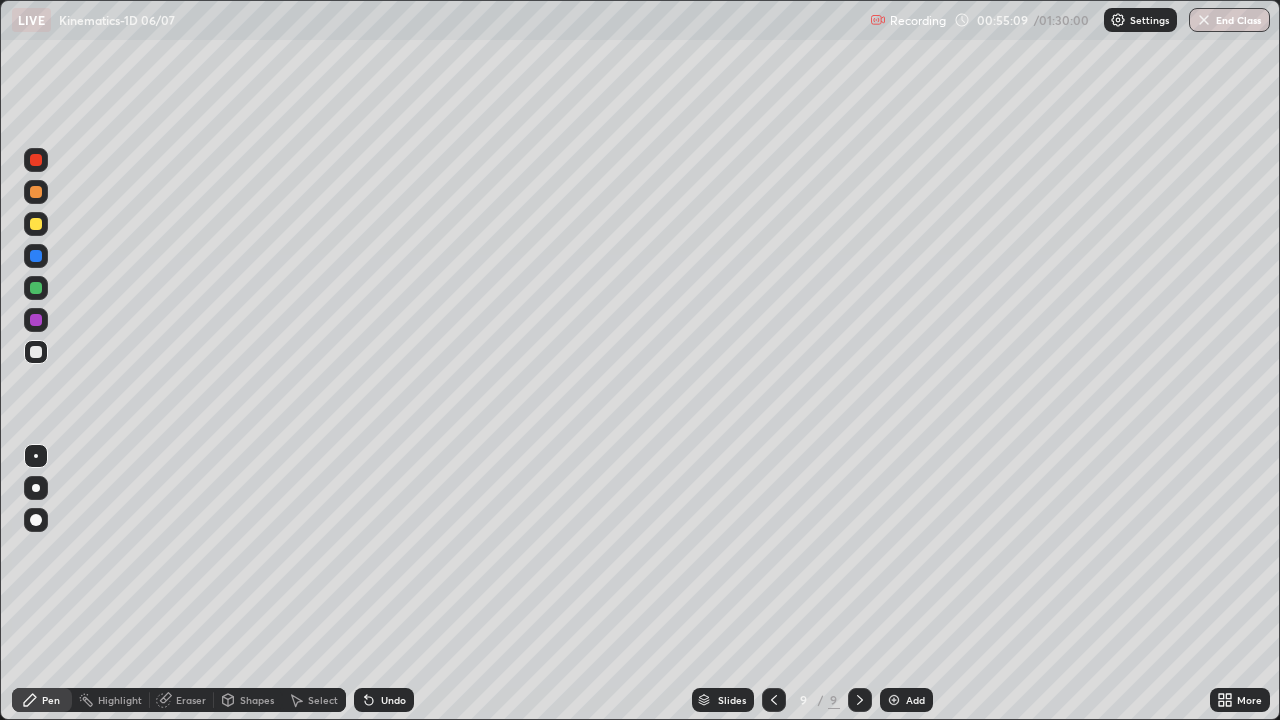 click on "Undo" at bounding box center [393, 700] 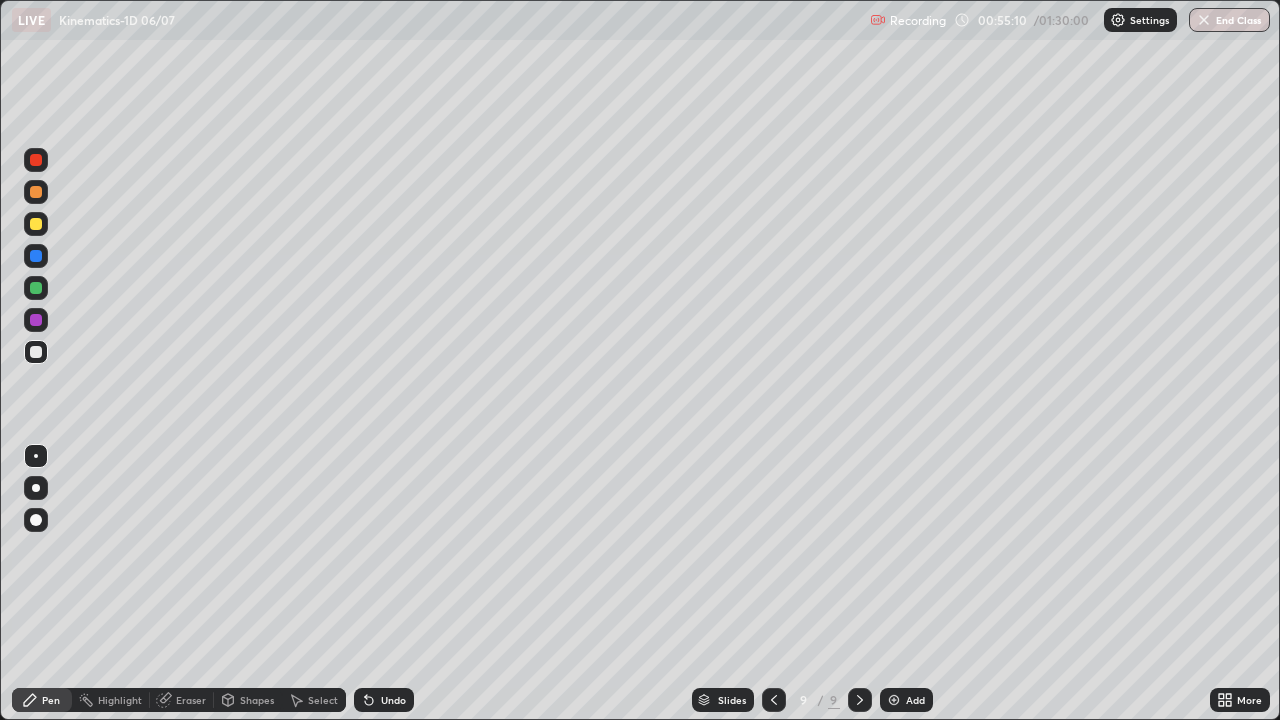 click on "Undo" at bounding box center [393, 700] 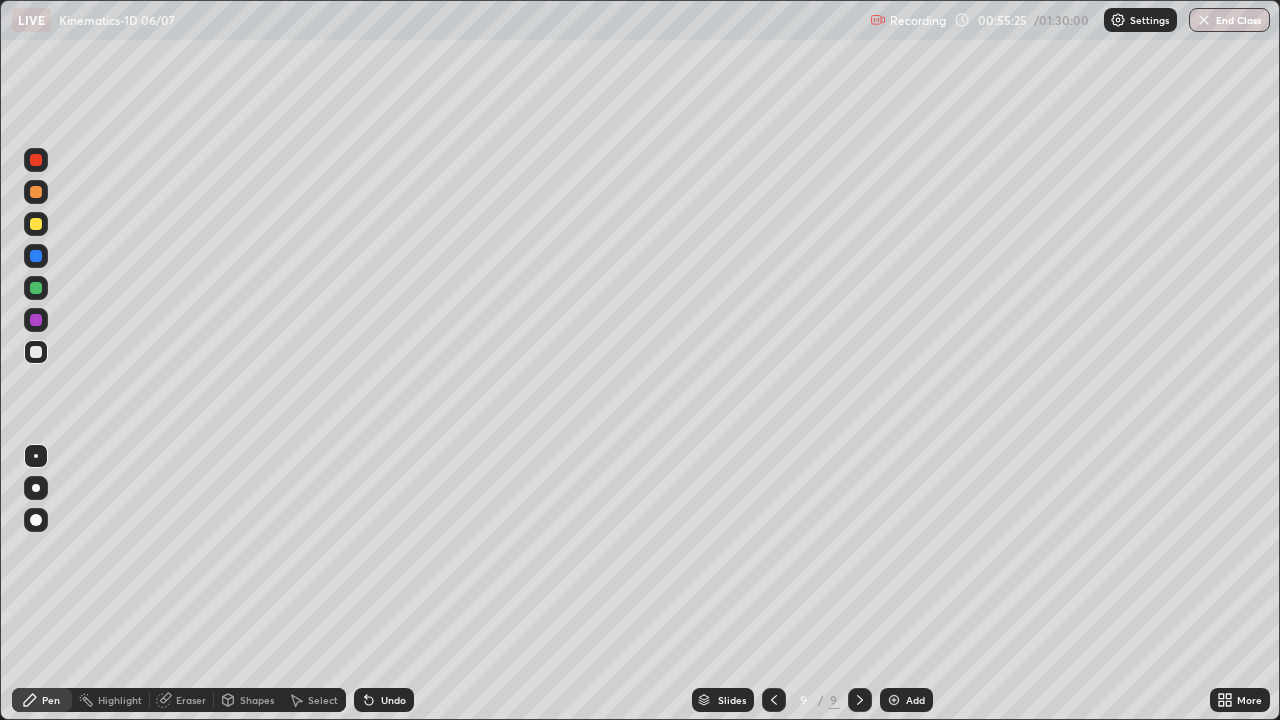 click on "Eraser" at bounding box center [191, 700] 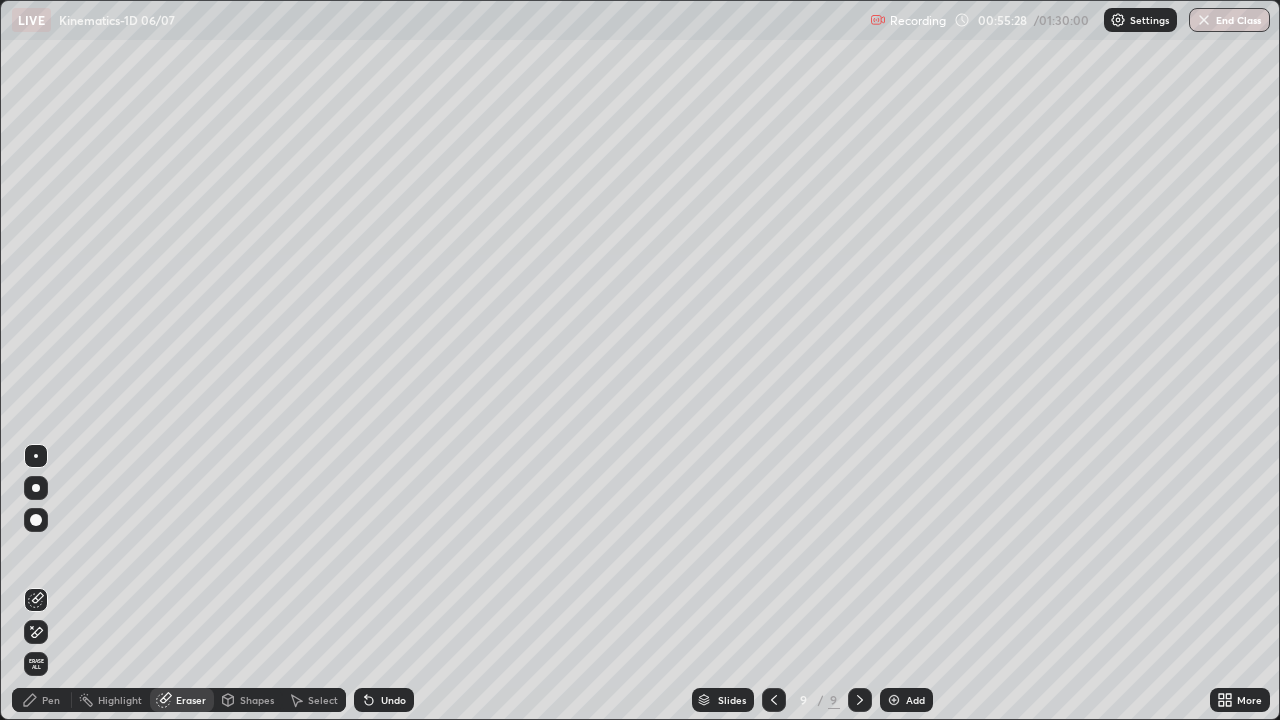 click on "Pen" at bounding box center (42, 700) 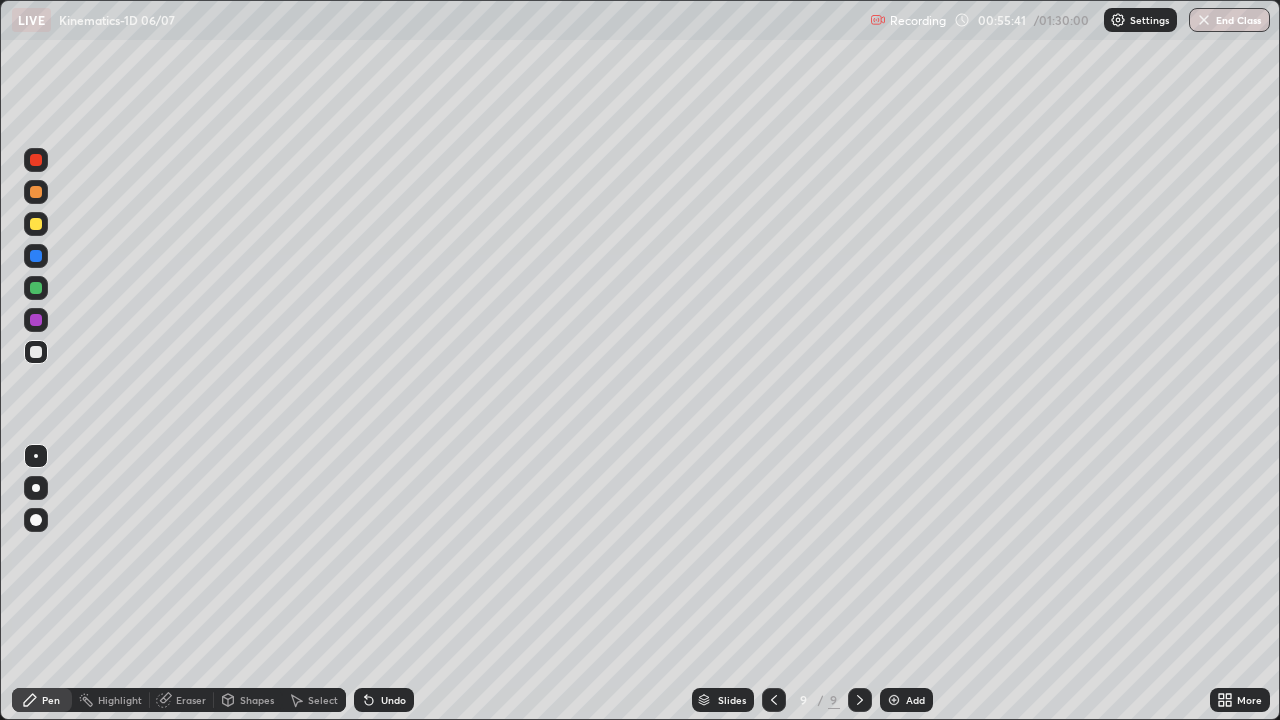 click at bounding box center [36, 224] 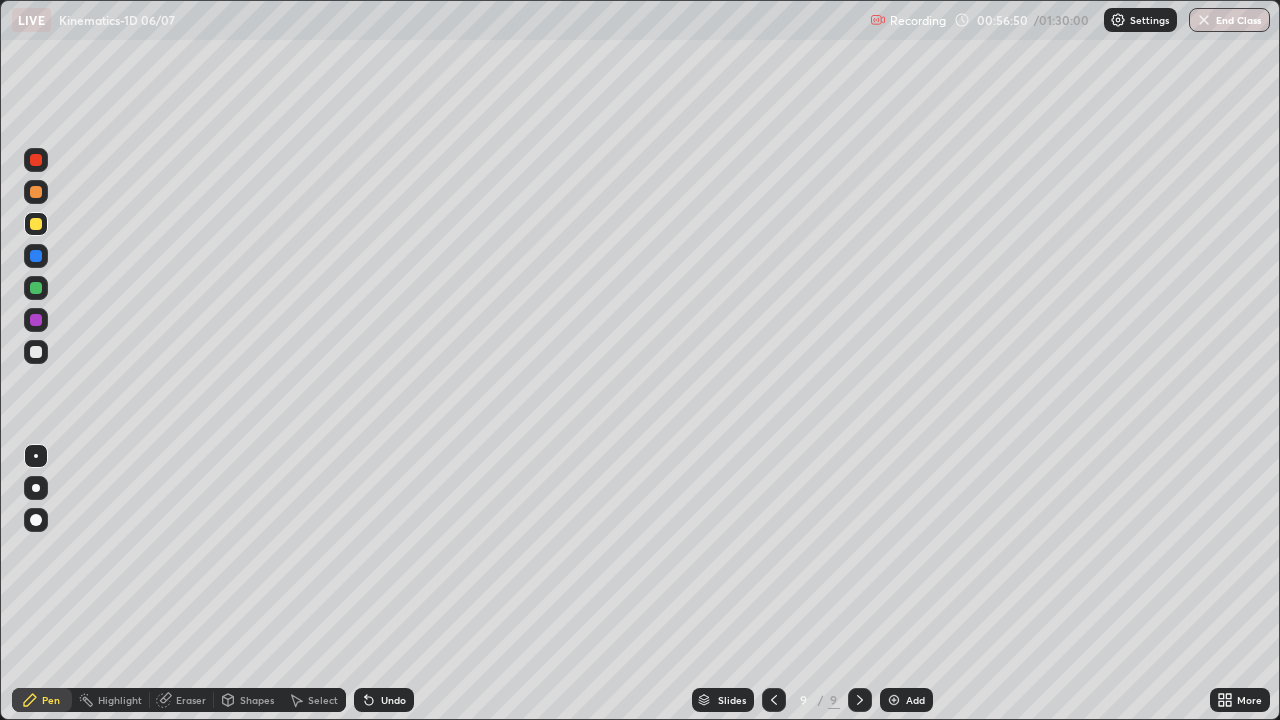 click at bounding box center [36, 192] 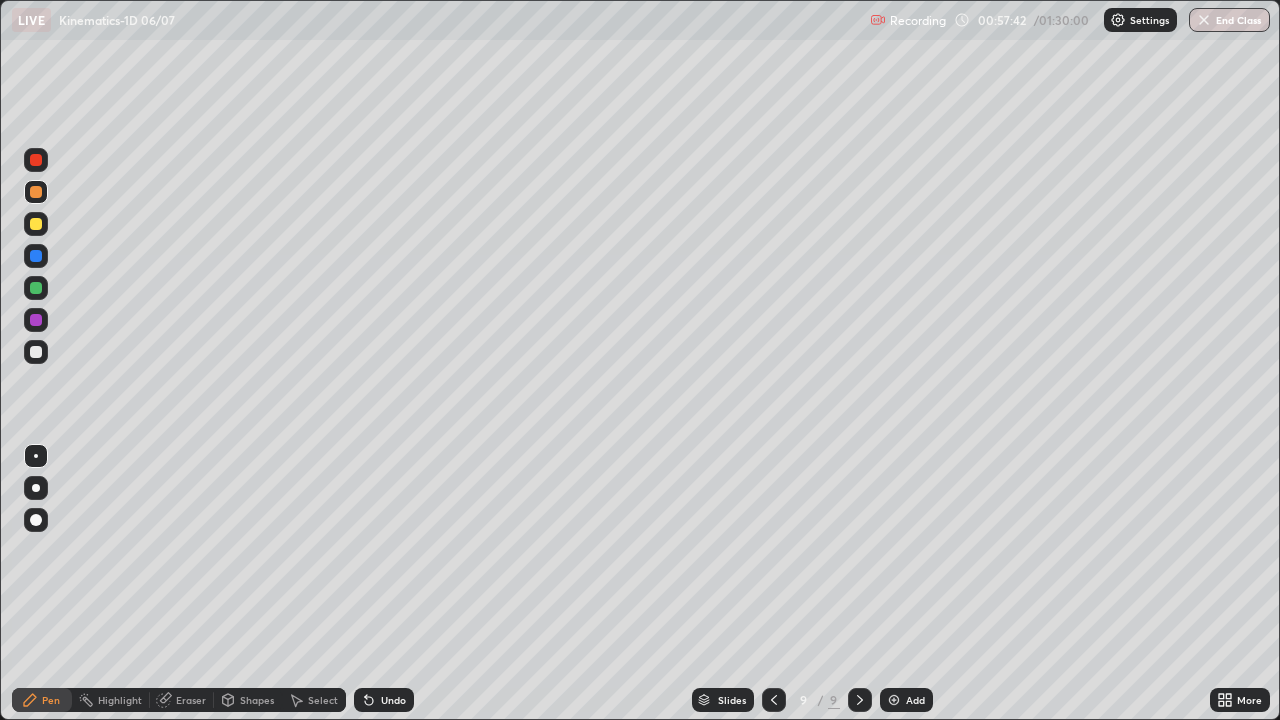 click on "Eraser" at bounding box center (191, 700) 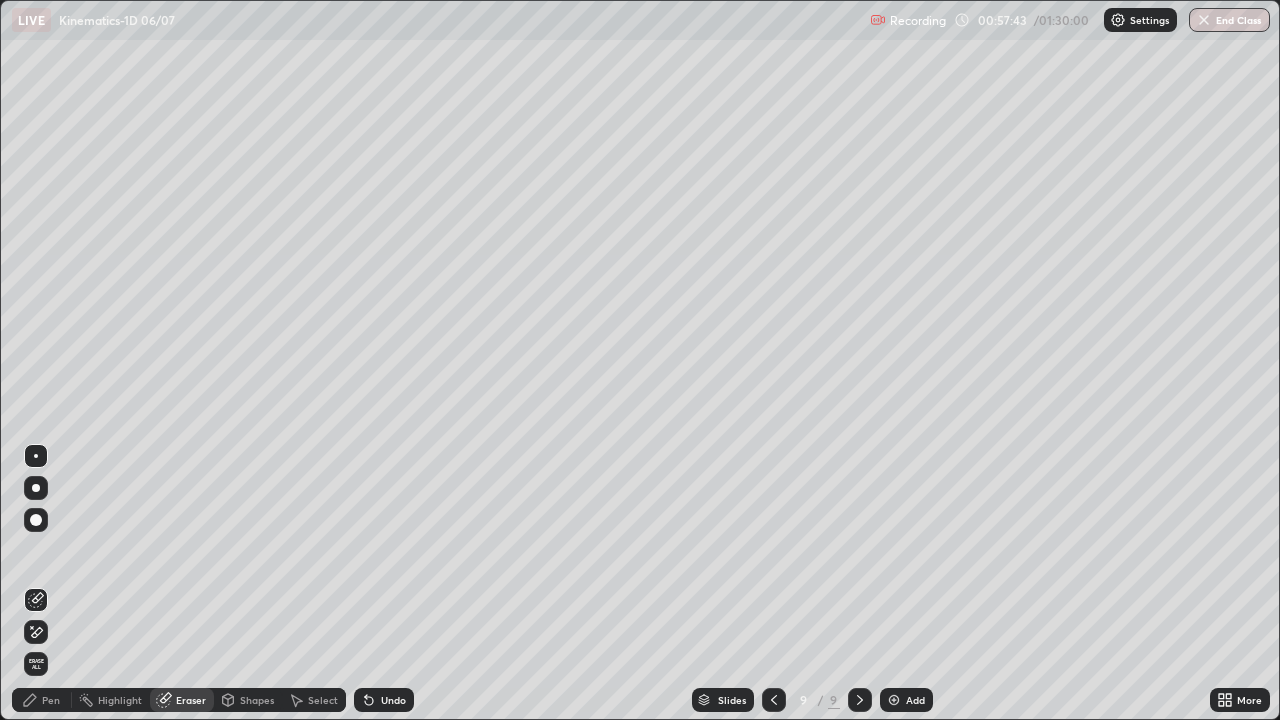 click 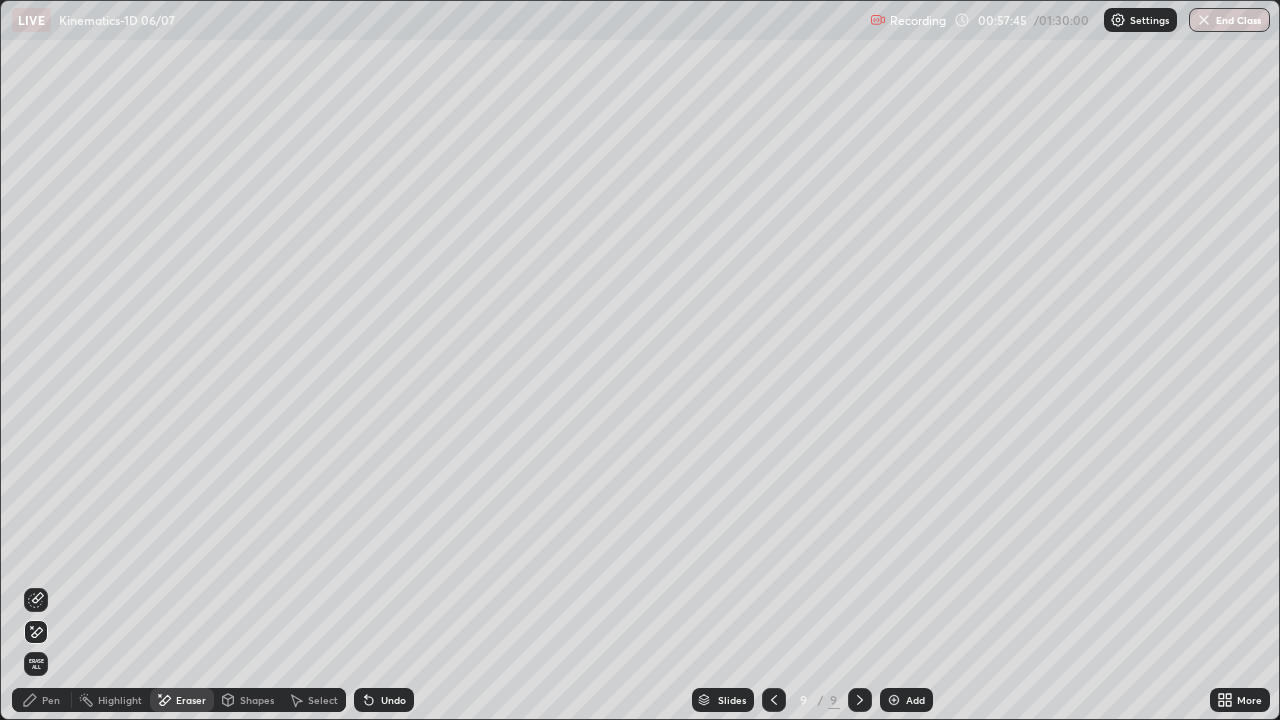 click on "Pen" at bounding box center [42, 700] 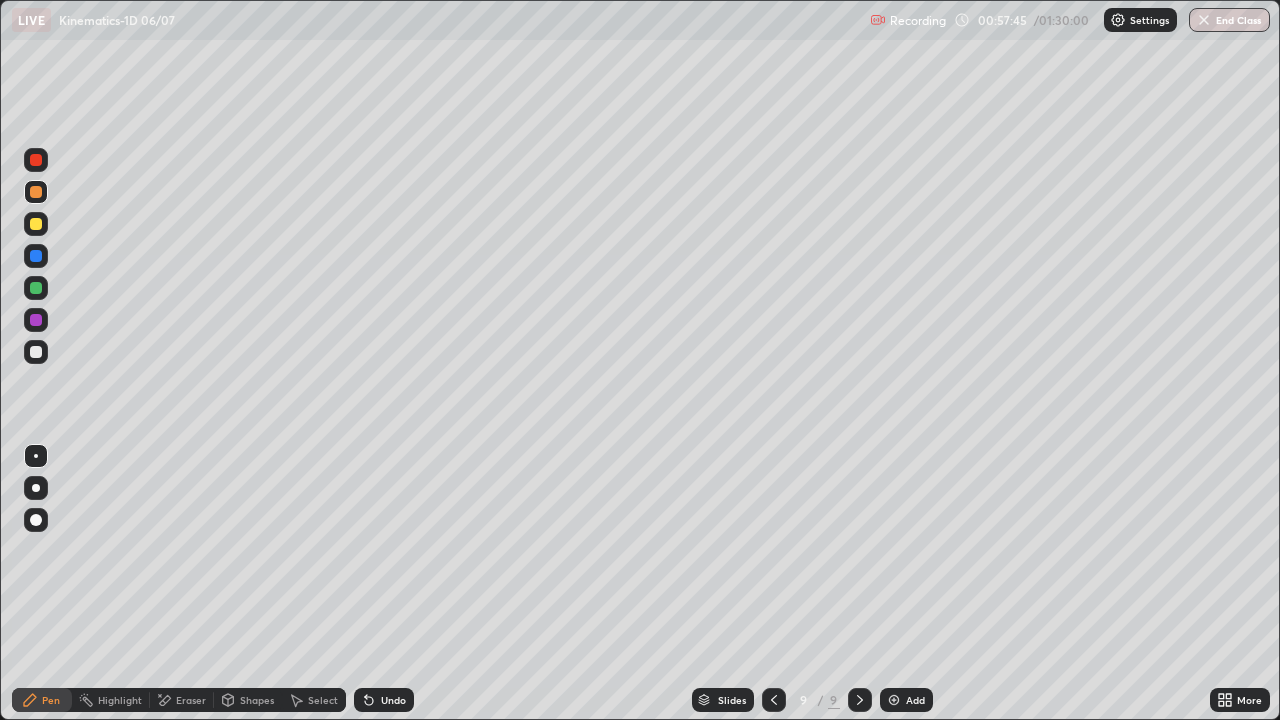 click on "Pen" at bounding box center [42, 700] 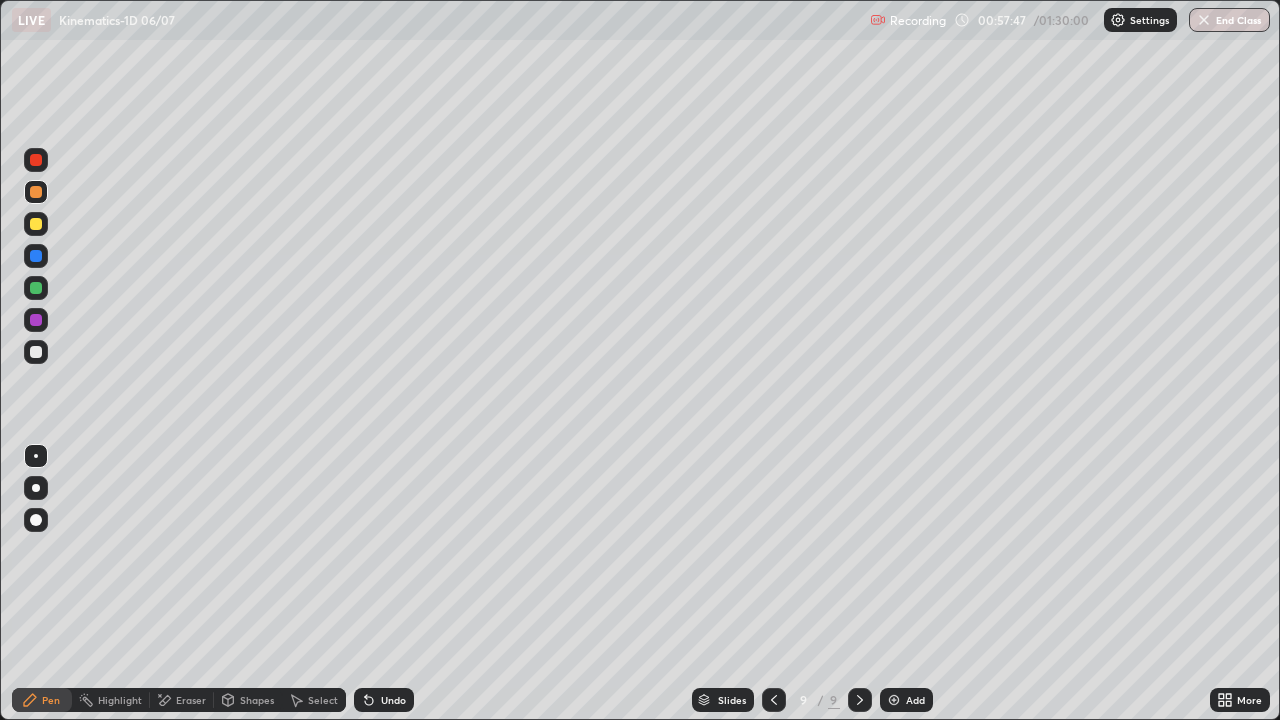 click at bounding box center (36, 352) 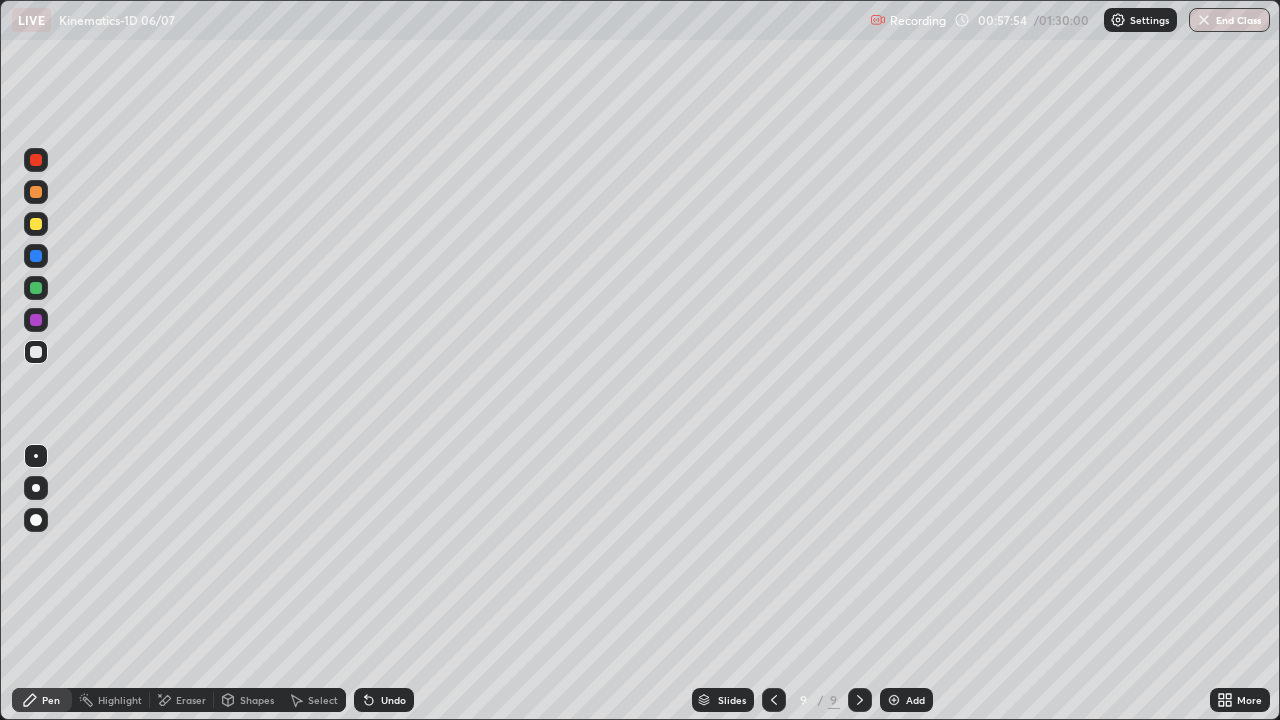 click on "Pen" at bounding box center [42, 700] 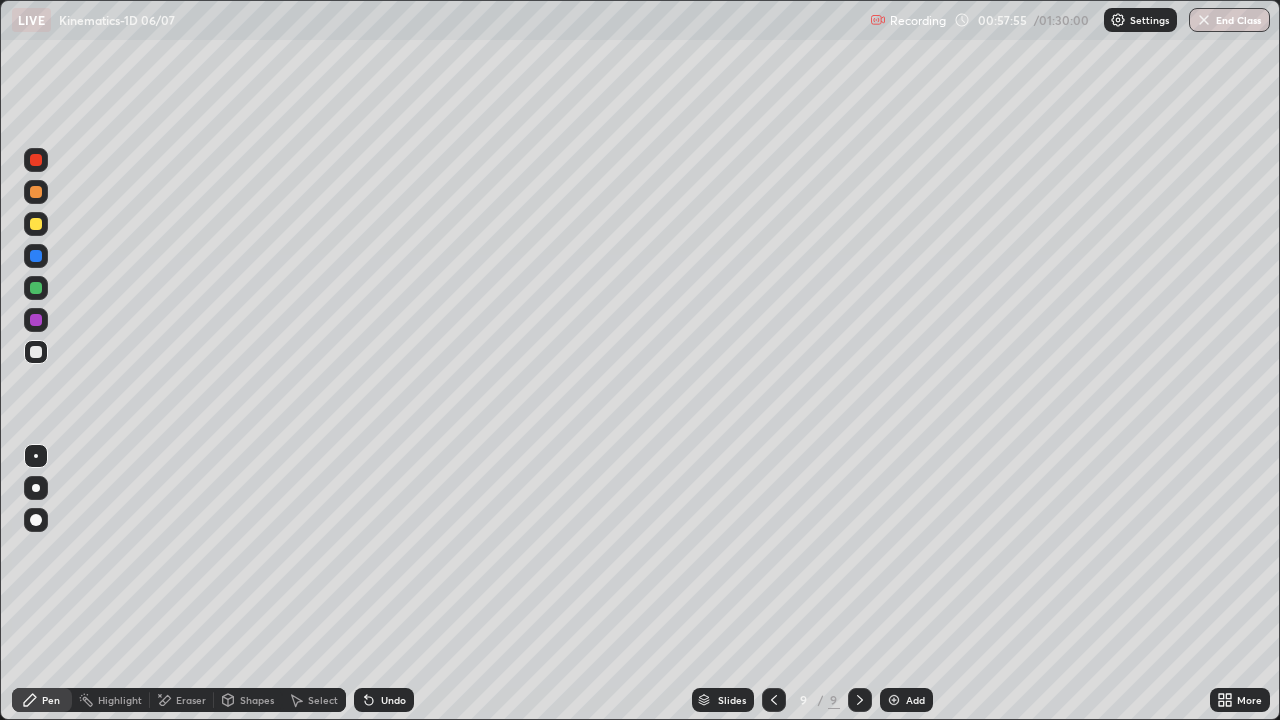 click at bounding box center (36, 224) 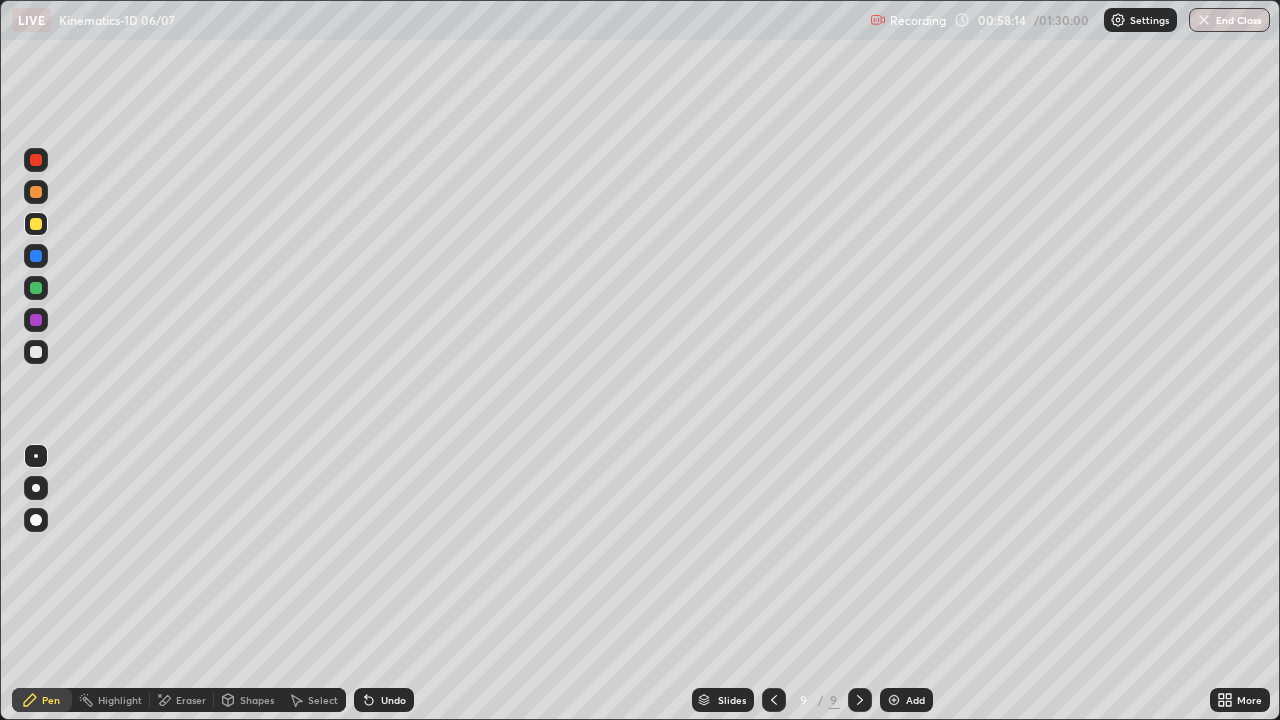 click on "Undo" at bounding box center [384, 700] 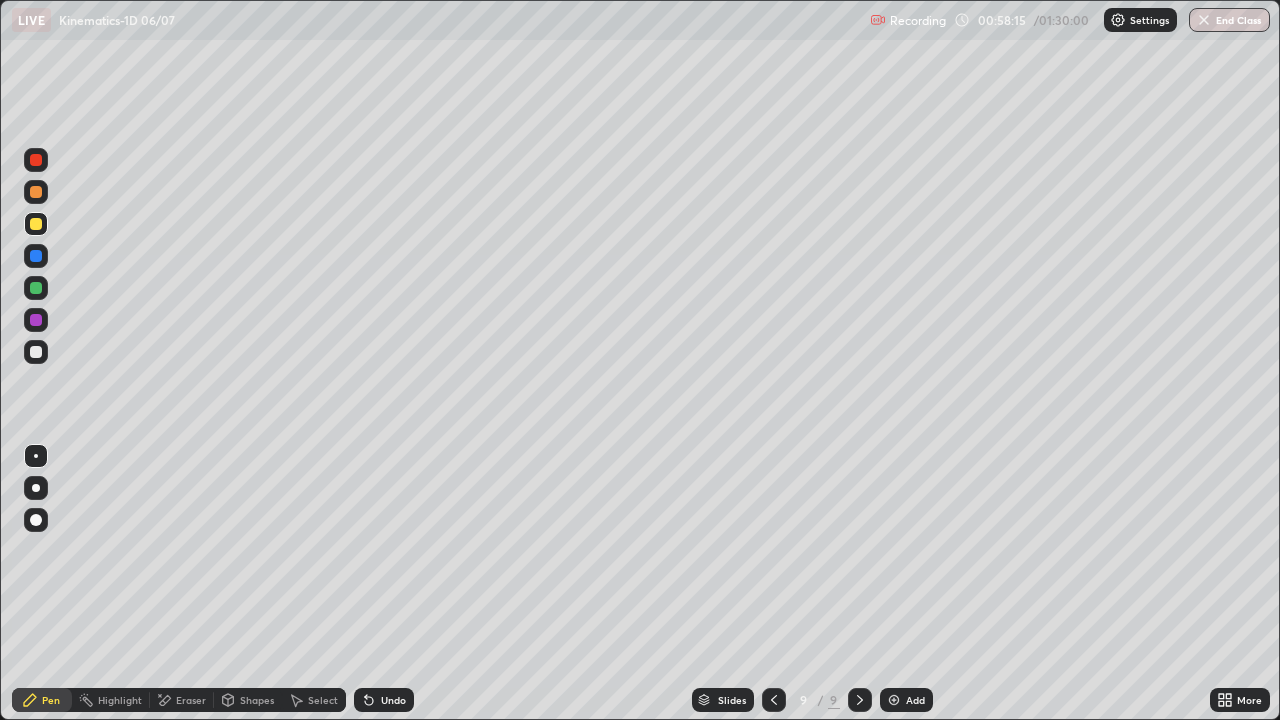 click at bounding box center (36, 352) 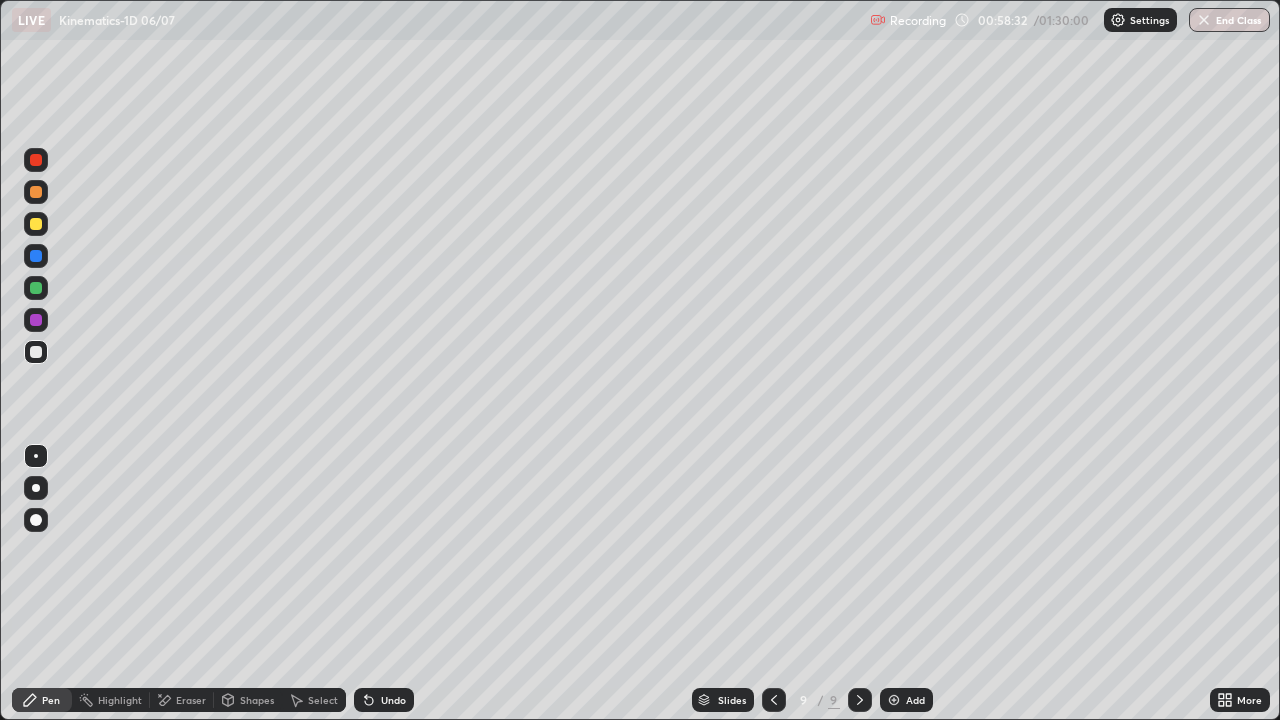 click 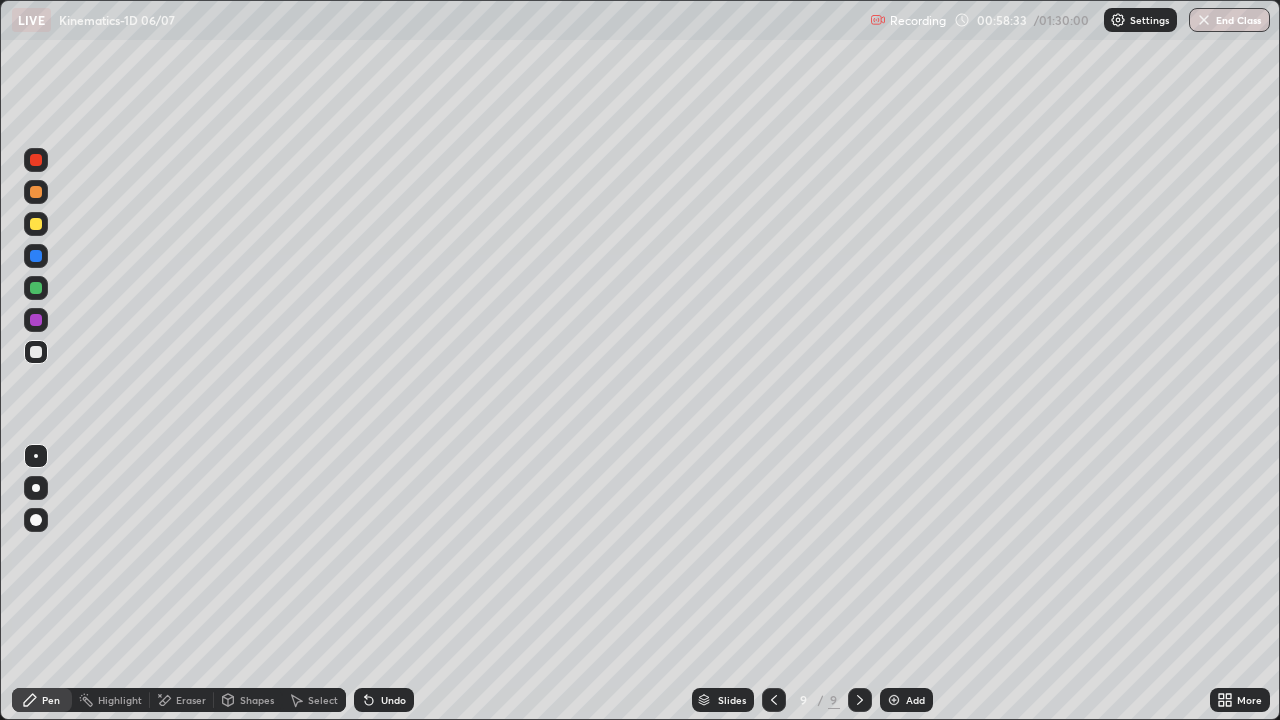 click at bounding box center [36, 288] 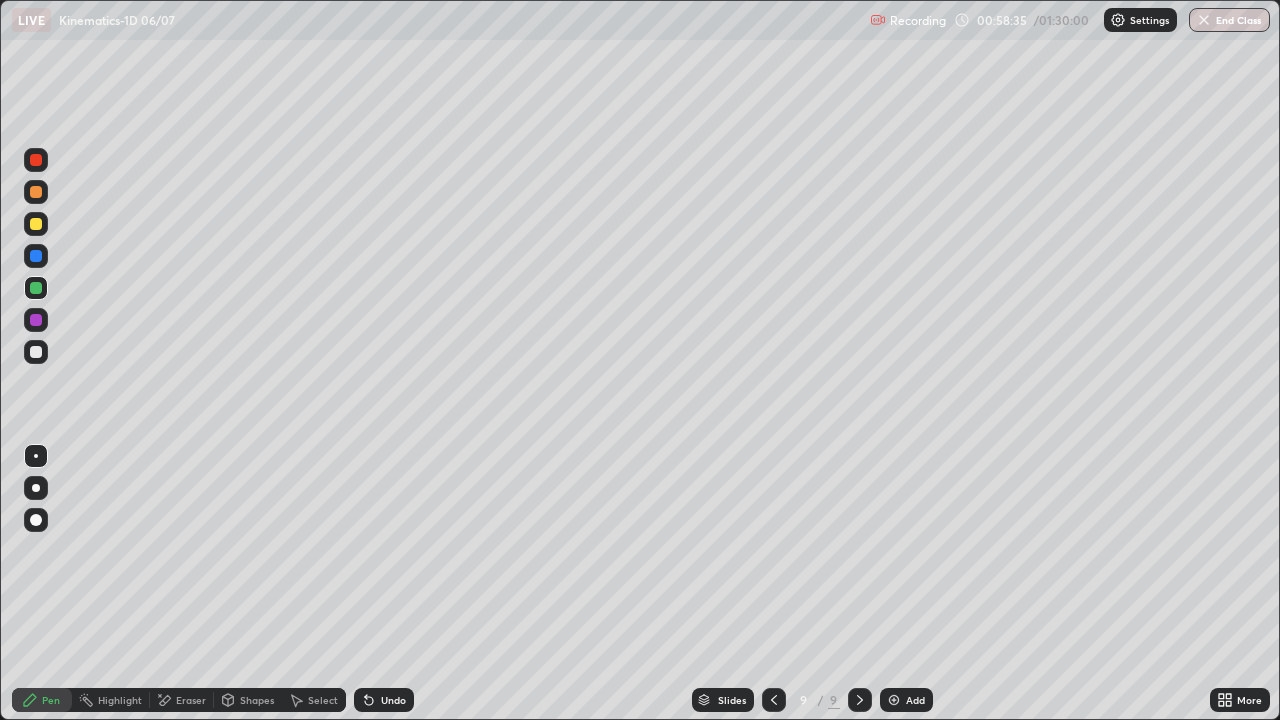 click on "Select" at bounding box center (314, 700) 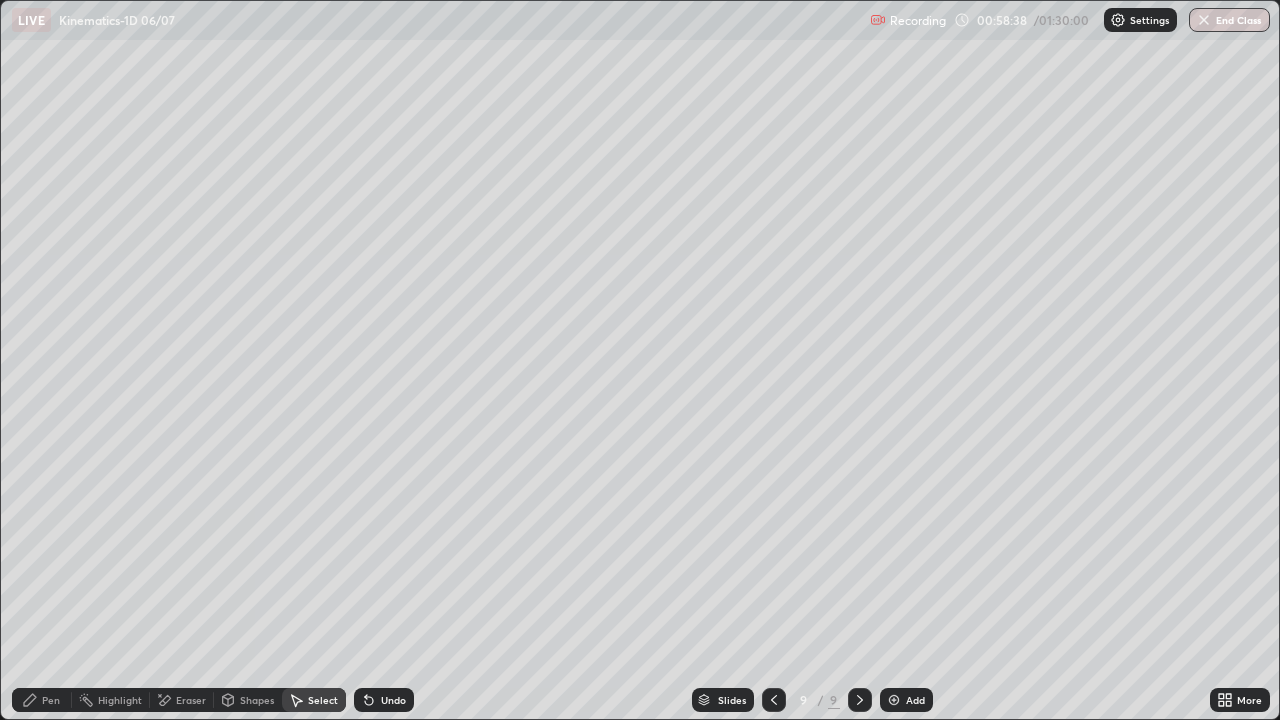 click on "Shapes" at bounding box center [257, 700] 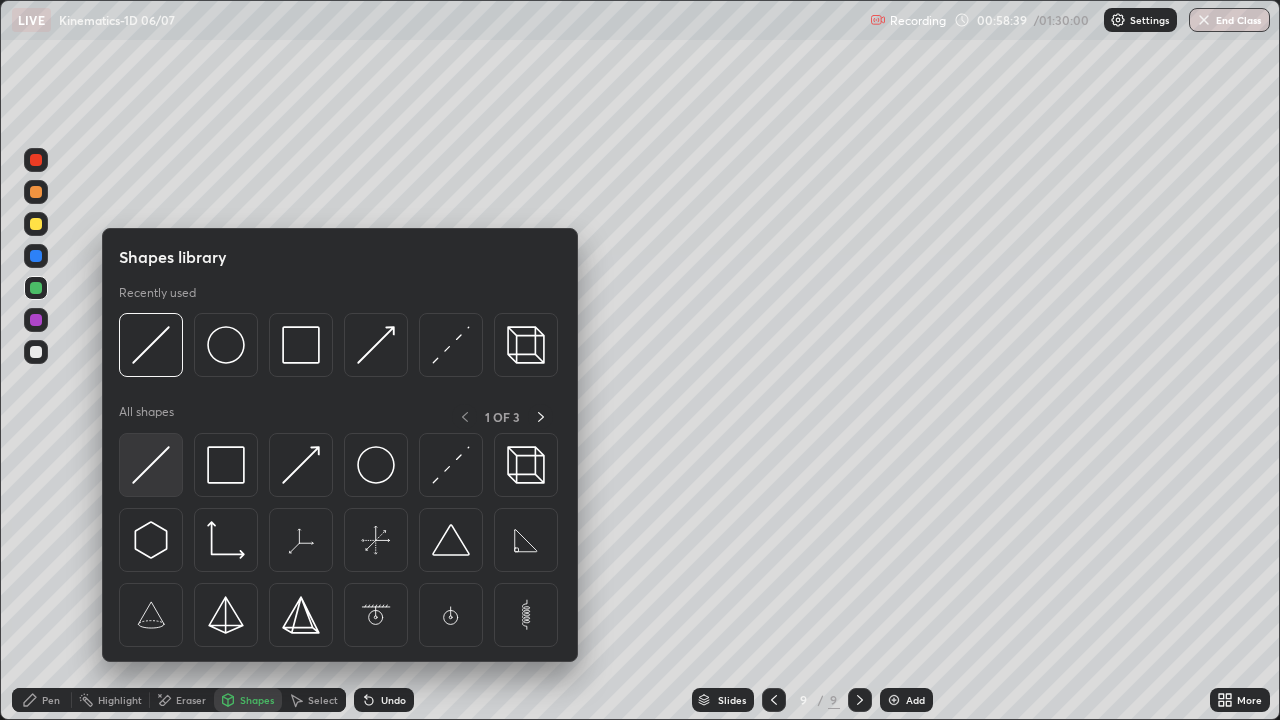 click at bounding box center [151, 465] 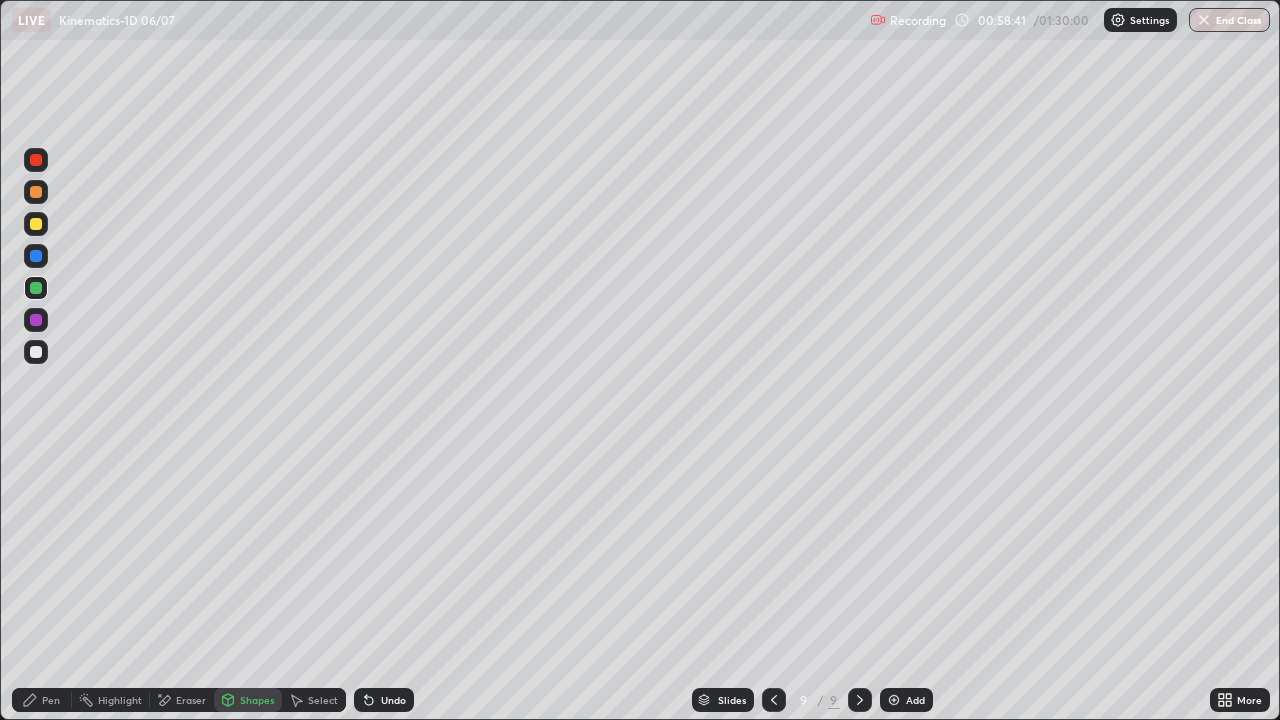click at bounding box center [36, 160] 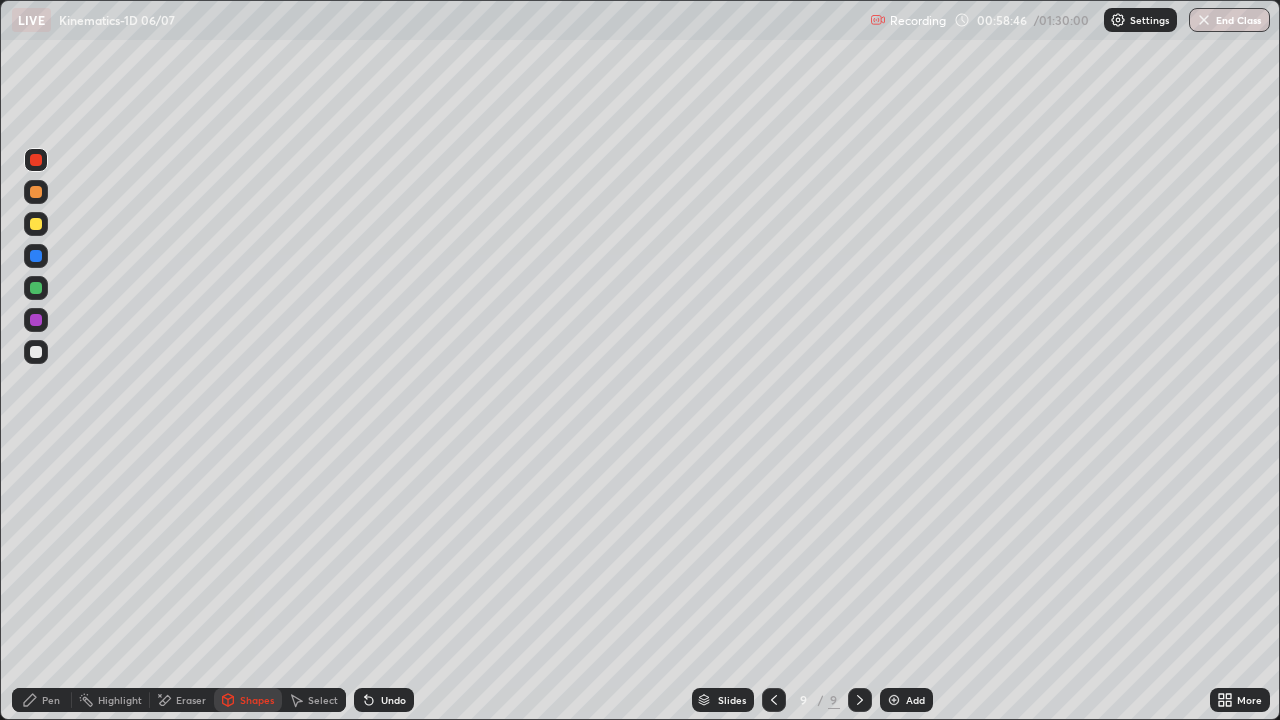 click on "Pen" at bounding box center (51, 700) 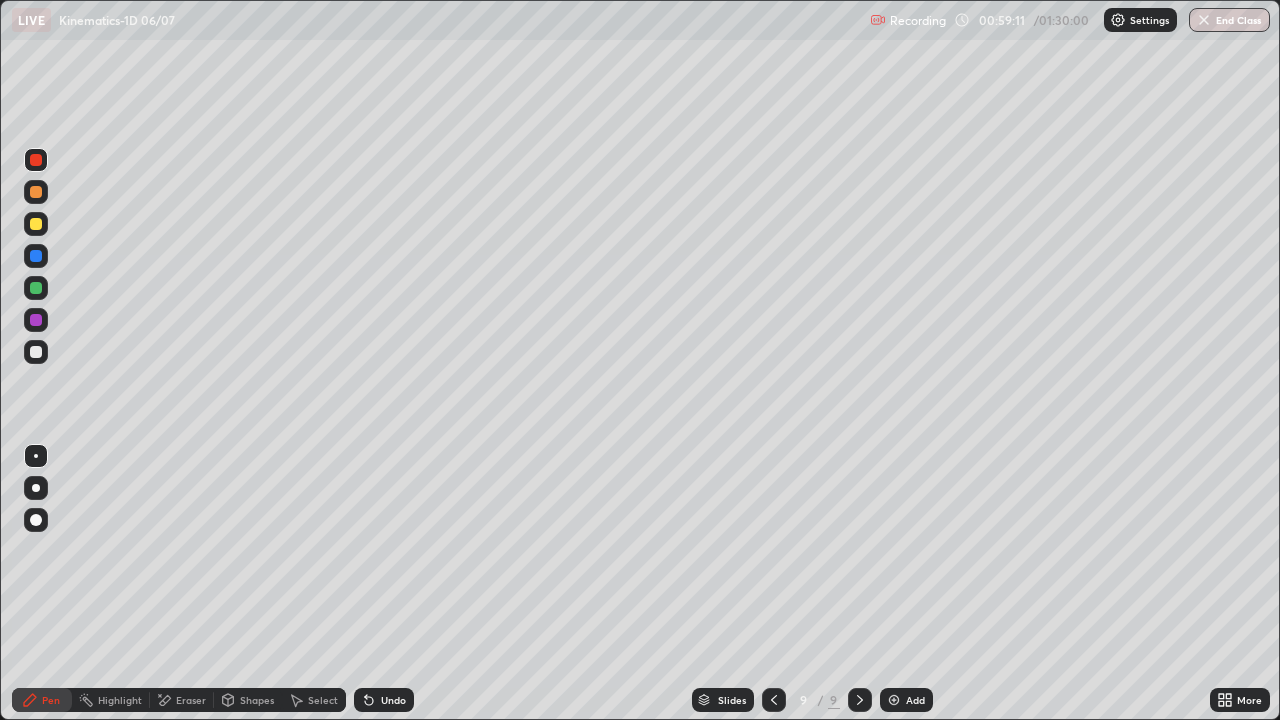 click 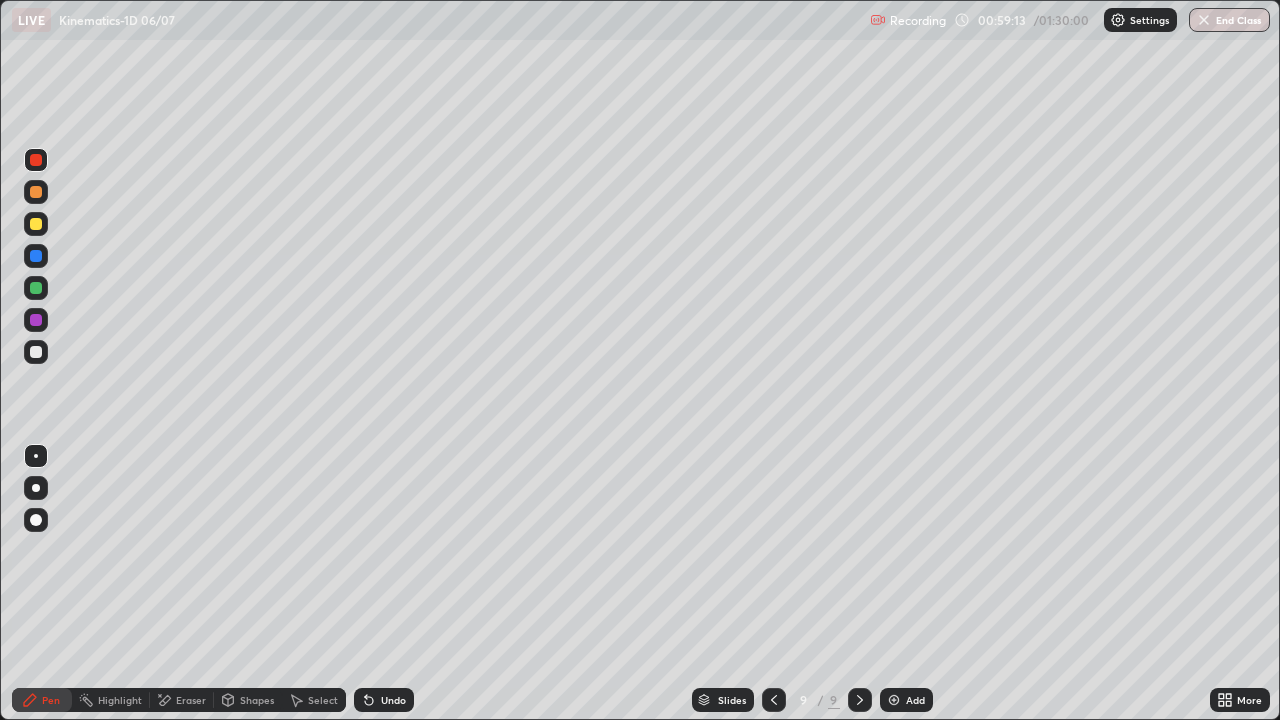 click on "Add" at bounding box center [915, 700] 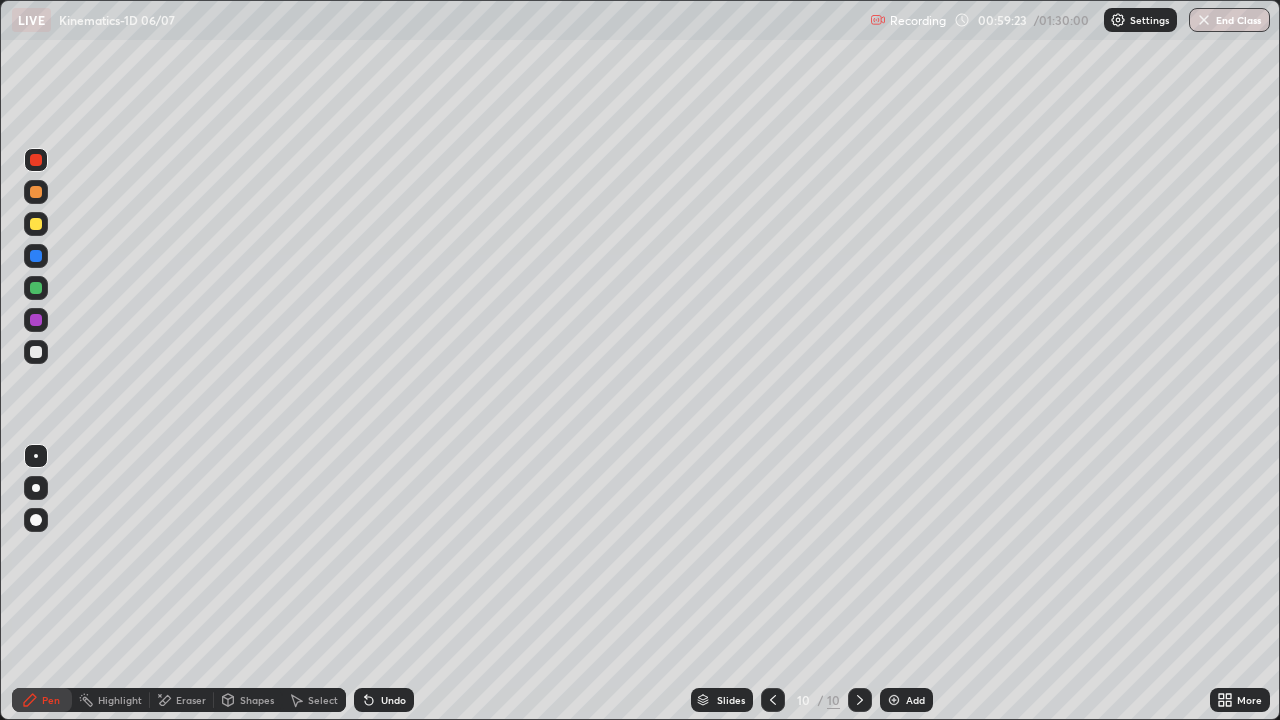 click at bounding box center (36, 352) 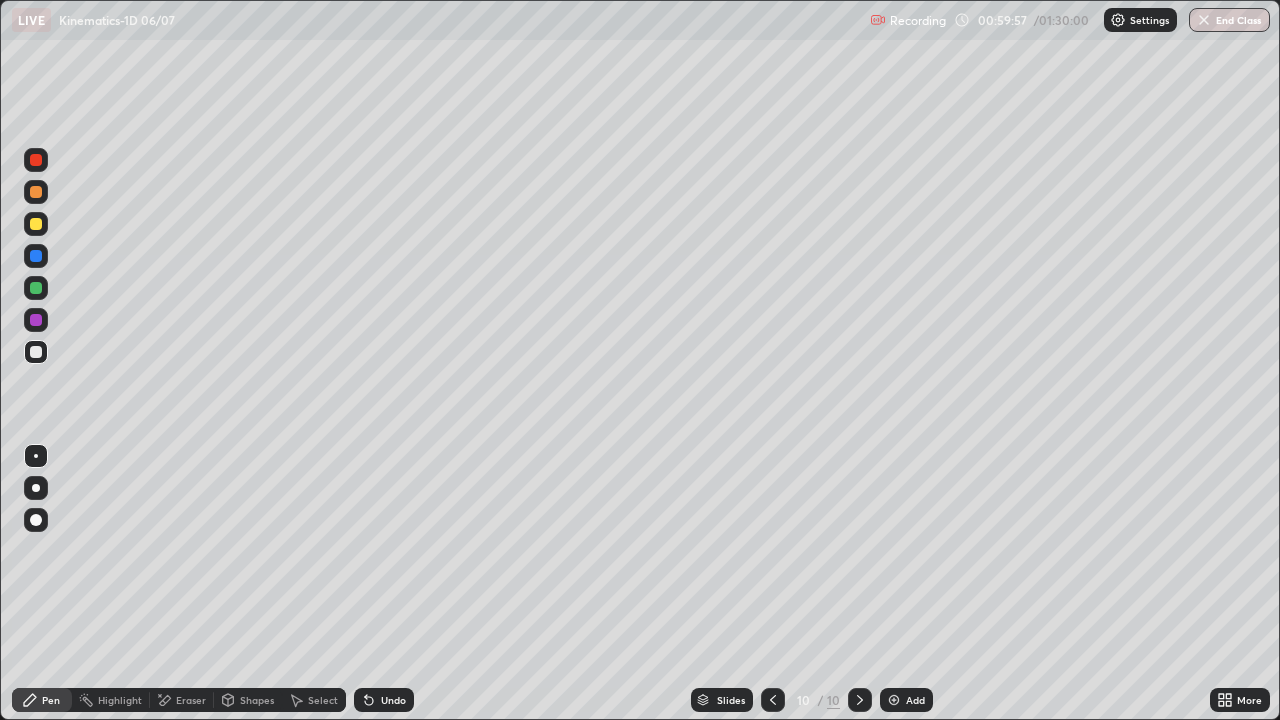 click 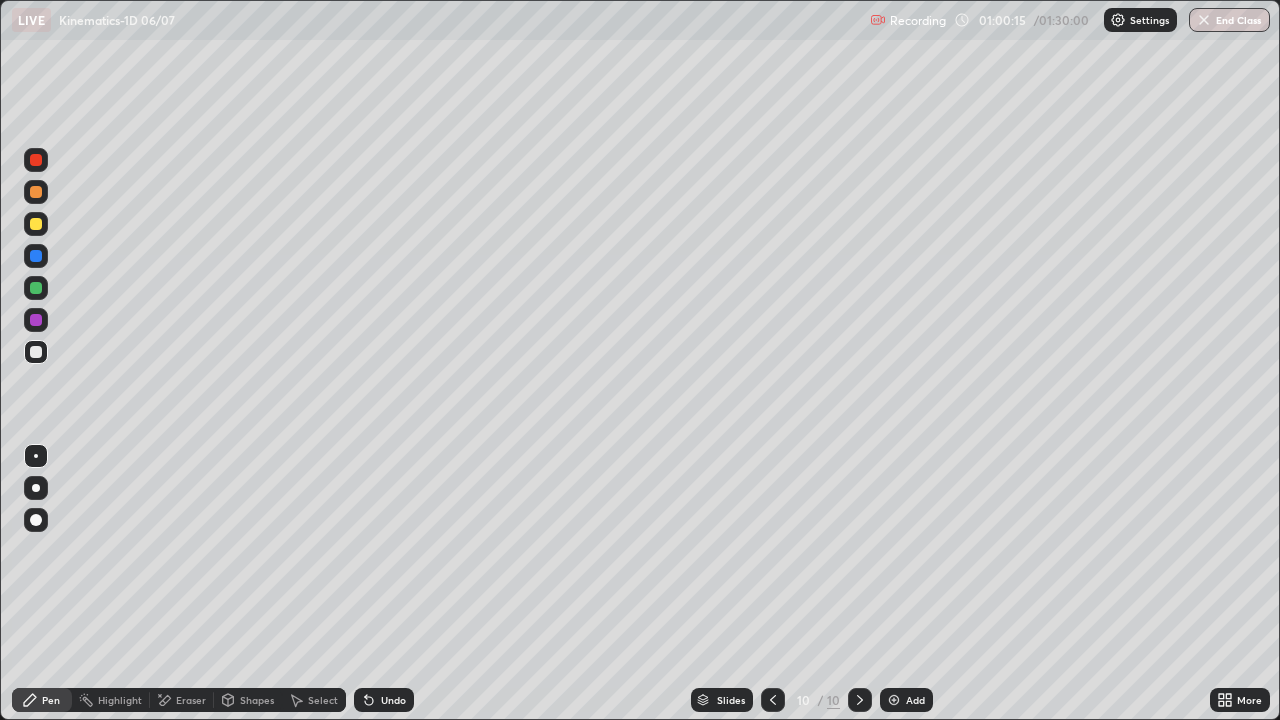 click at bounding box center (36, 224) 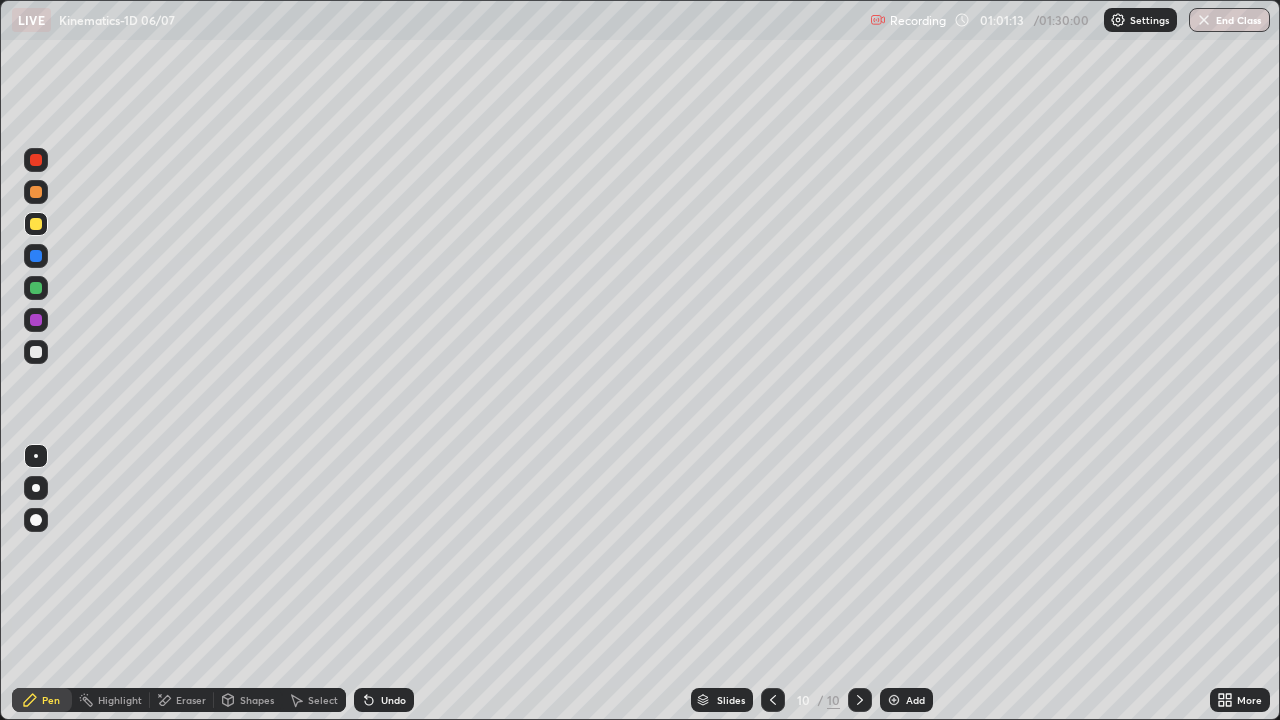 click on "Undo" at bounding box center [384, 700] 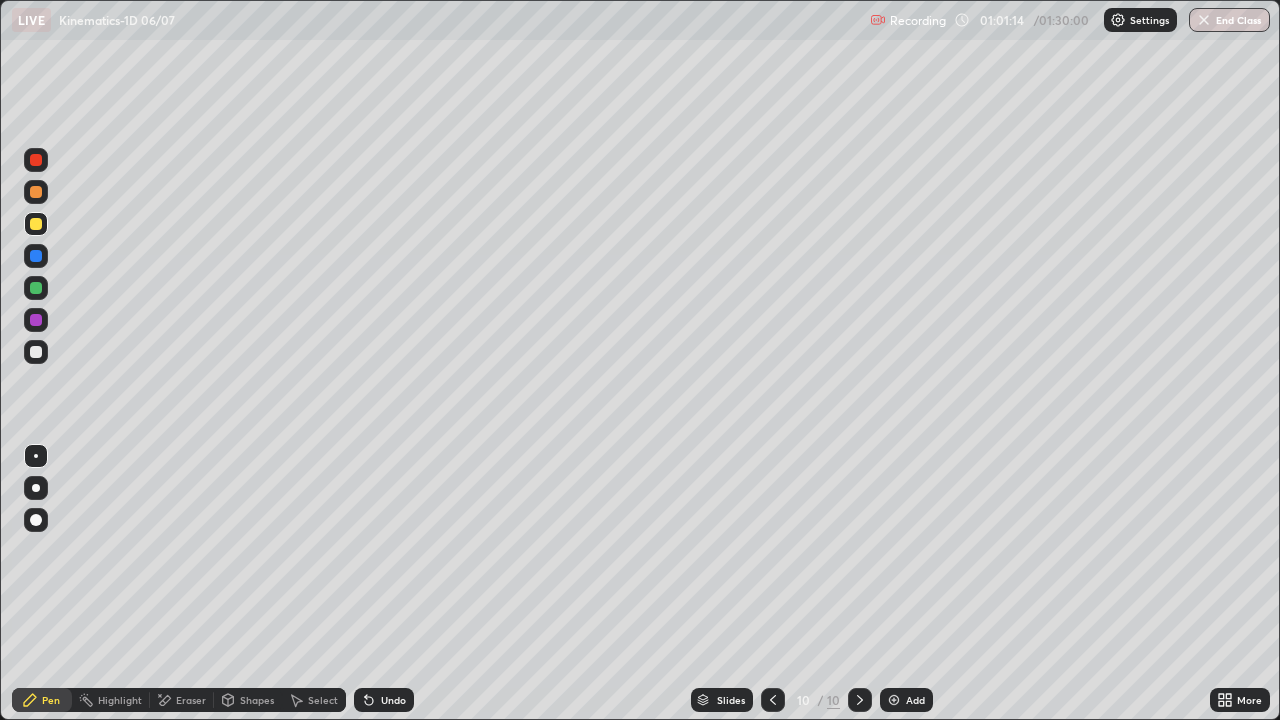 click on "Undo" at bounding box center [393, 700] 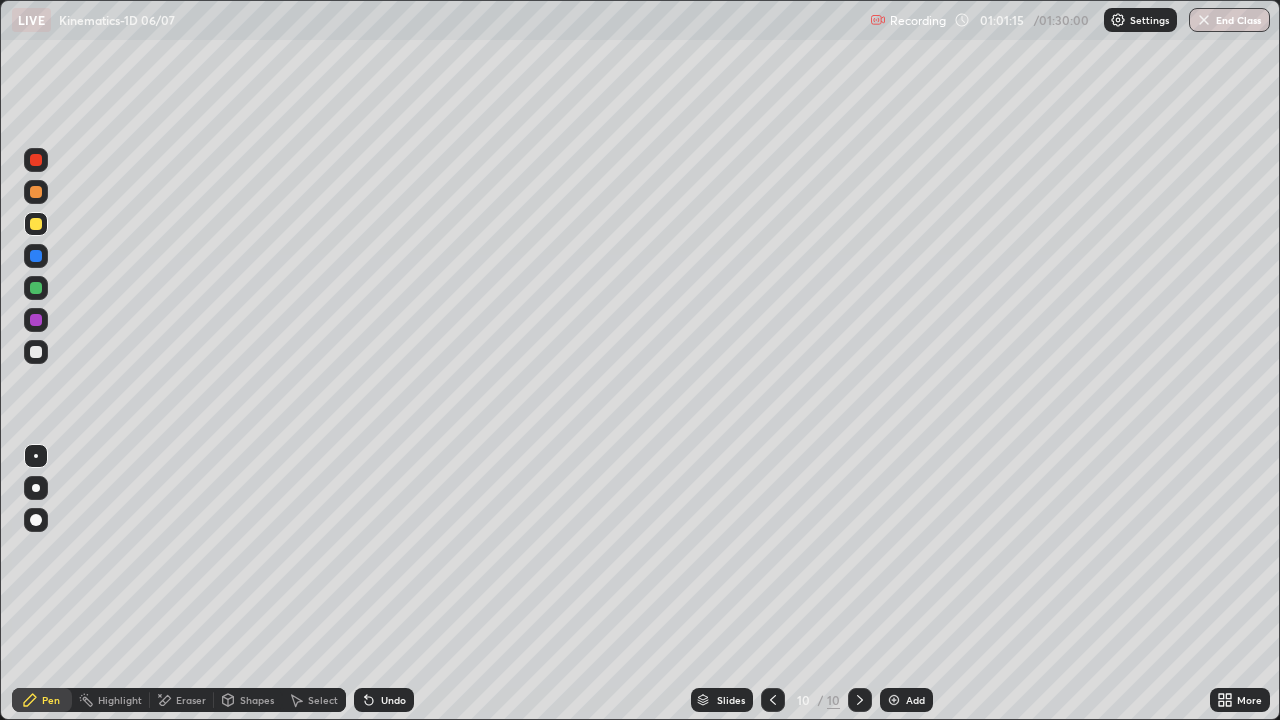 click on "Undo" at bounding box center [384, 700] 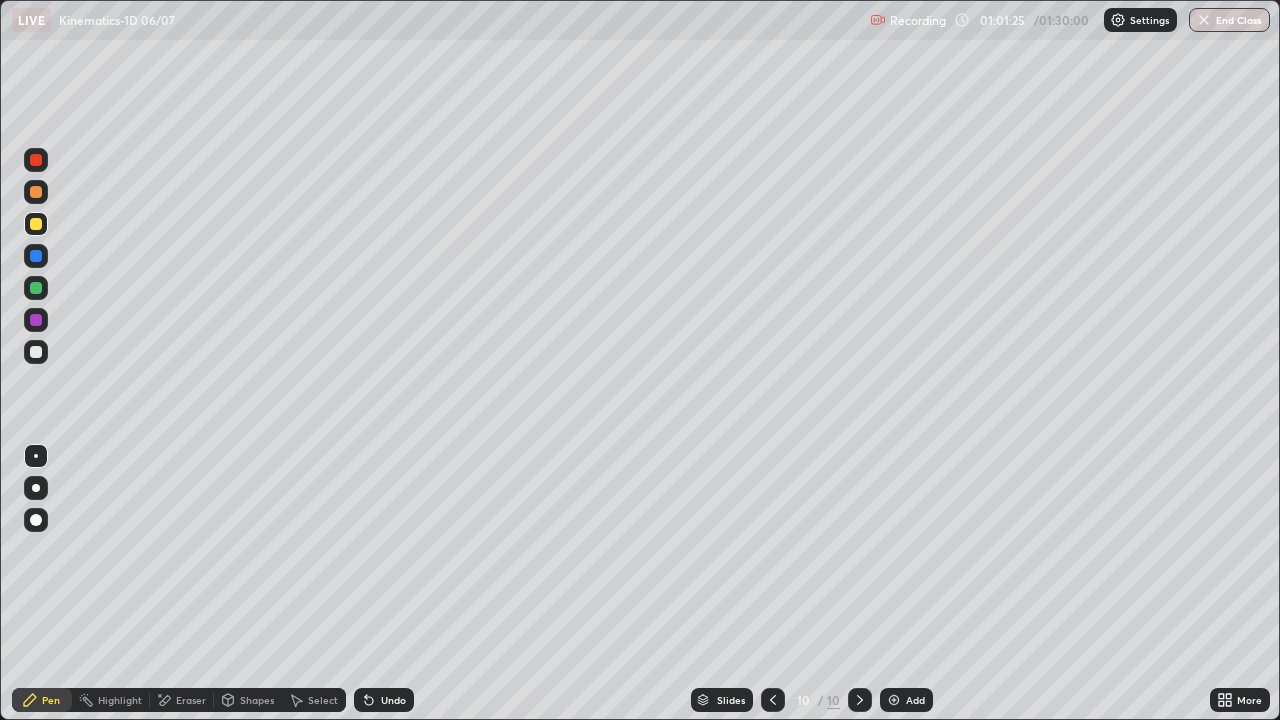 click at bounding box center (36, 352) 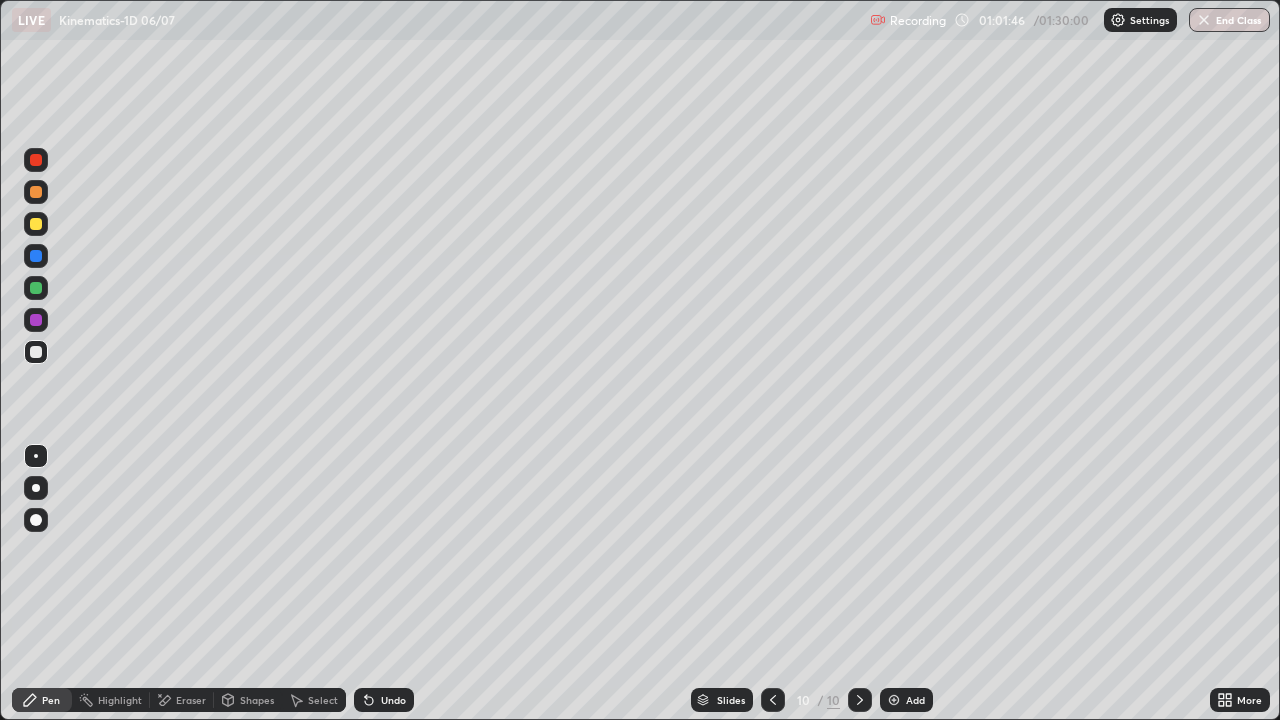 click at bounding box center (36, 224) 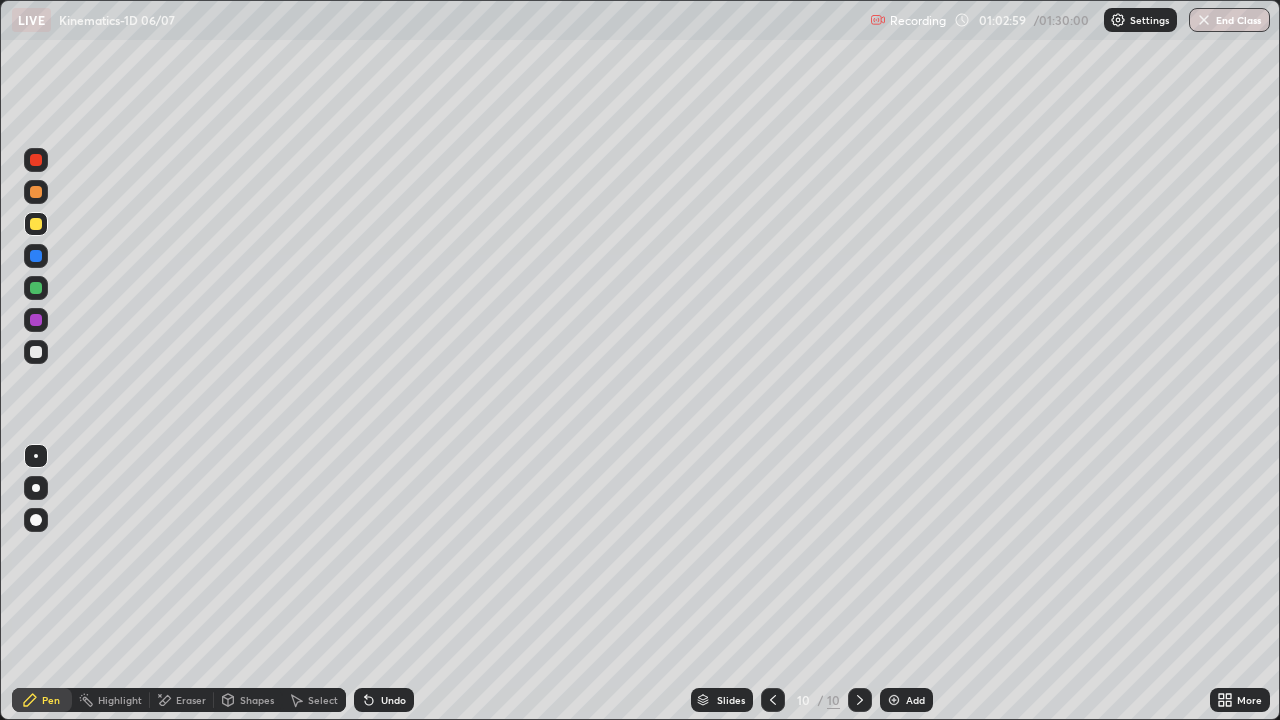 click at bounding box center [36, 352] 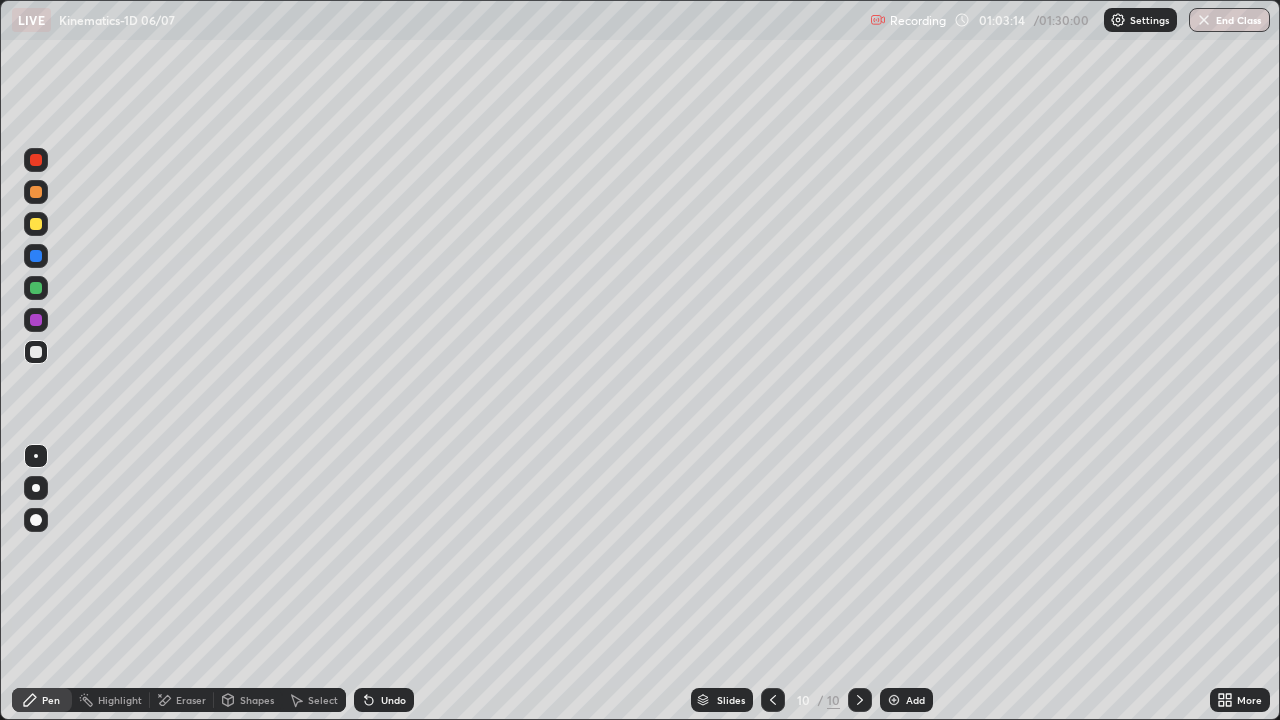 click on "Pen" at bounding box center [42, 700] 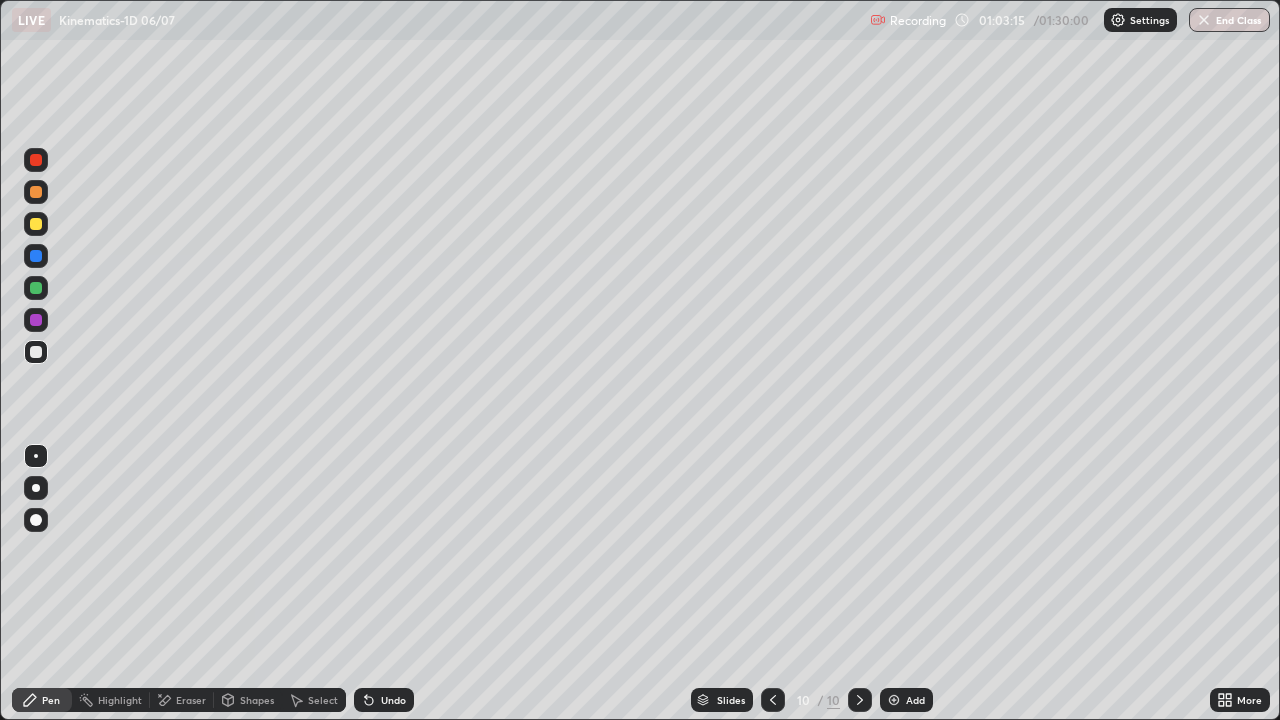 click at bounding box center (36, 288) 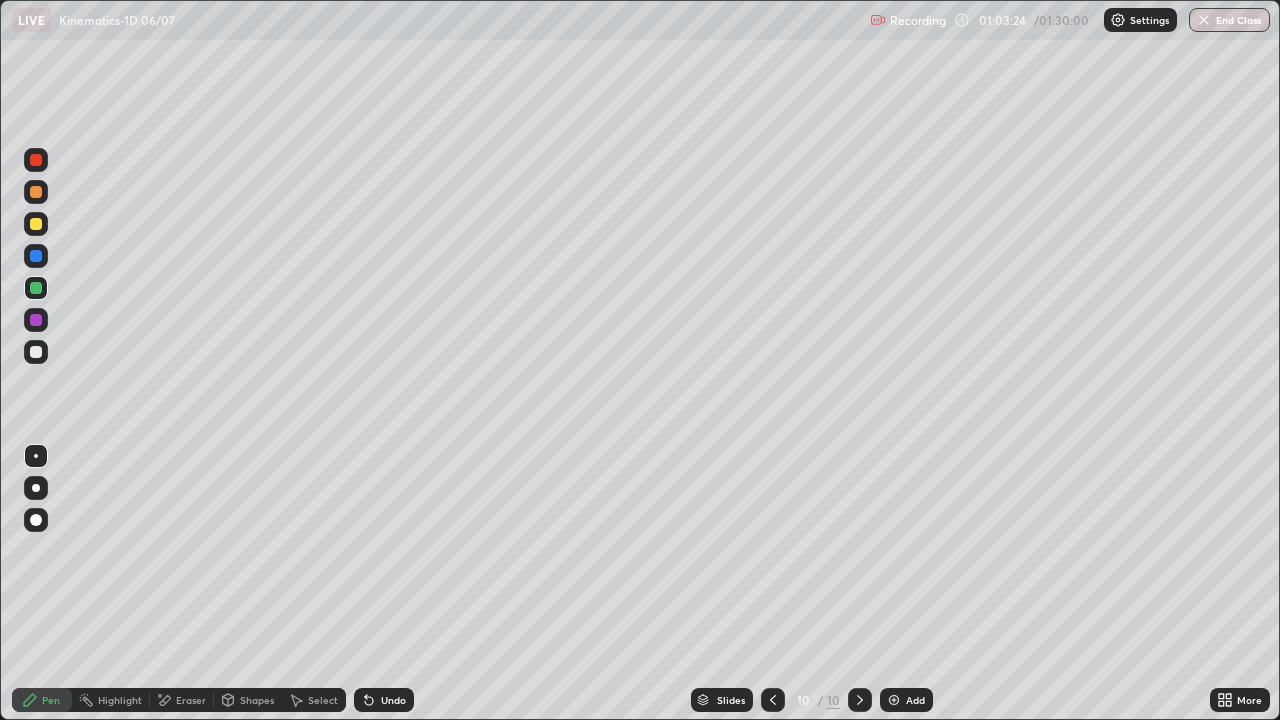 click at bounding box center [36, 352] 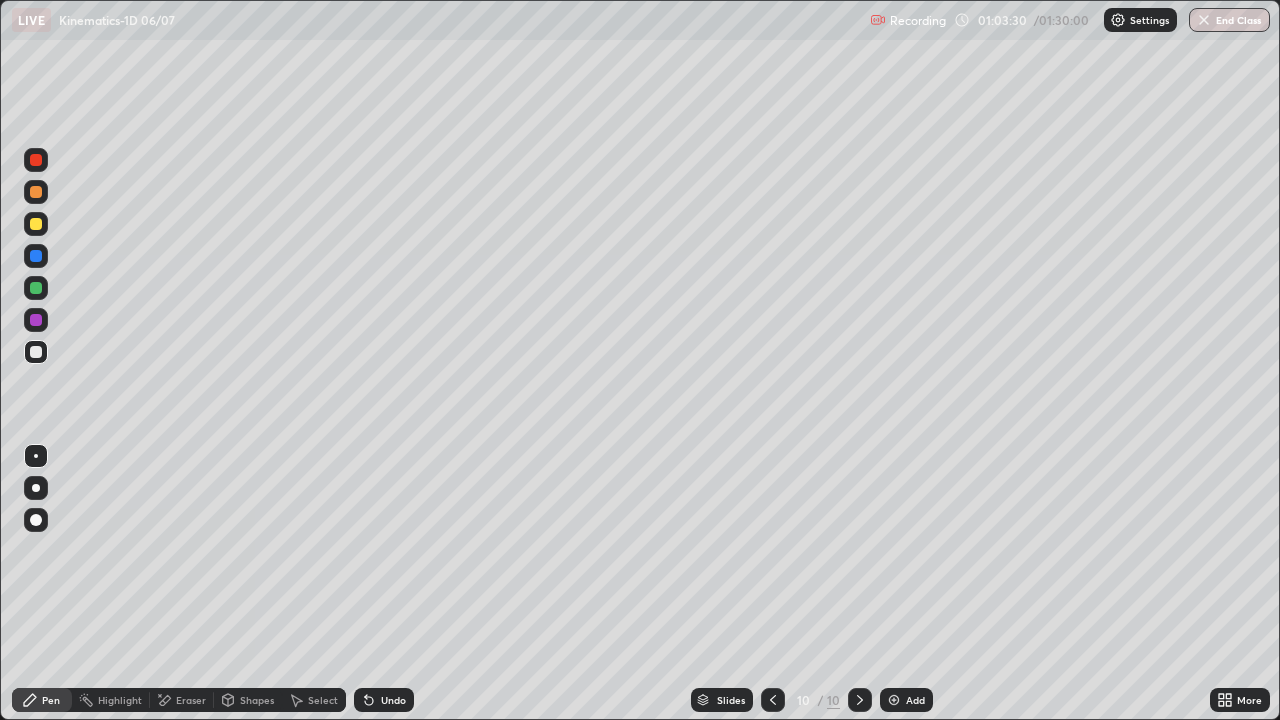 click at bounding box center (36, 224) 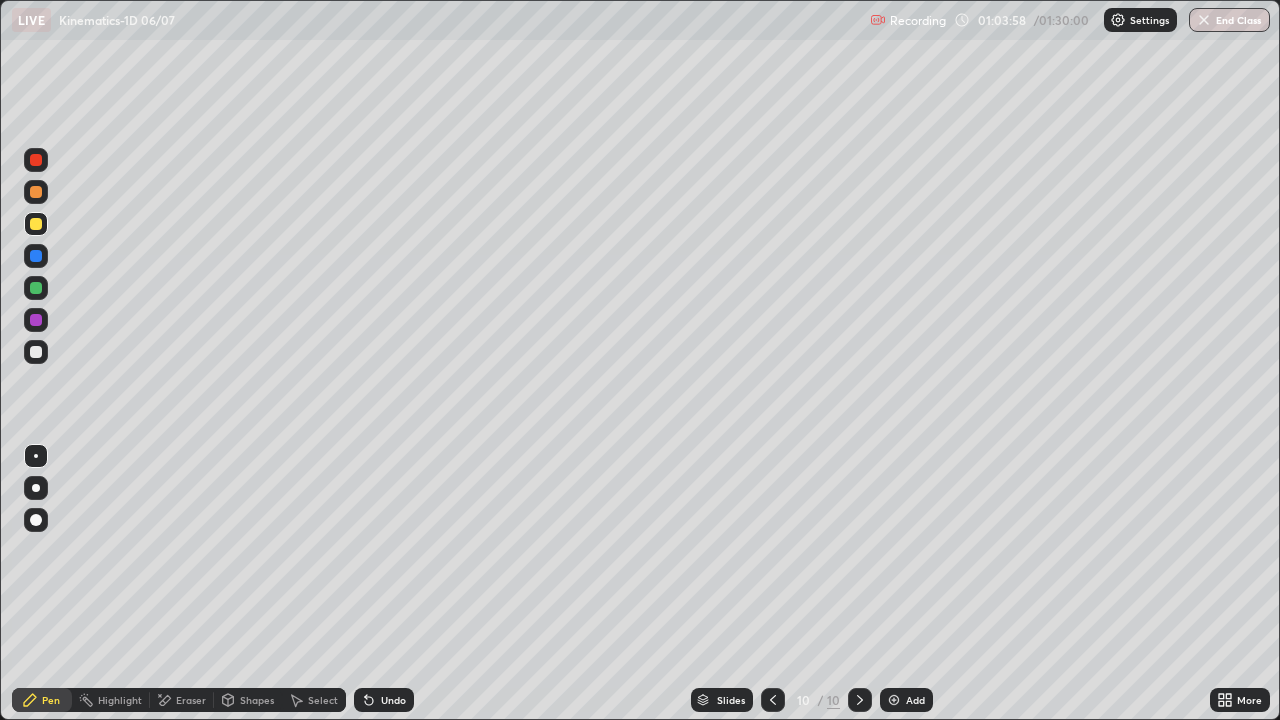 click at bounding box center (36, 352) 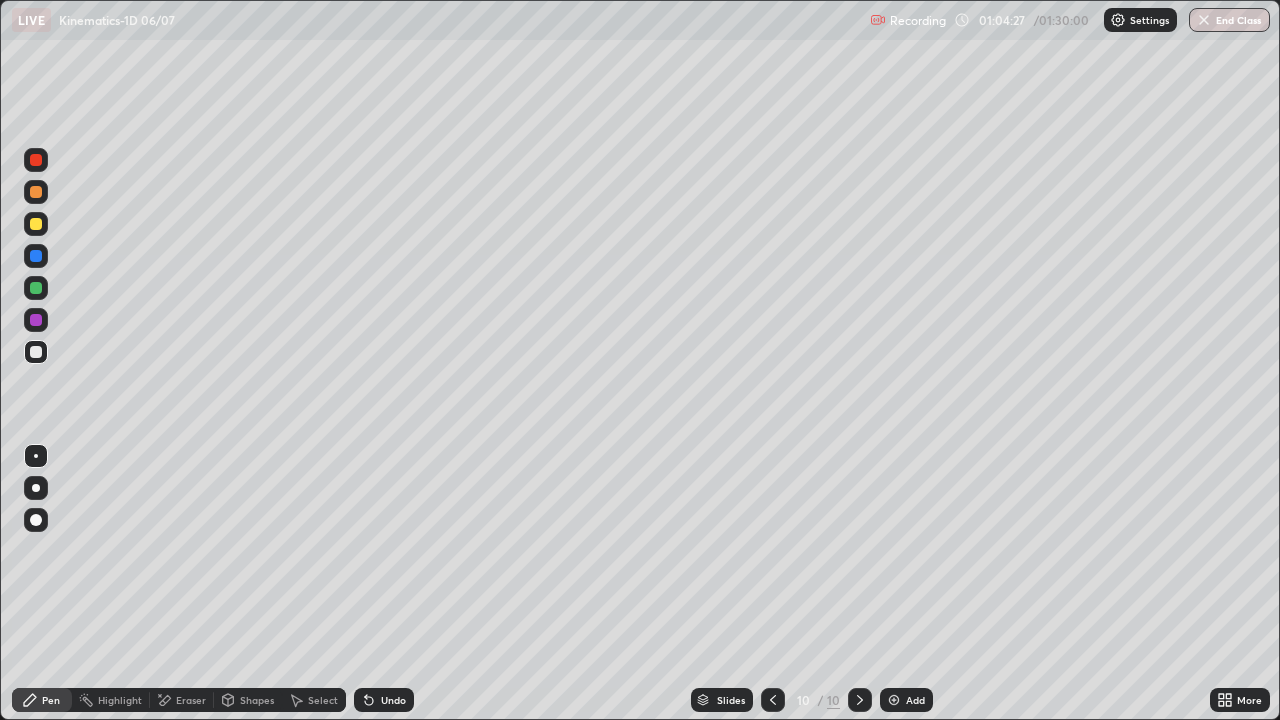 click at bounding box center [36, 224] 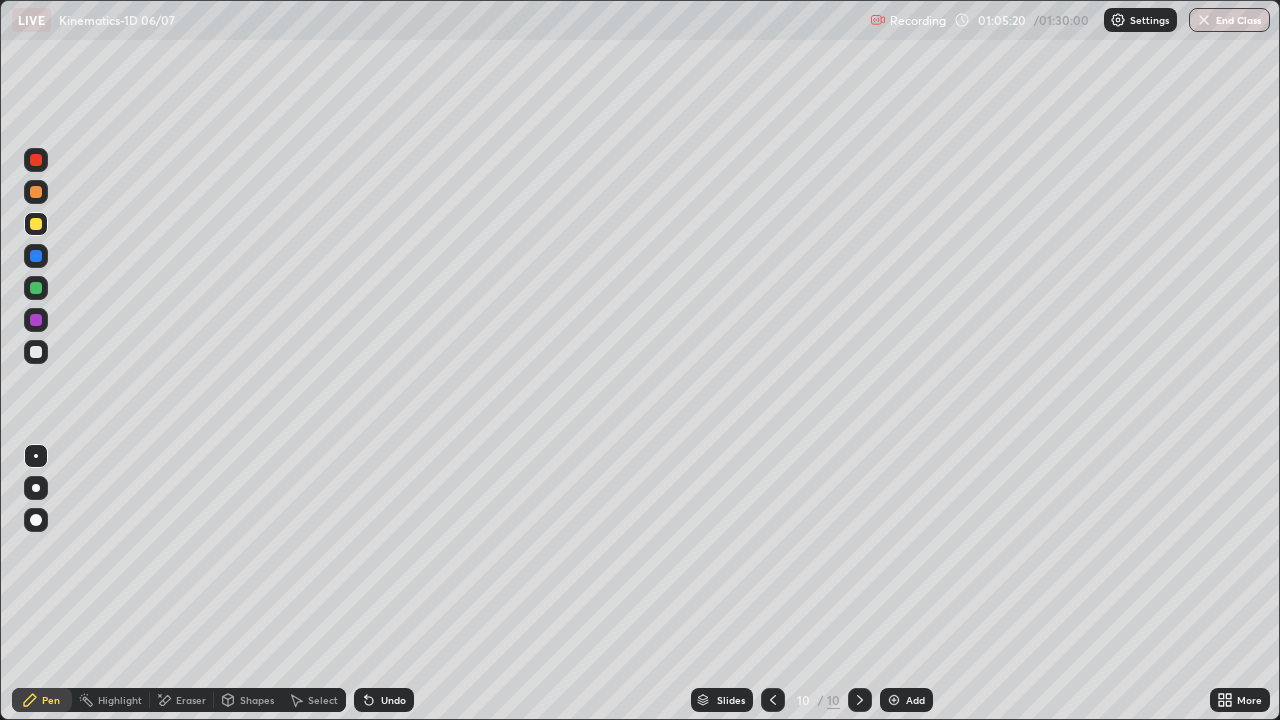 click 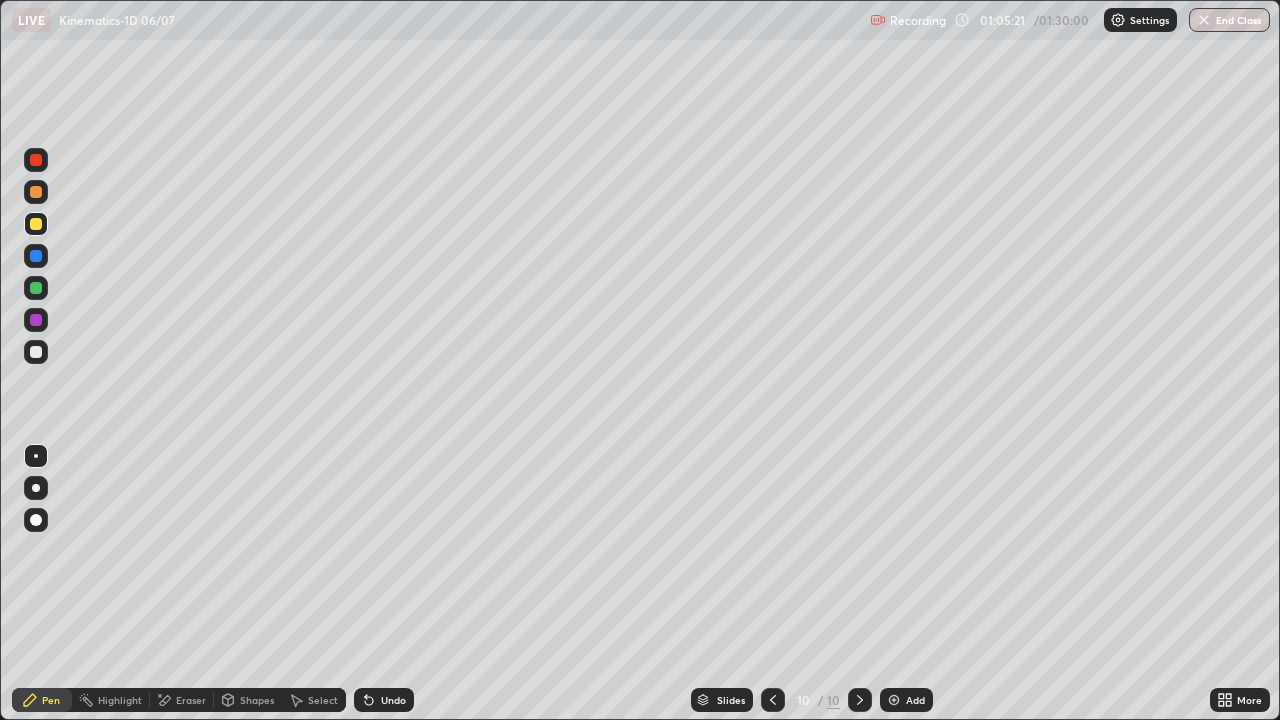 click on "Add" at bounding box center [915, 700] 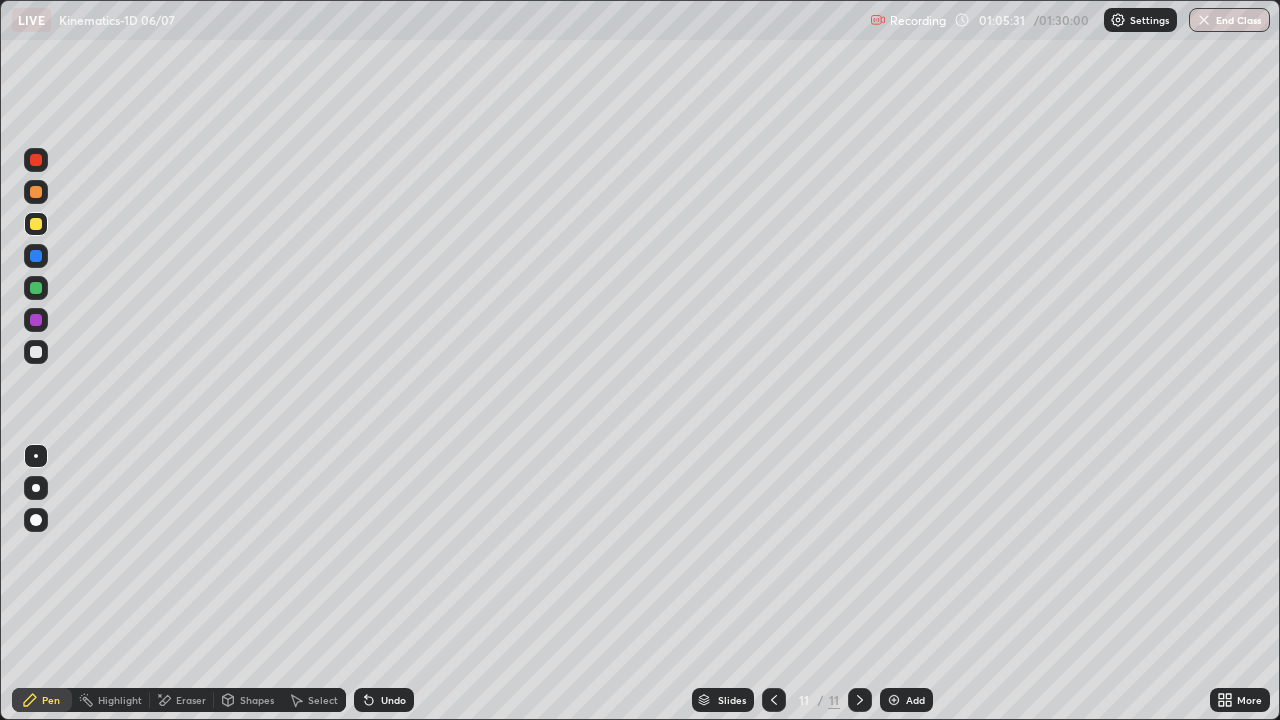 click at bounding box center [36, 352] 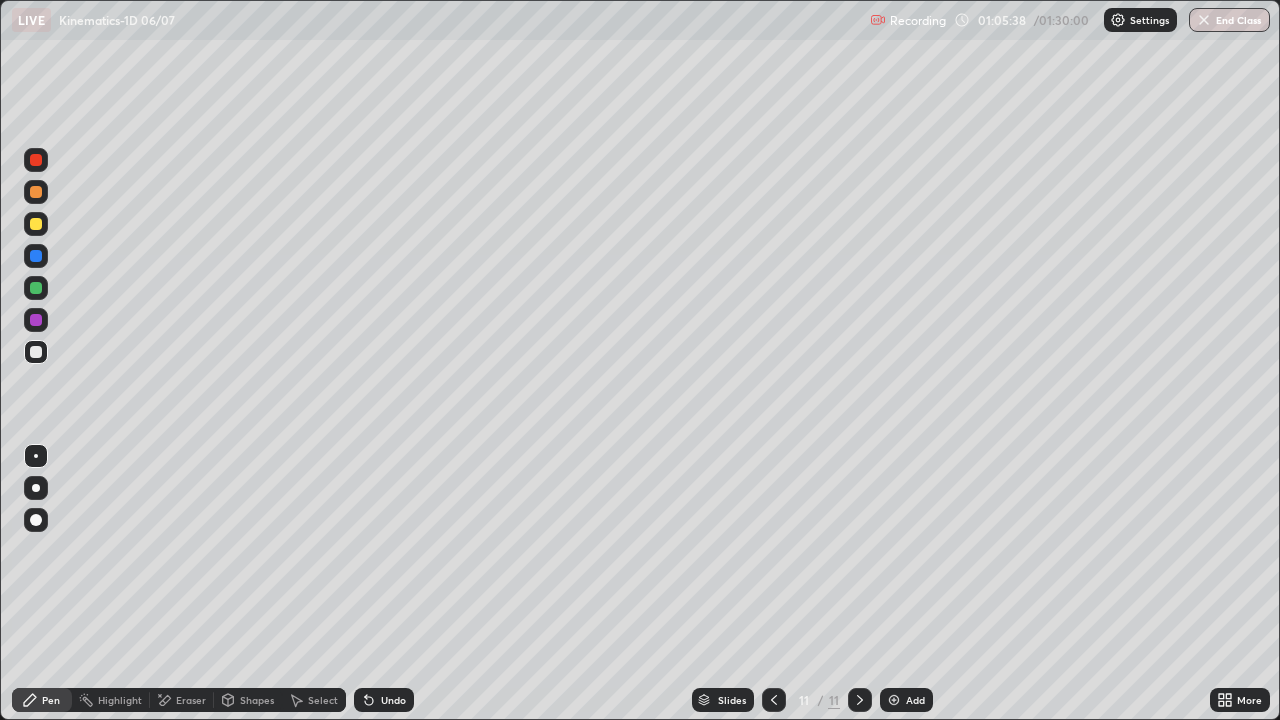click on "Undo" at bounding box center [393, 700] 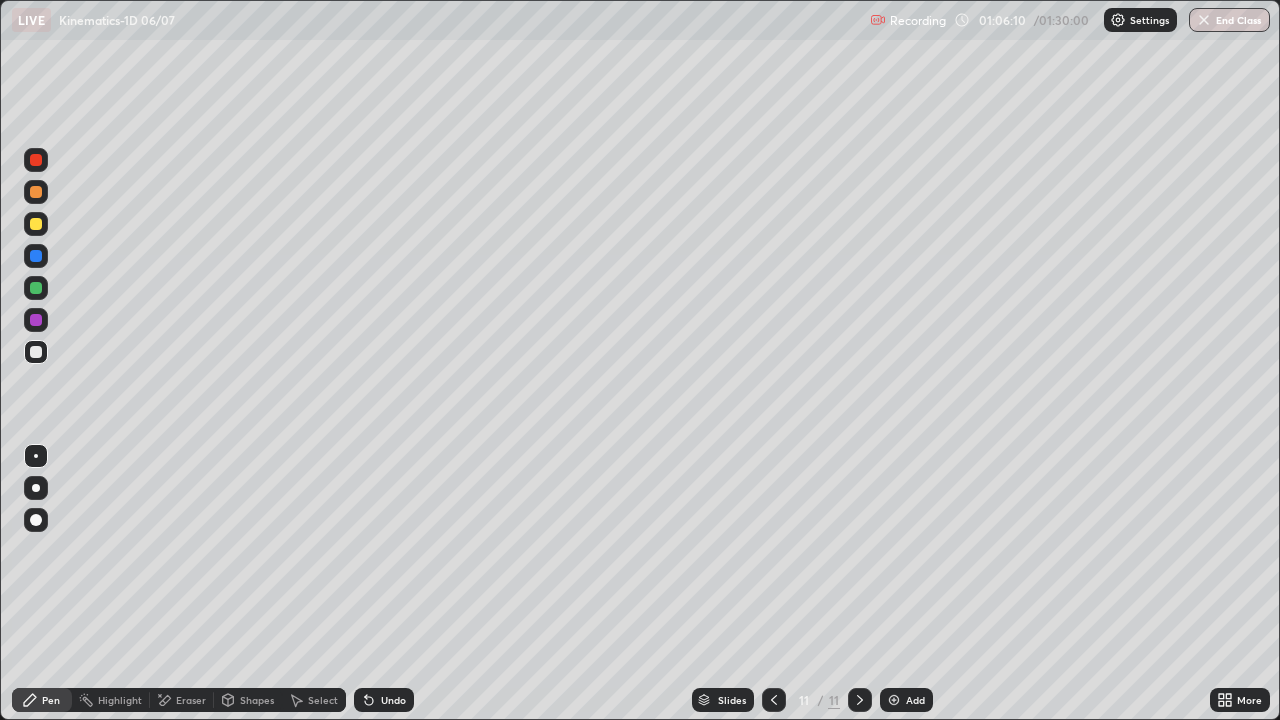 click on "Undo" at bounding box center (384, 700) 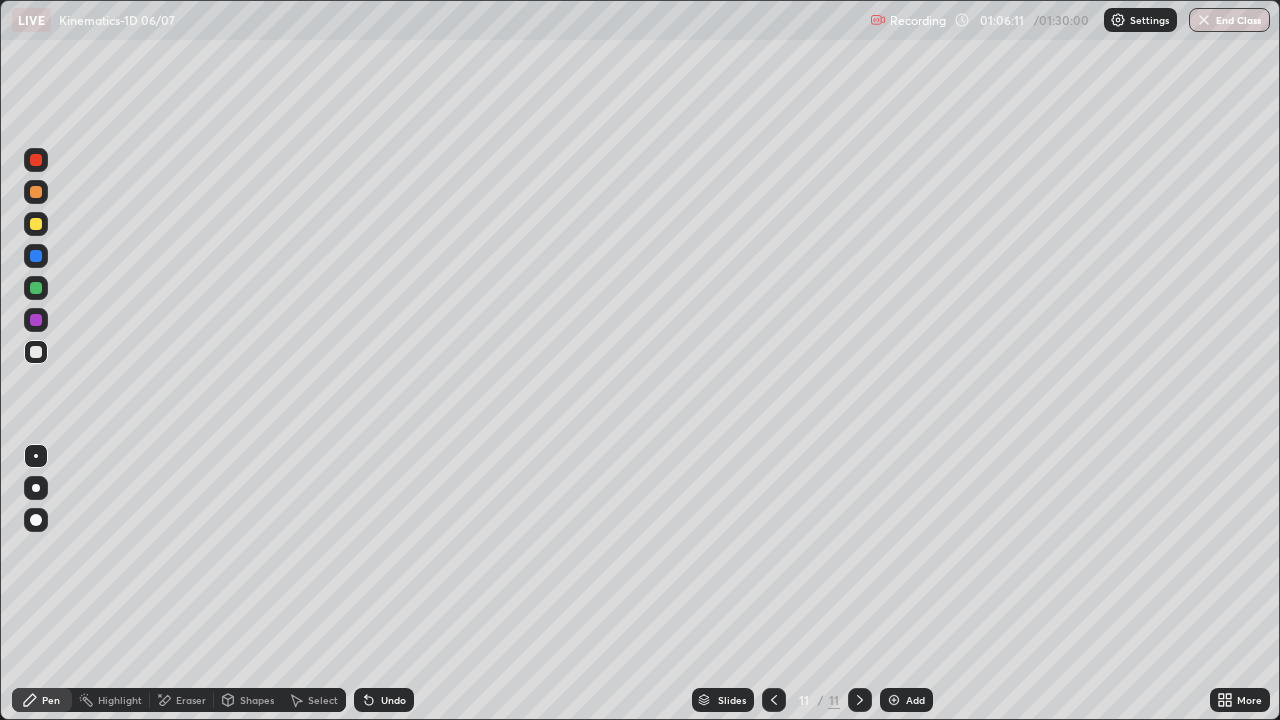 click 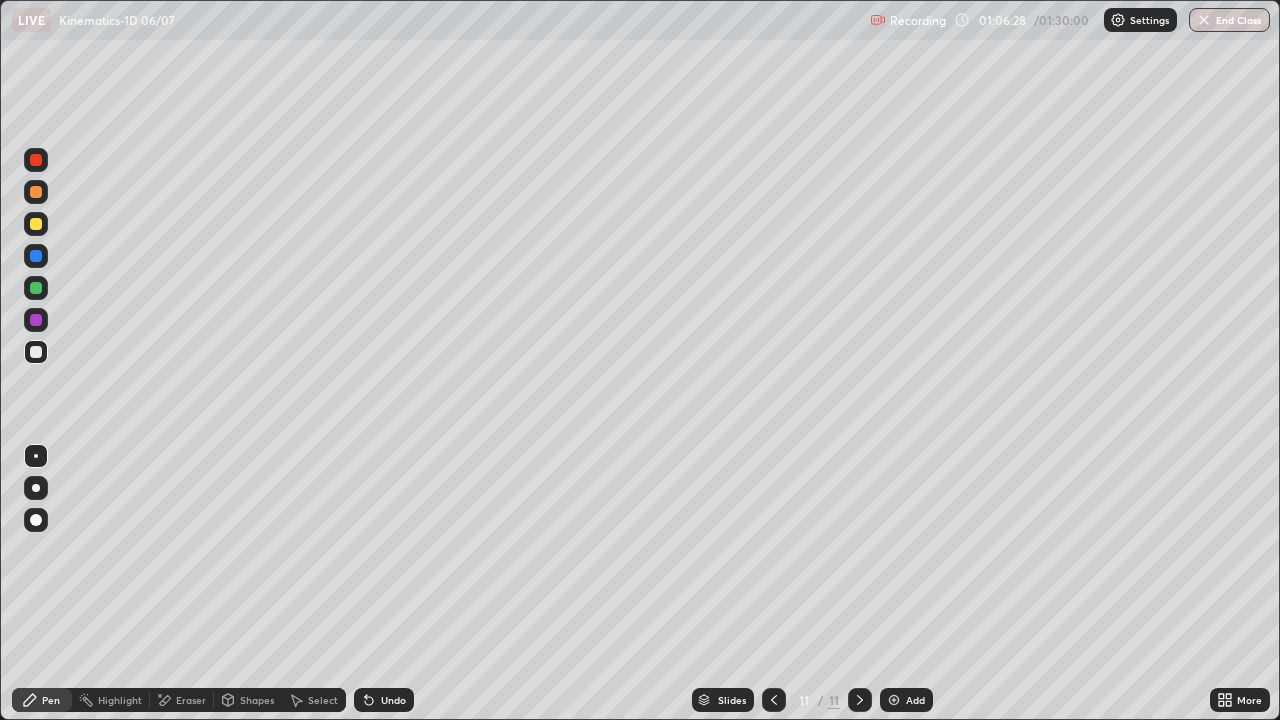 click at bounding box center [36, 224] 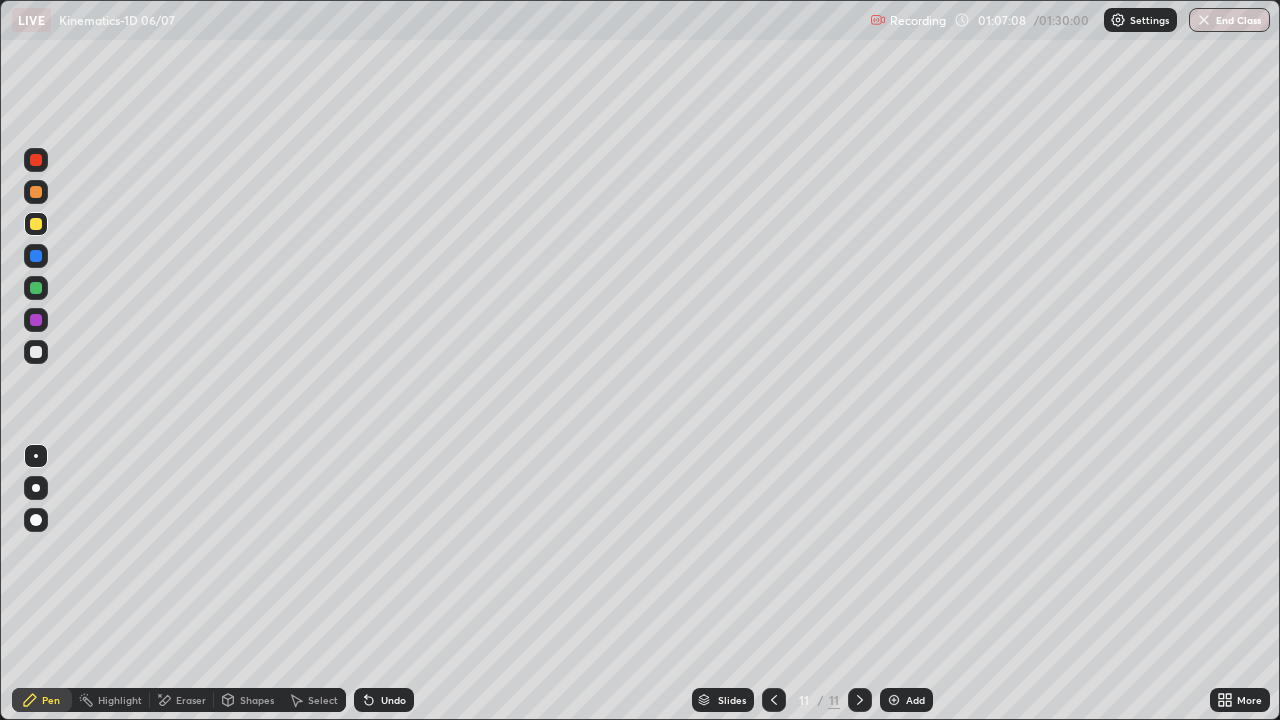 click 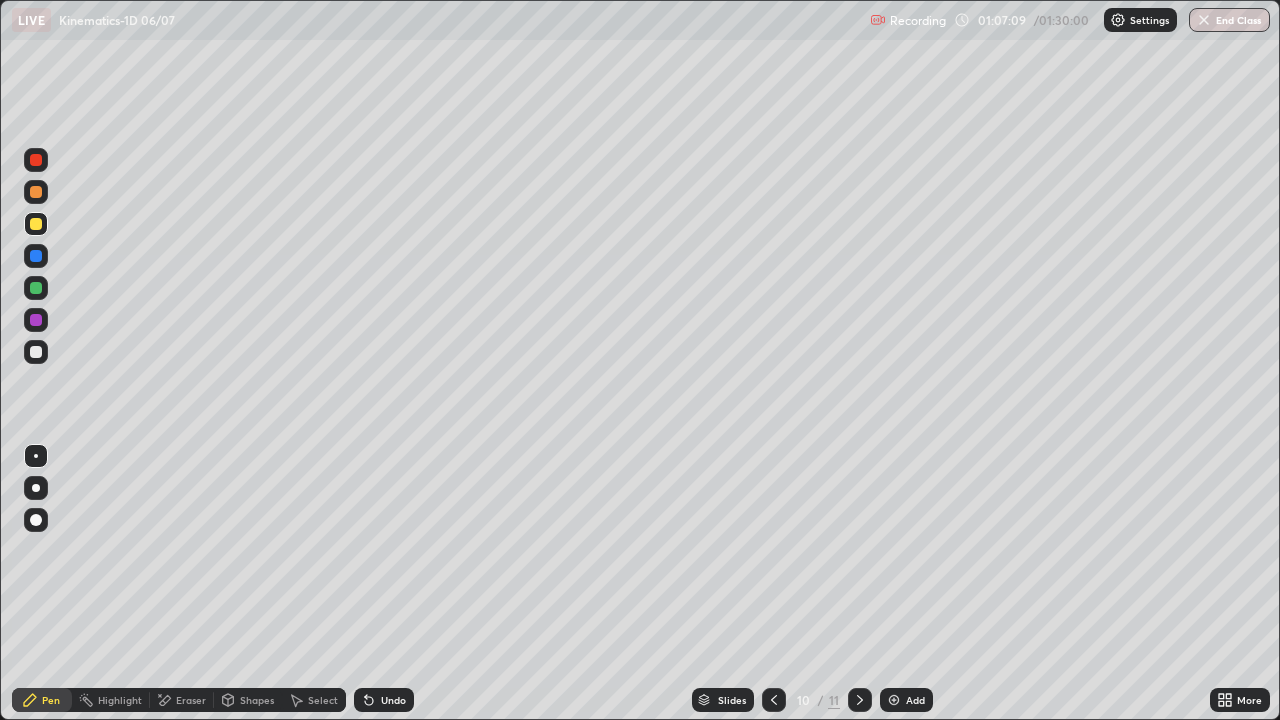 click 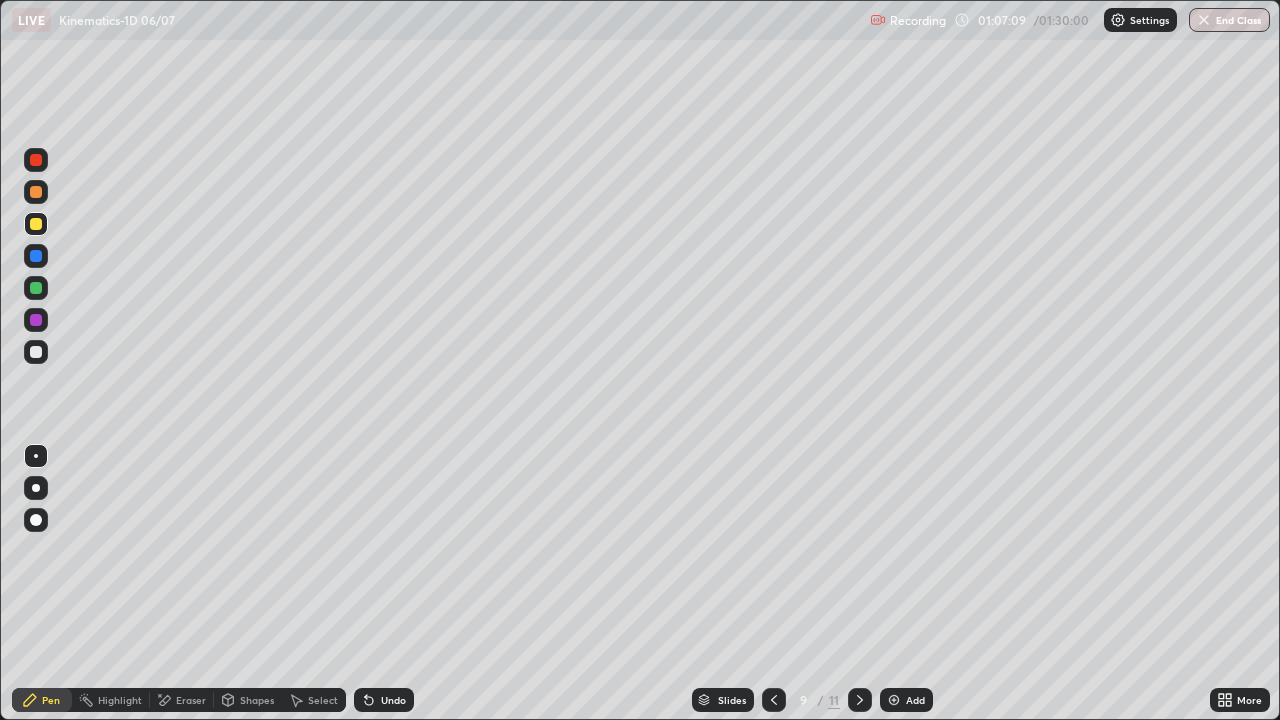 click 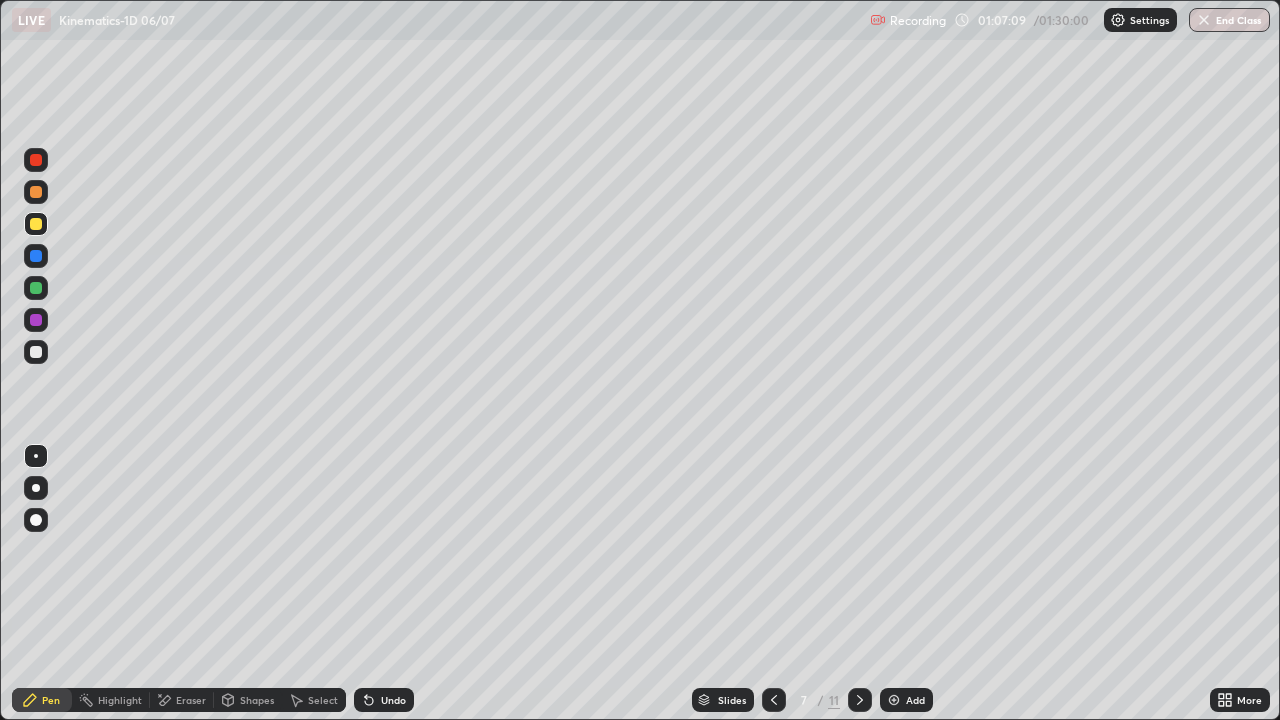 click 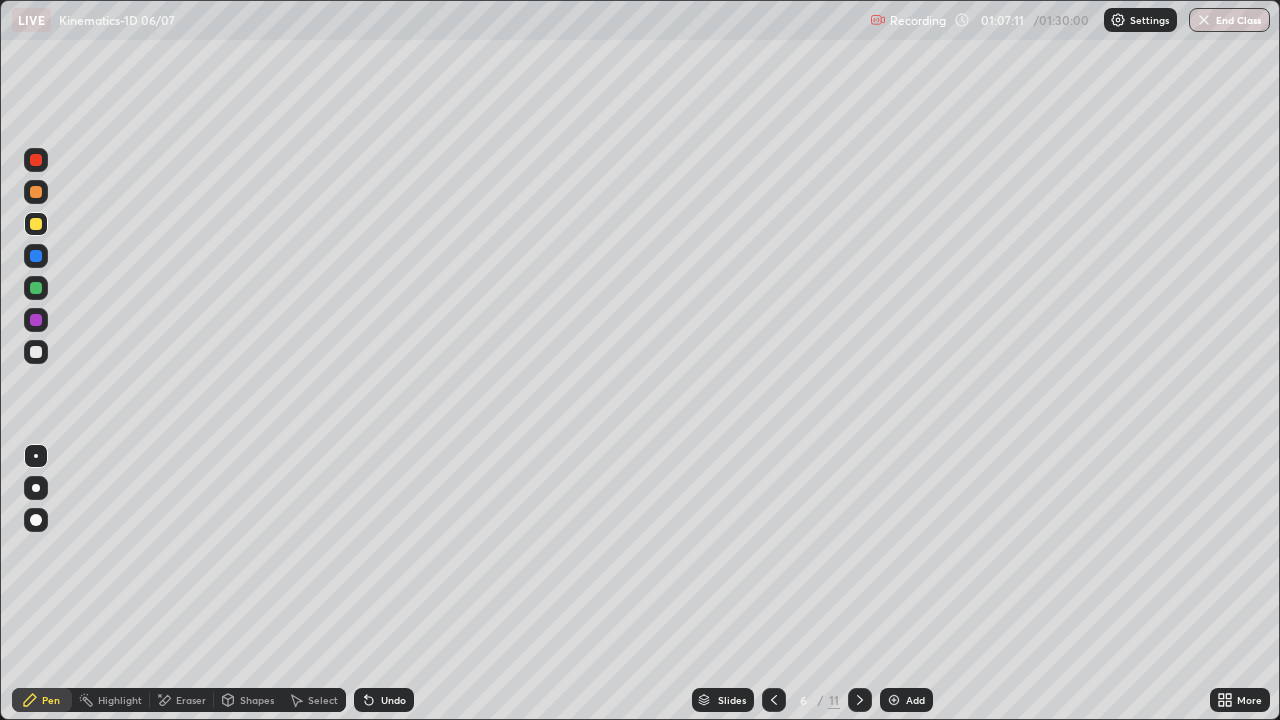 click 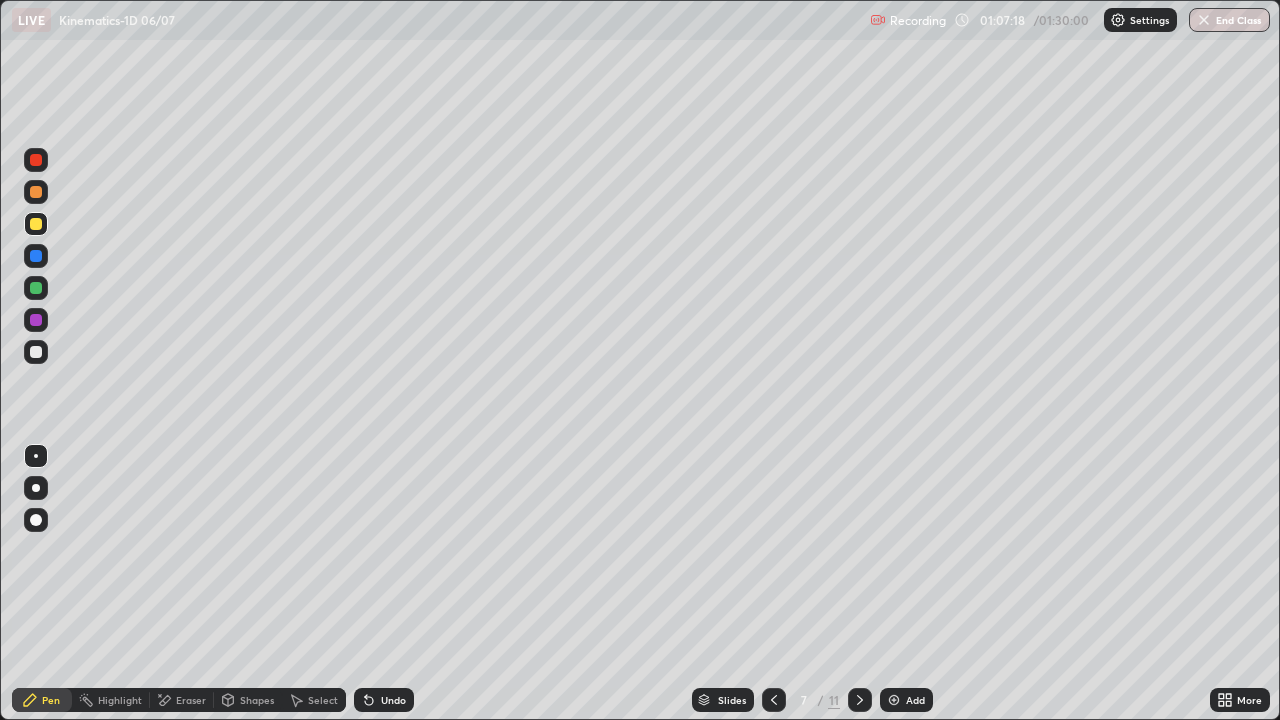 click 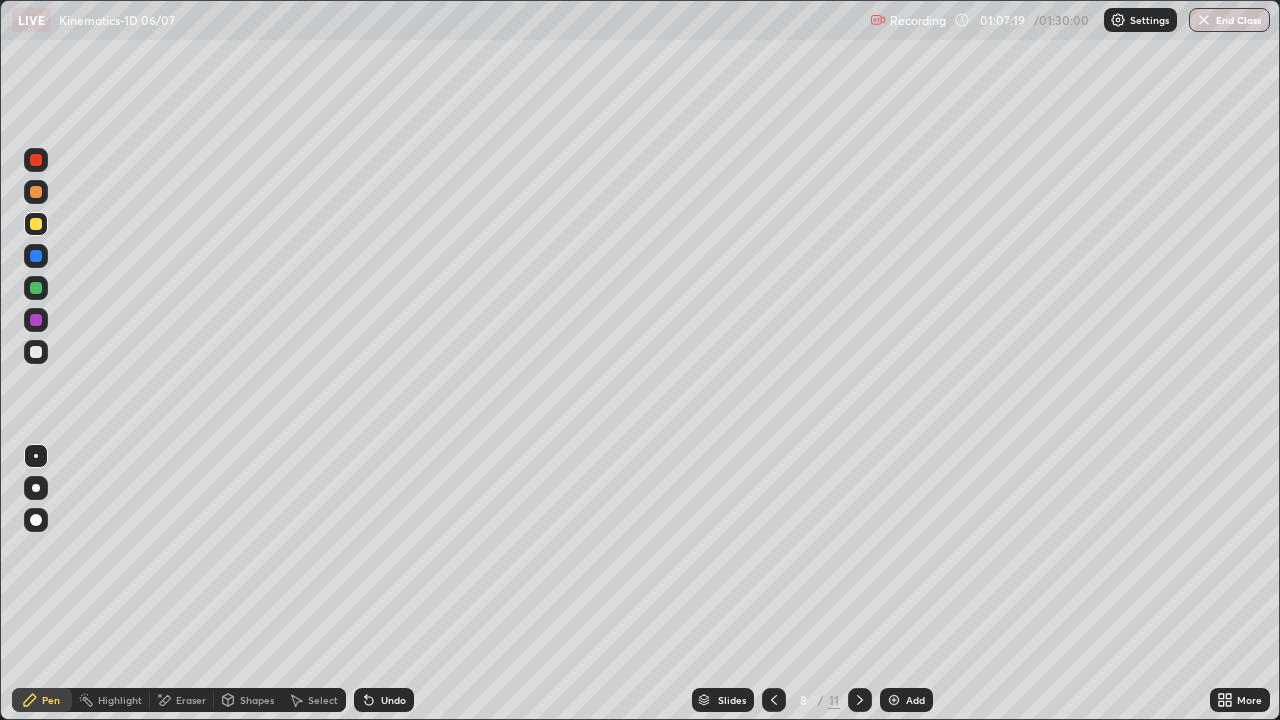 click 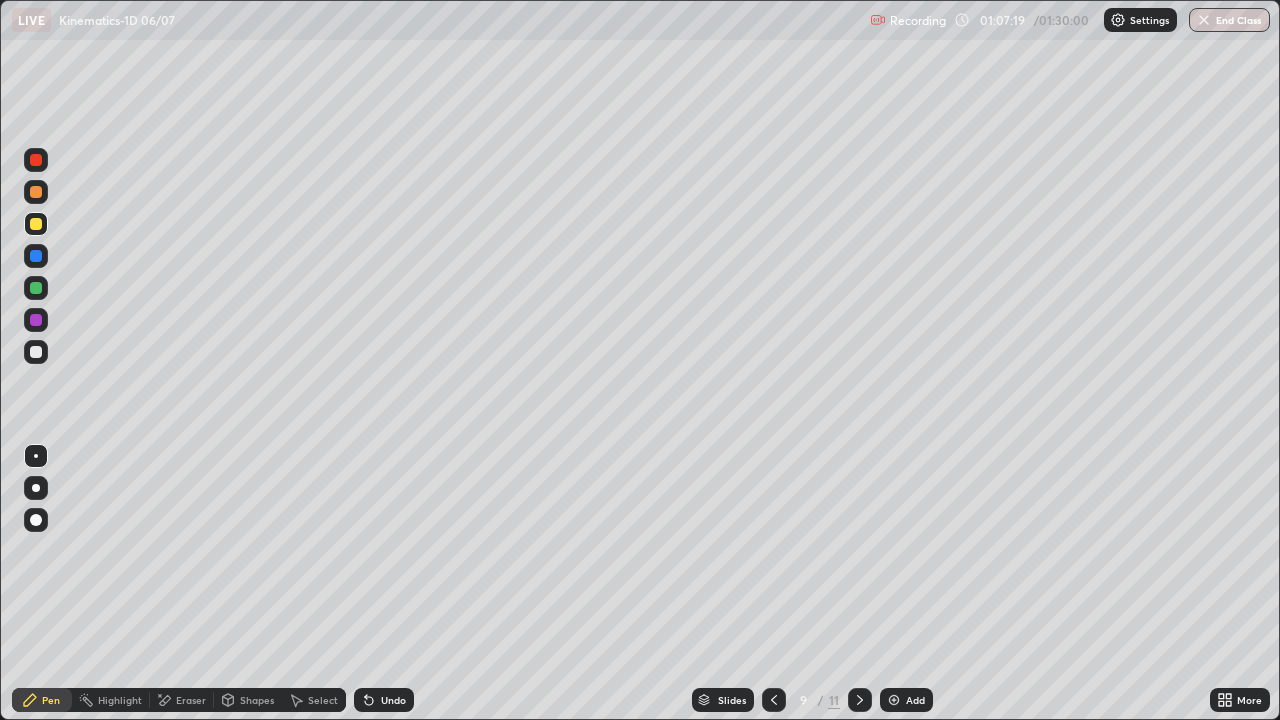 click 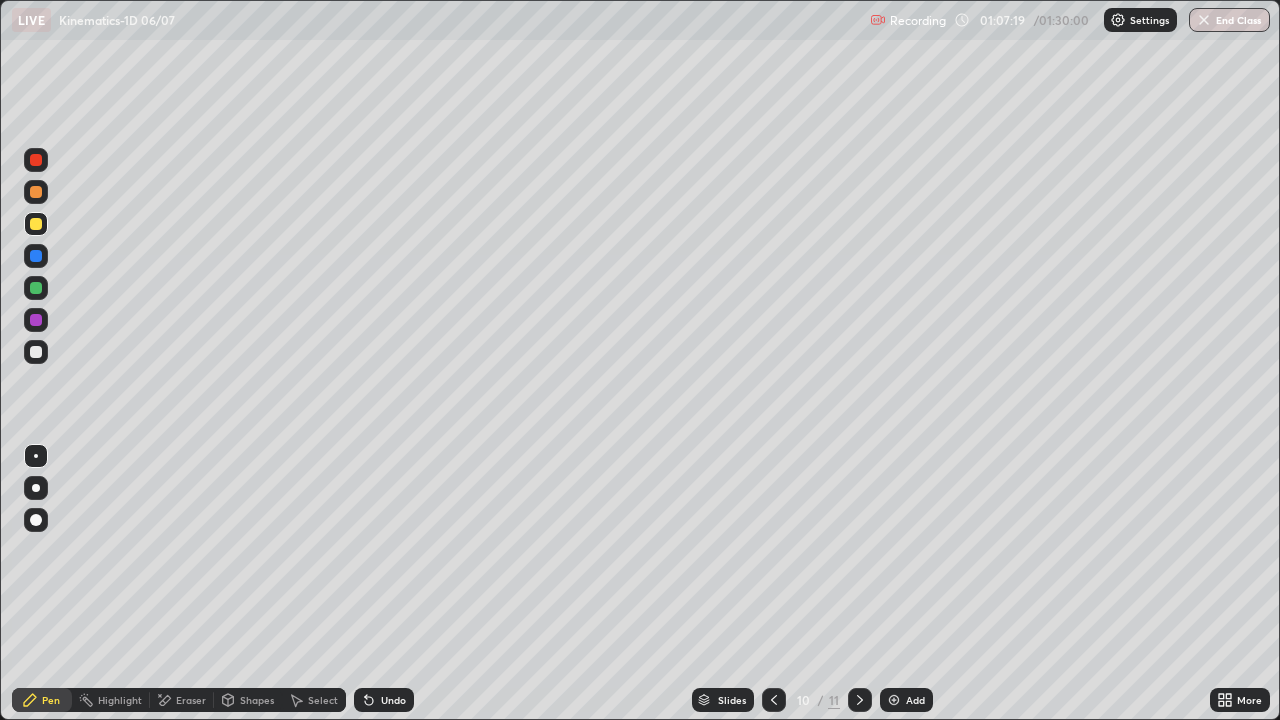 click 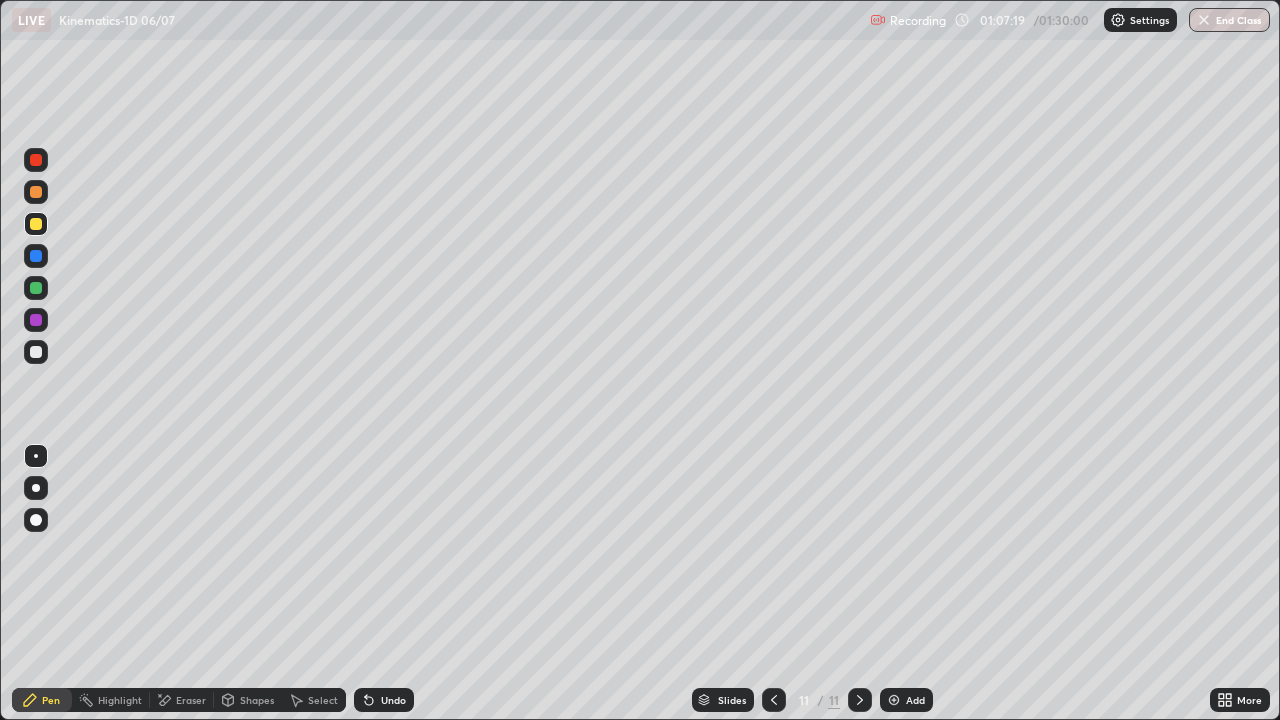 click 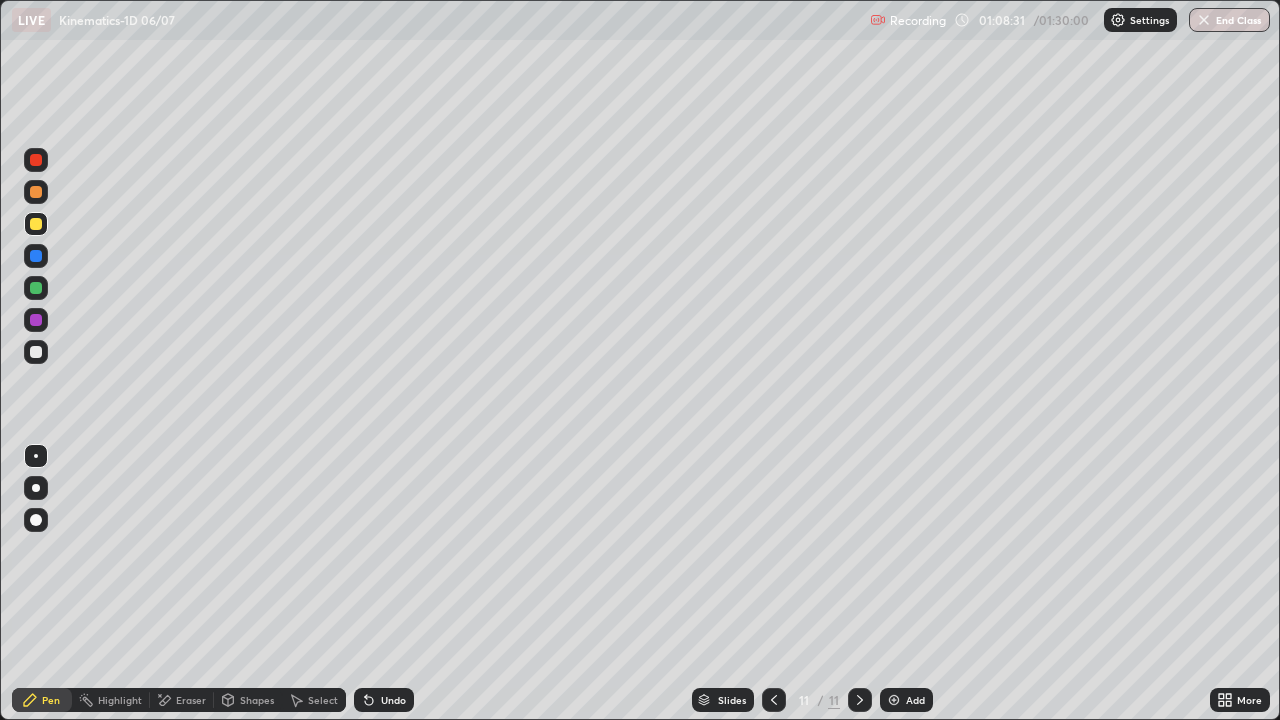 click at bounding box center [36, 256] 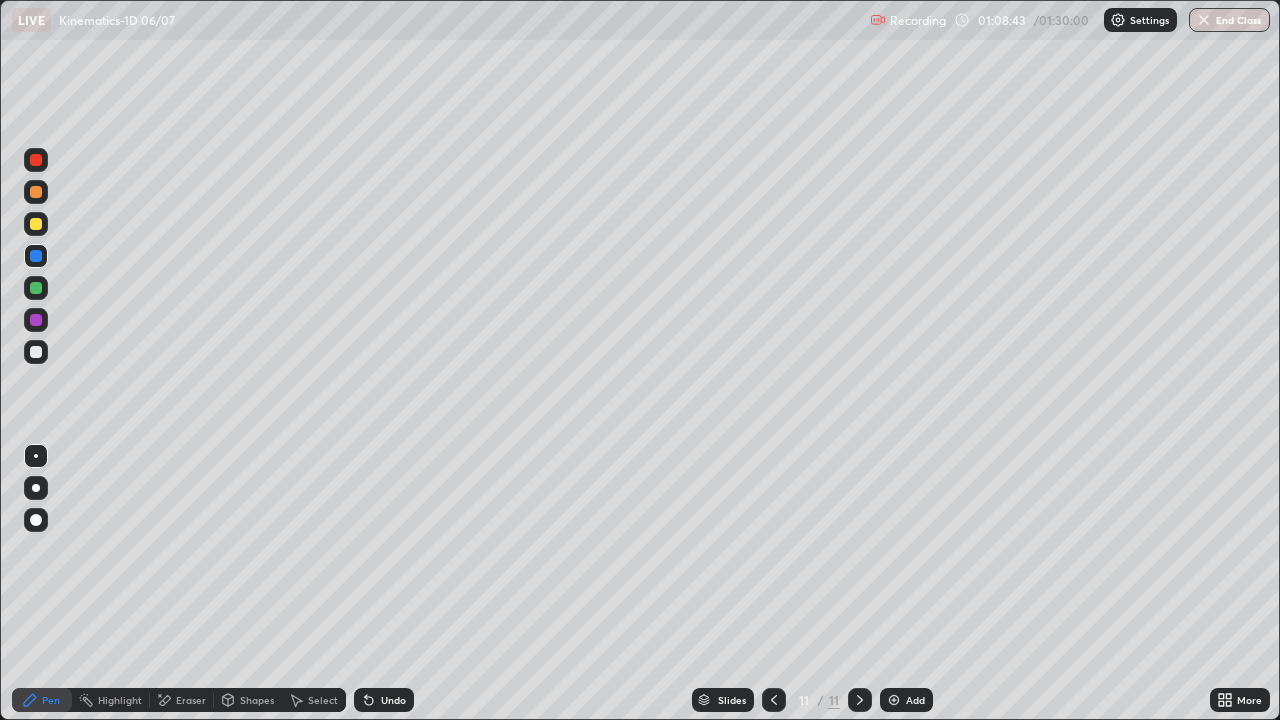 click at bounding box center [36, 352] 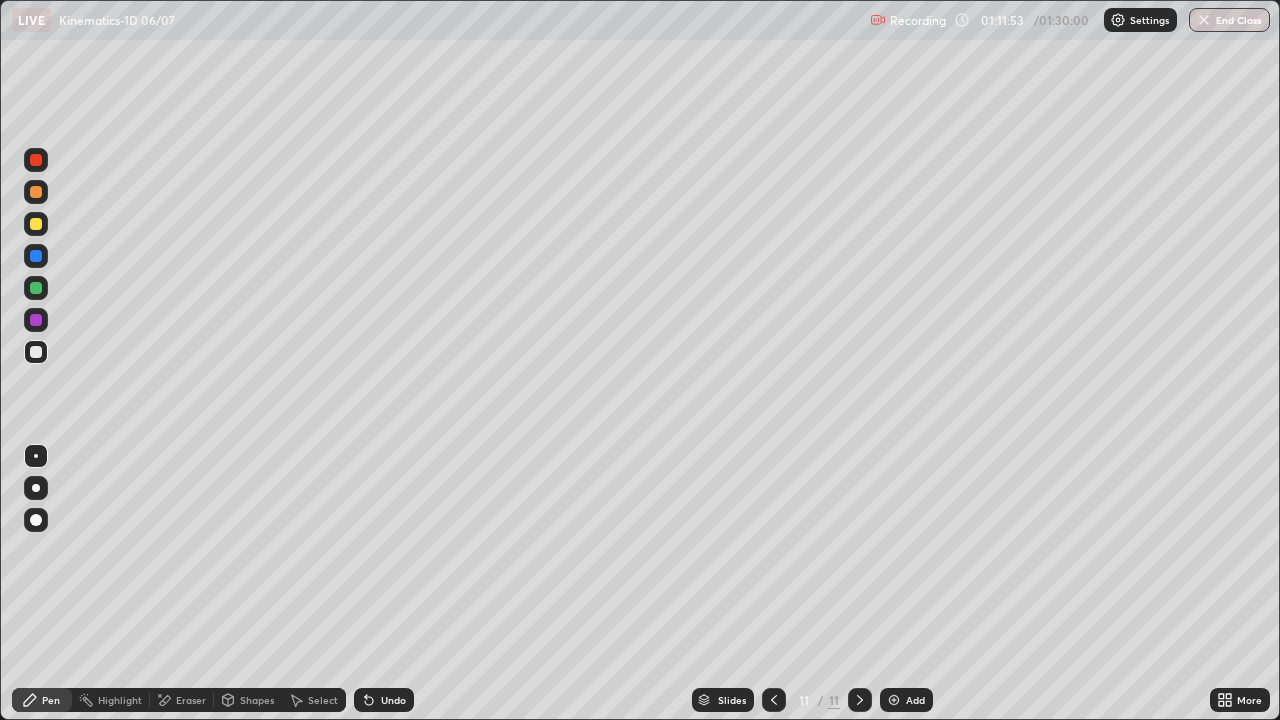 click at bounding box center (36, 224) 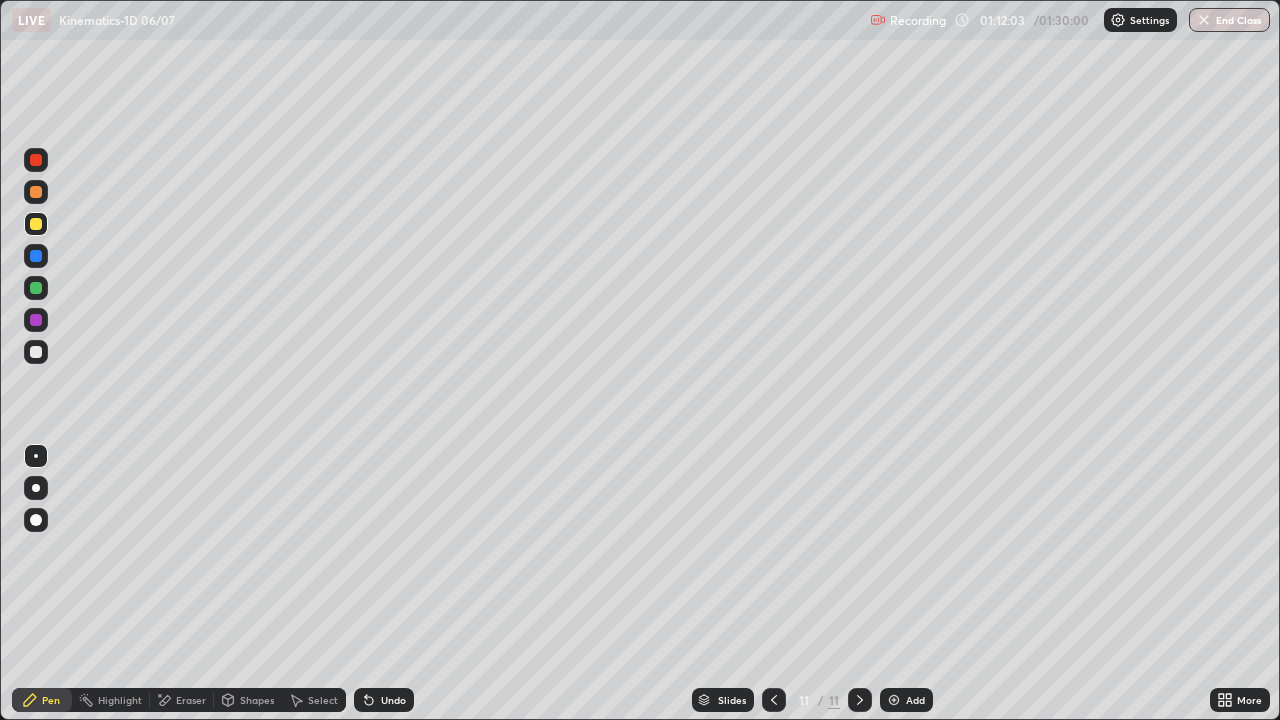 click at bounding box center (36, 352) 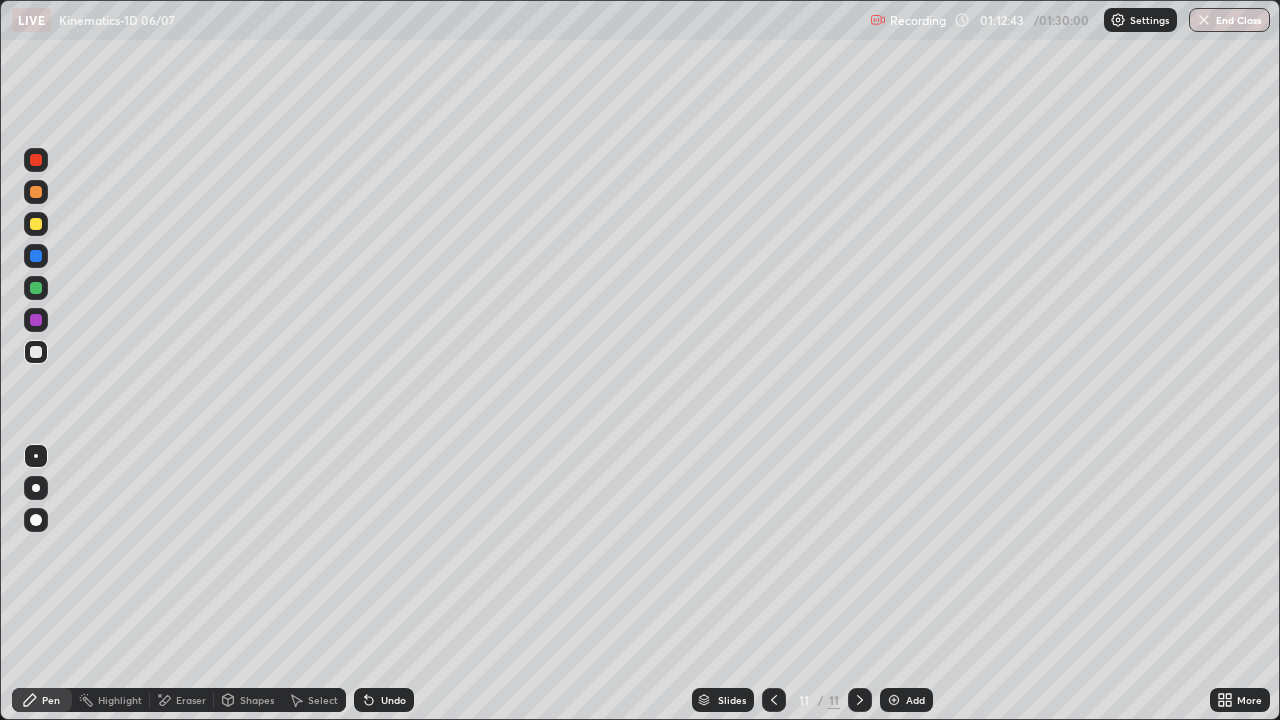 click at bounding box center (36, 224) 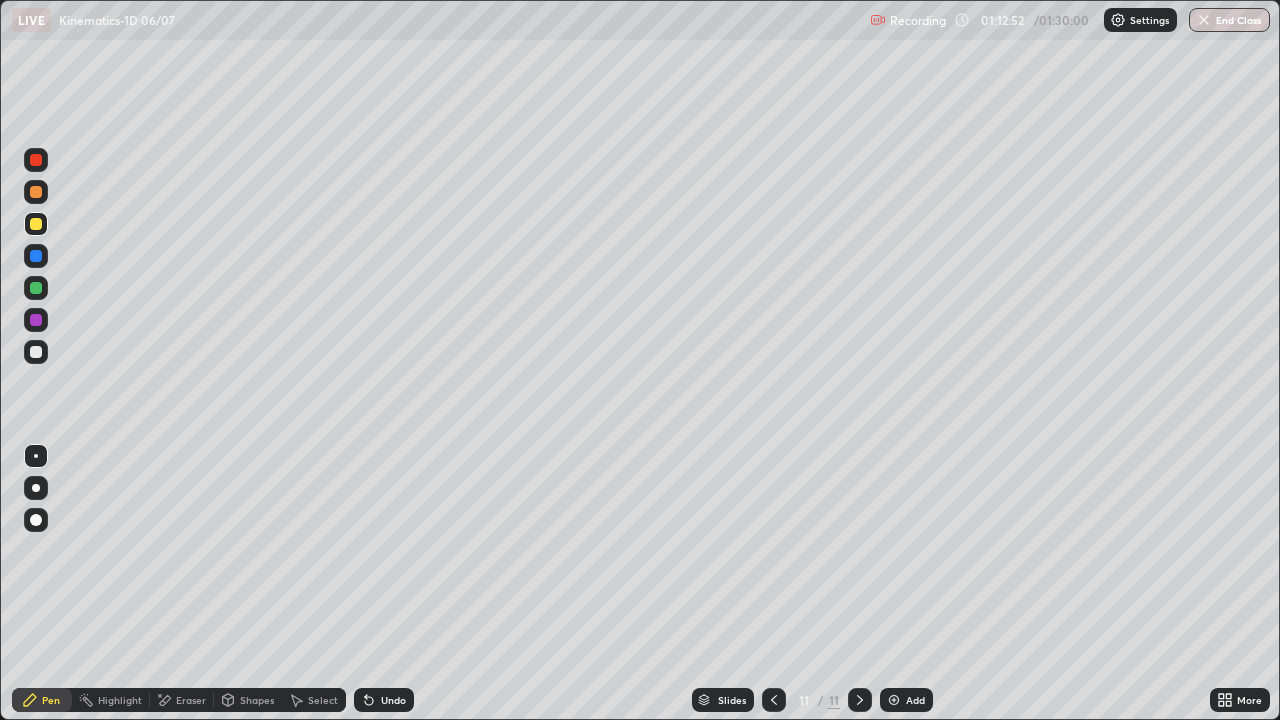 click 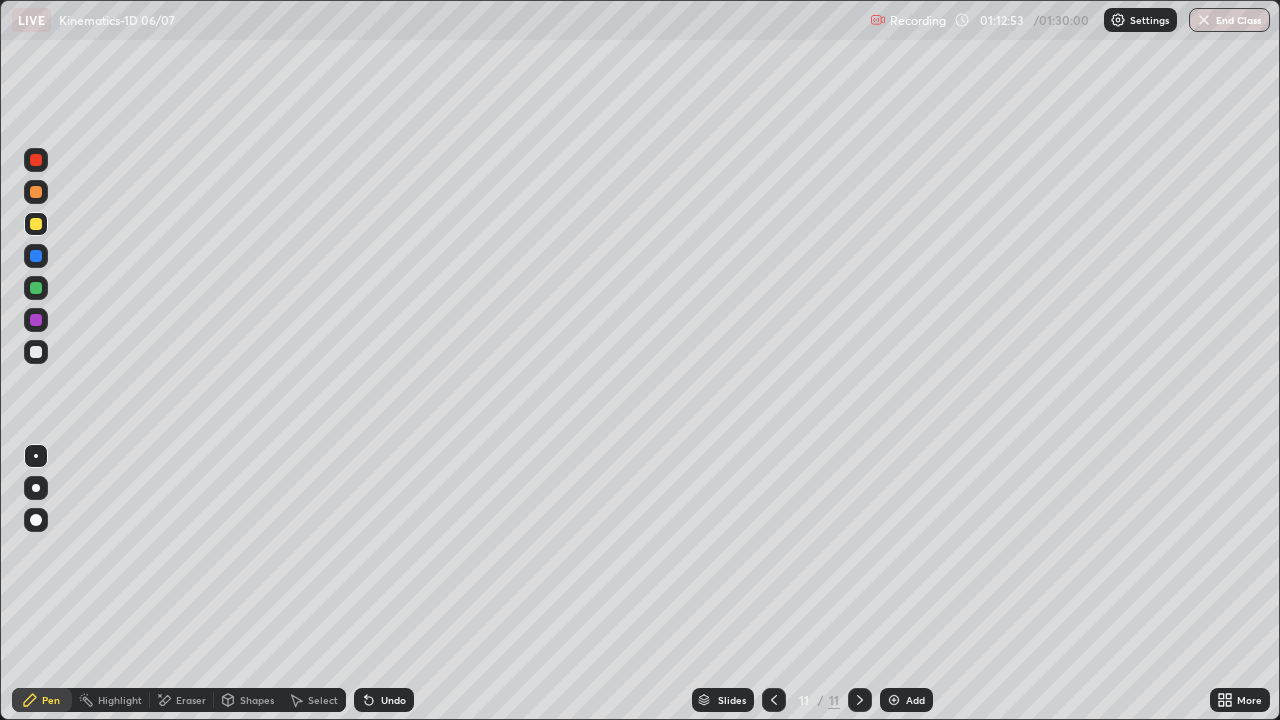 click at bounding box center [894, 700] 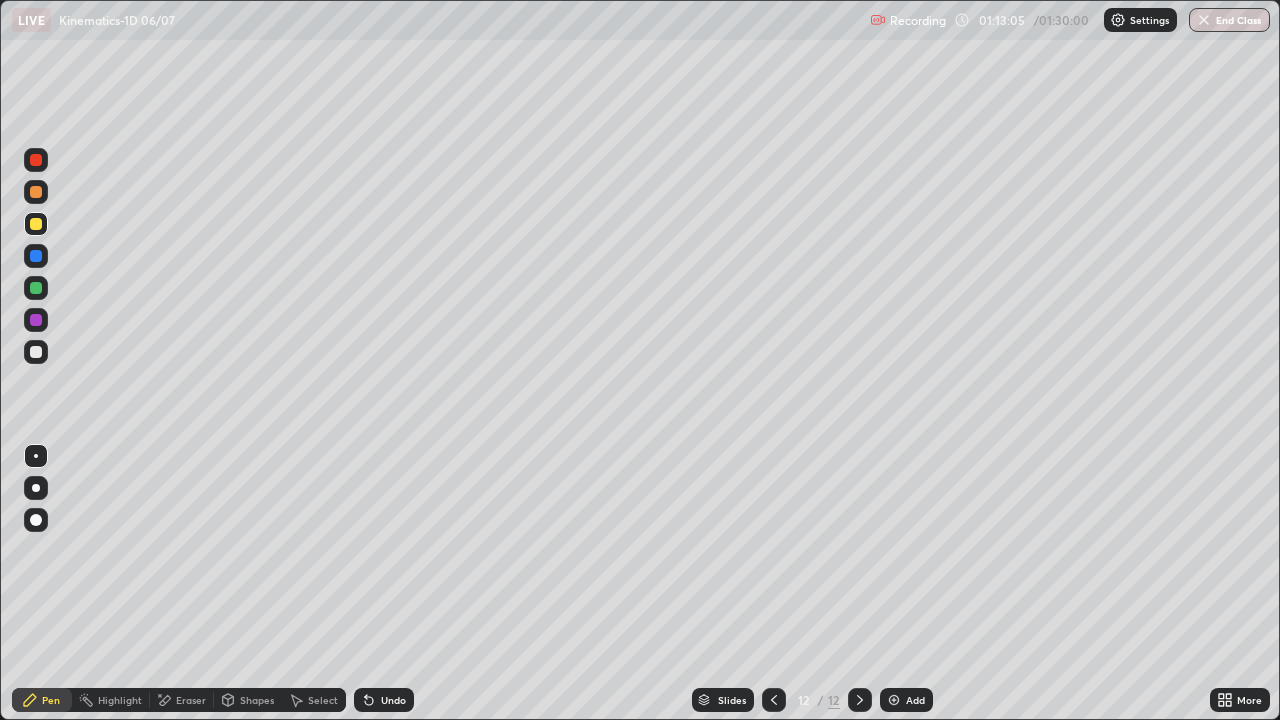 click at bounding box center [36, 352] 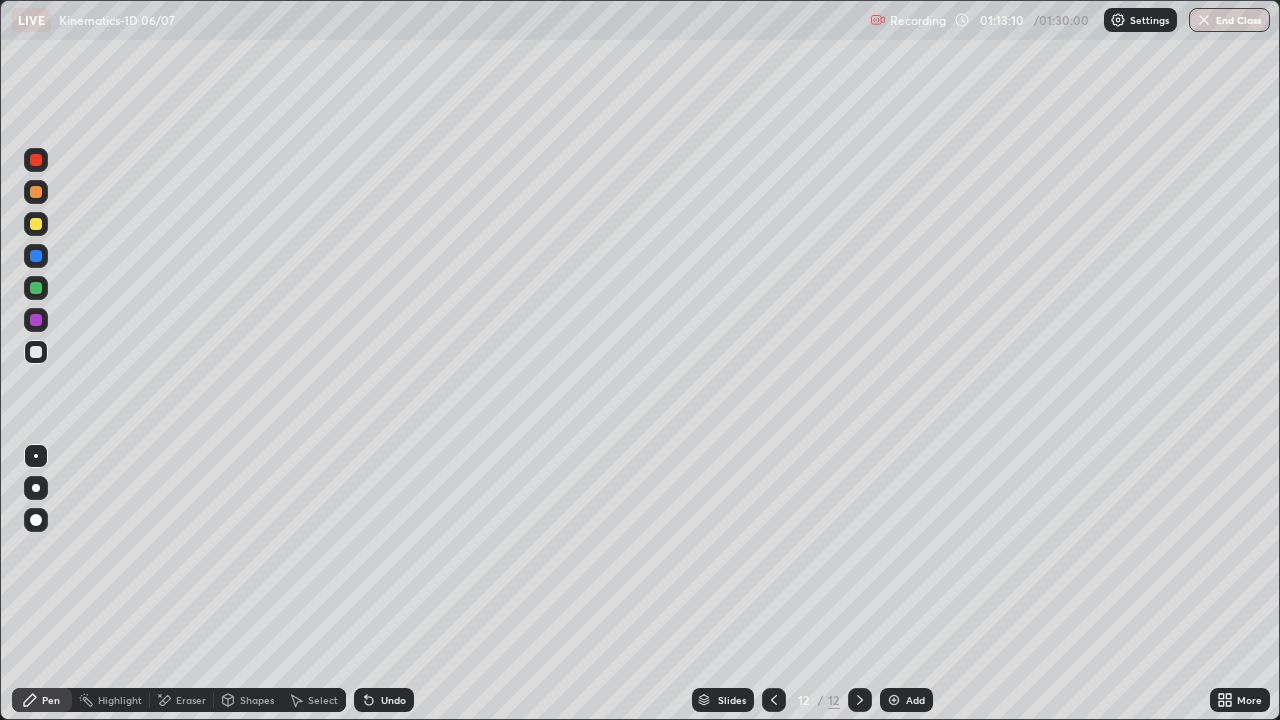 click on "Eraser" at bounding box center [191, 700] 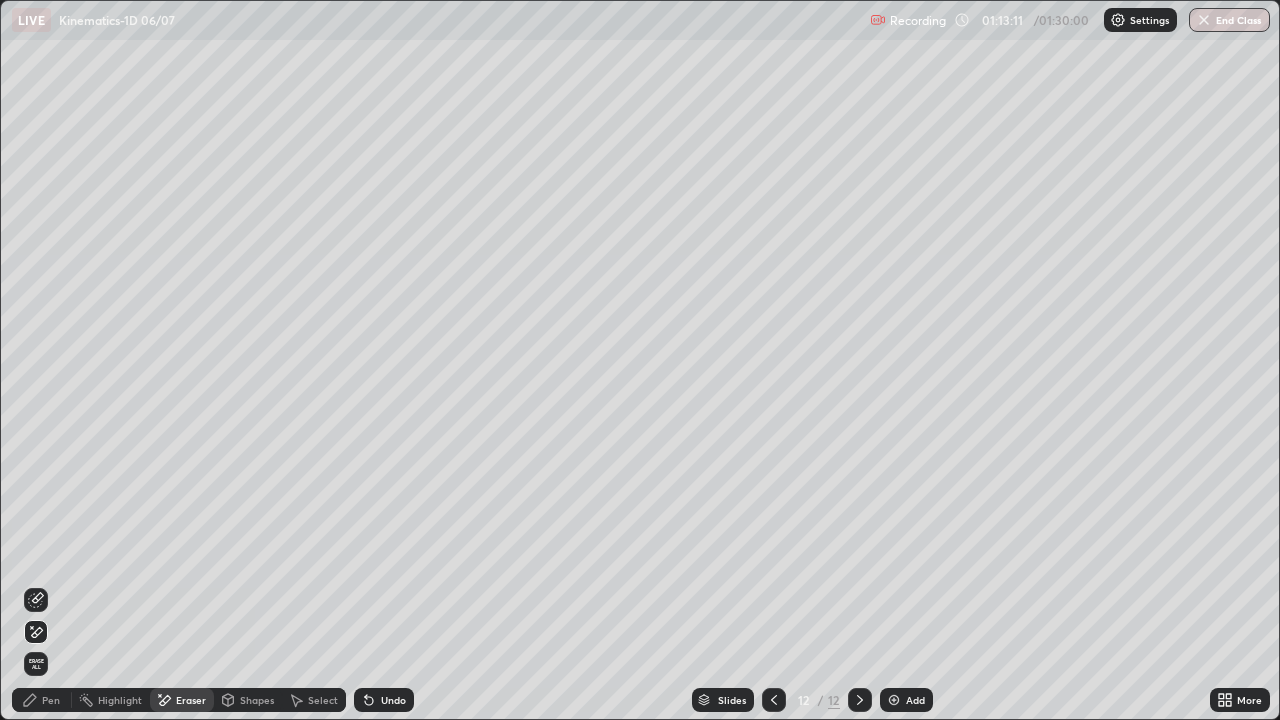 click 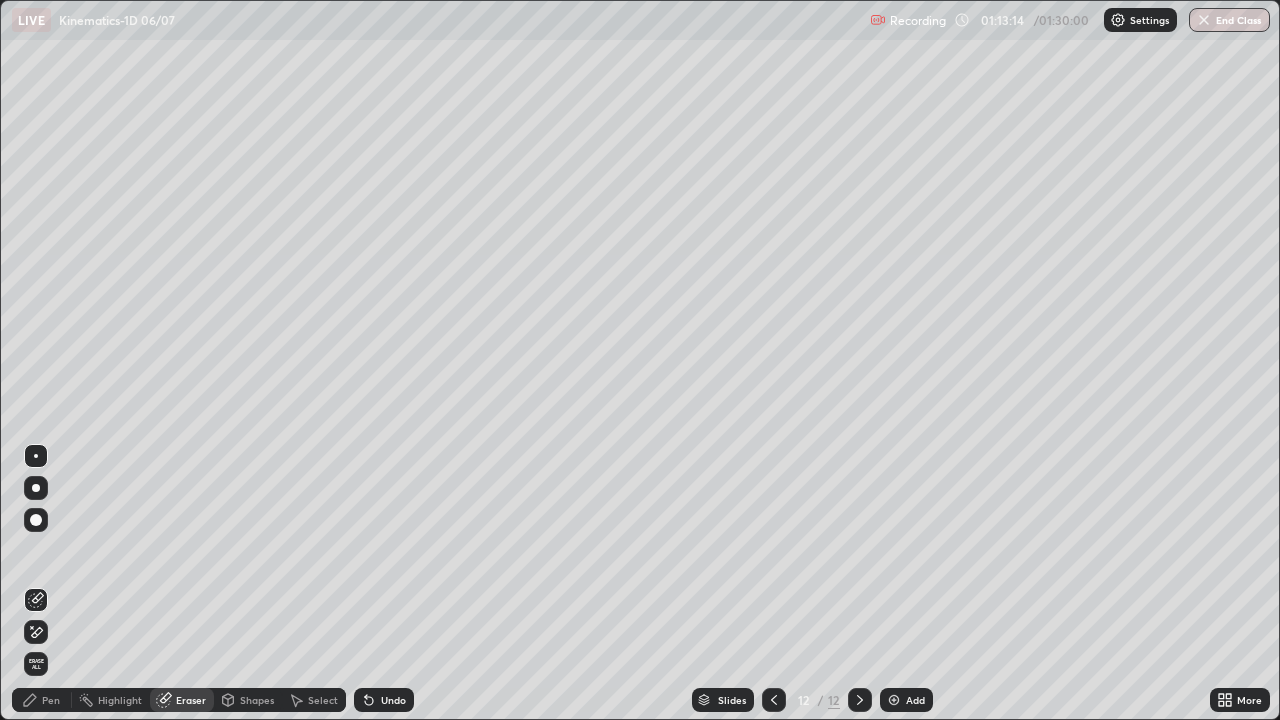 click on "Pen" at bounding box center (42, 700) 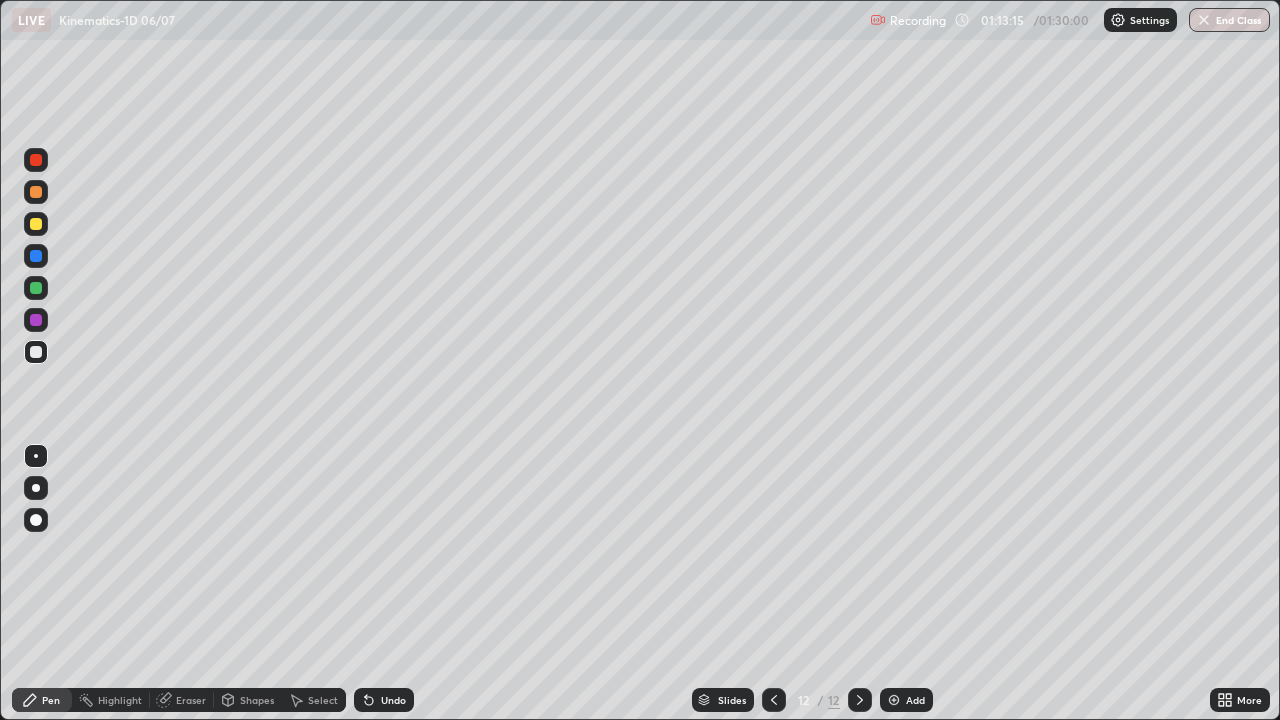 click at bounding box center [36, 224] 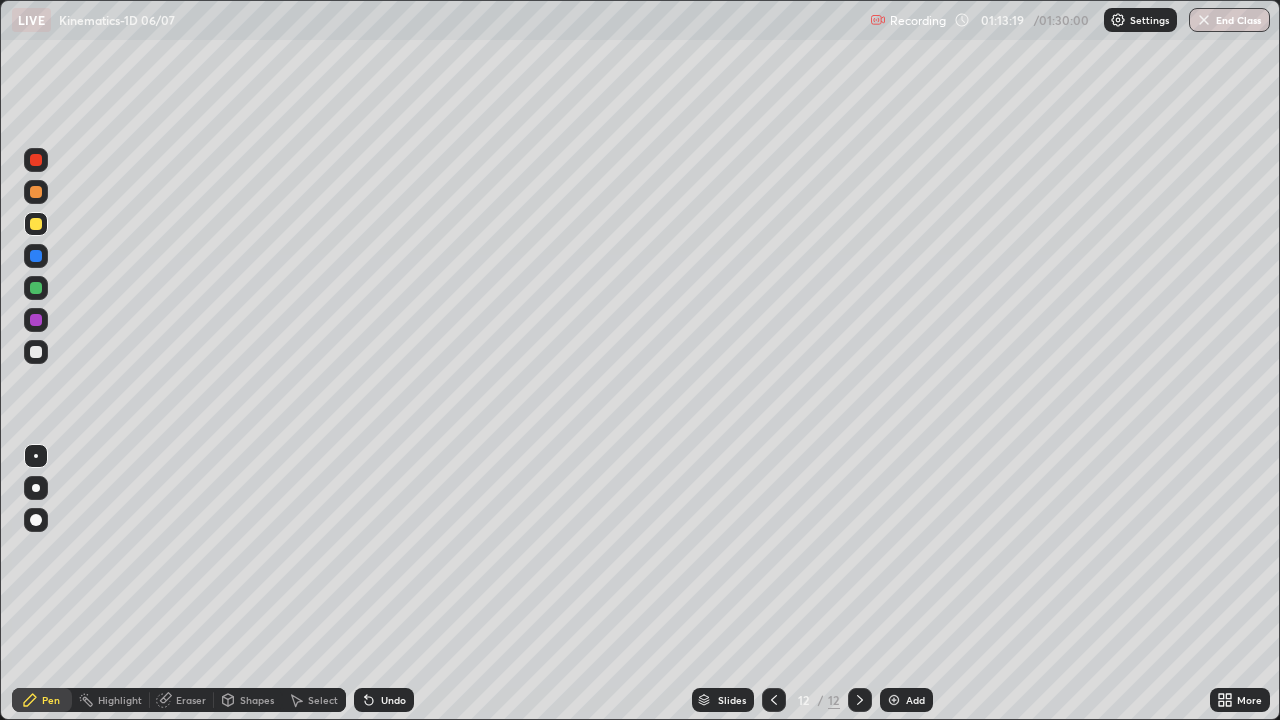 click at bounding box center [36, 352] 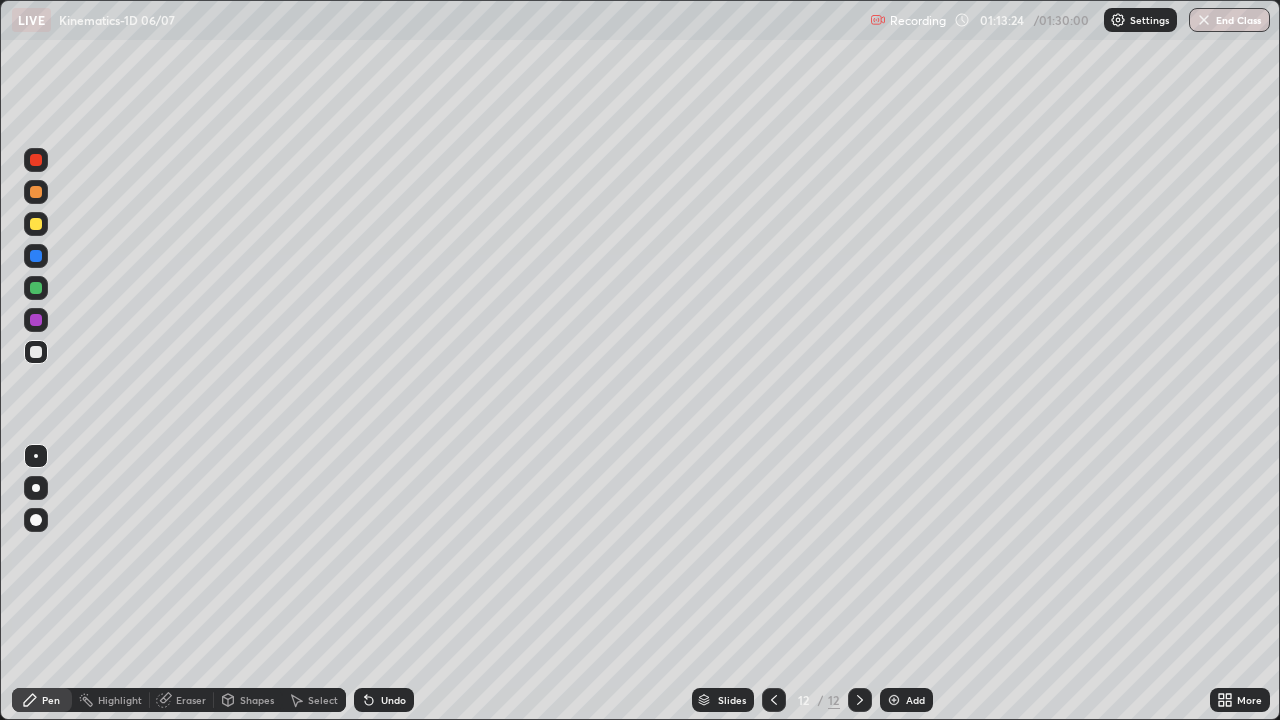 click 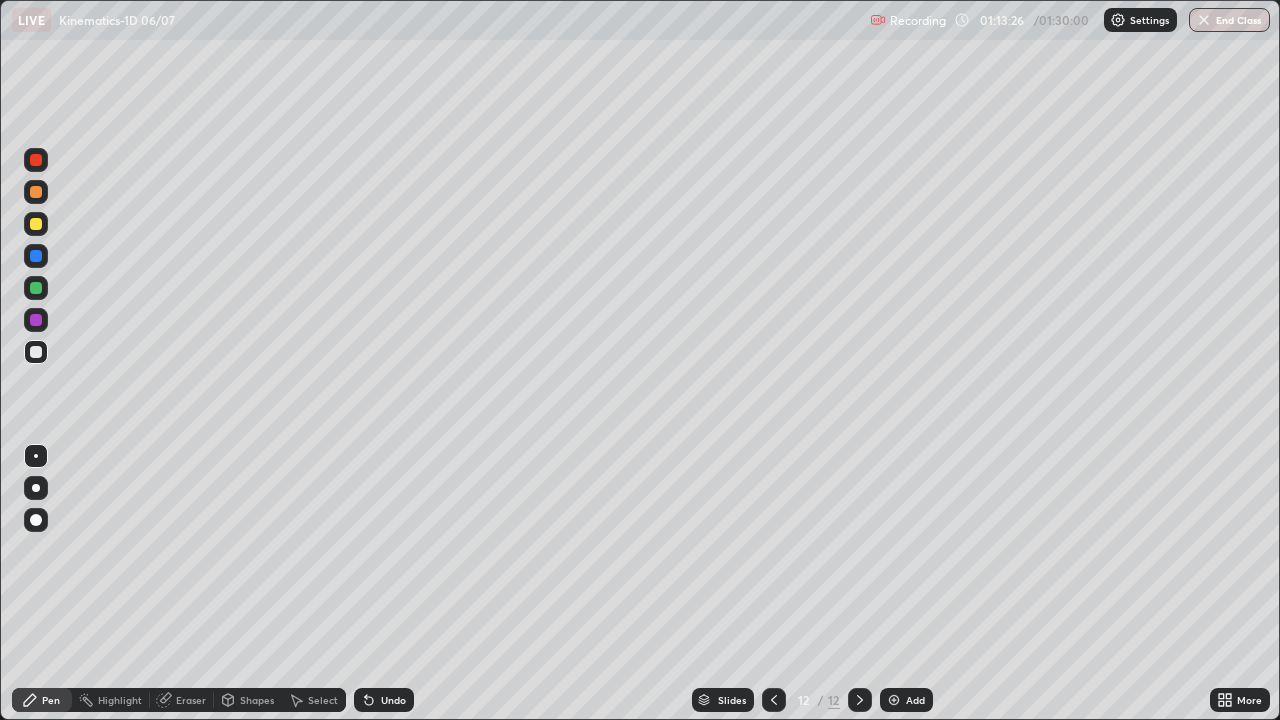 click at bounding box center (36, 224) 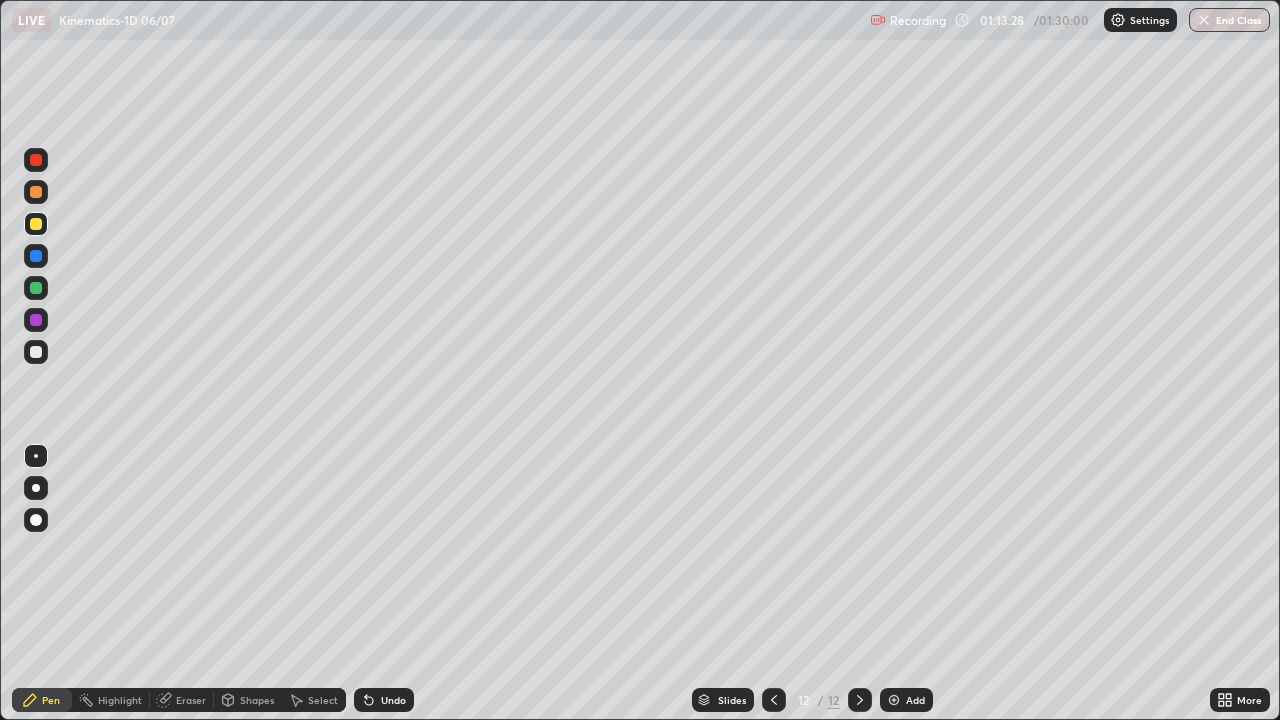 click 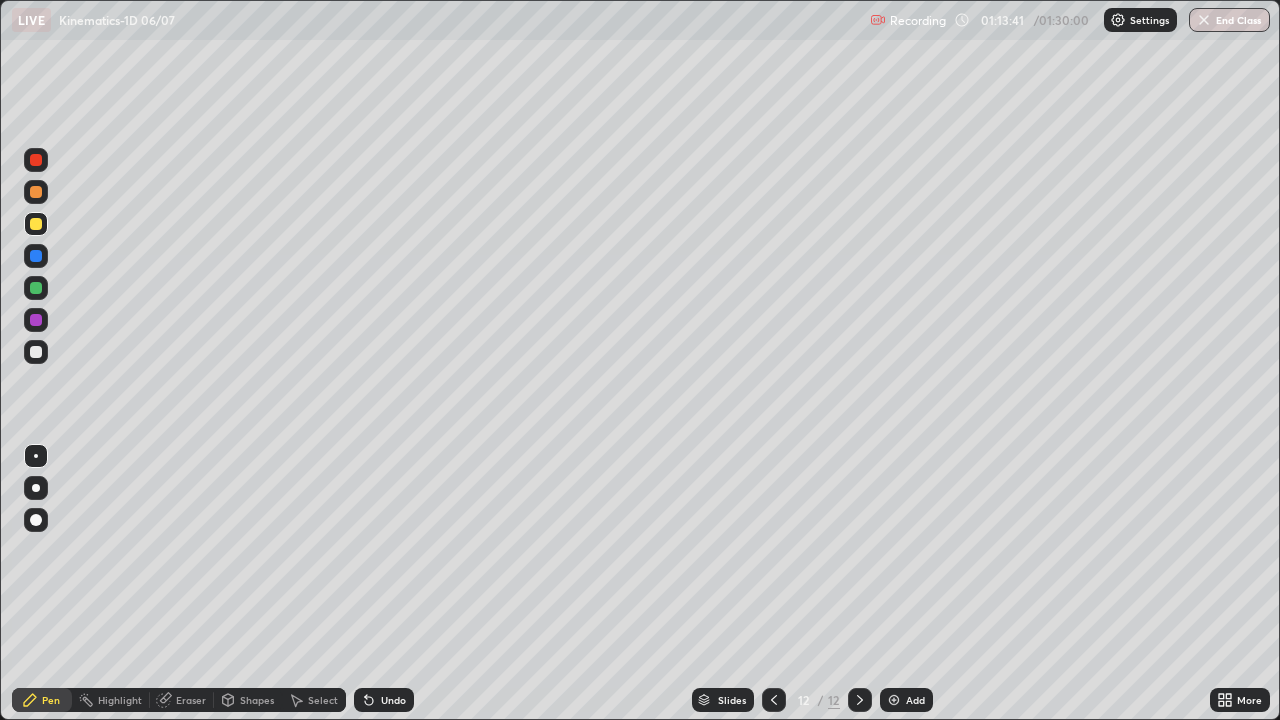 click at bounding box center [36, 352] 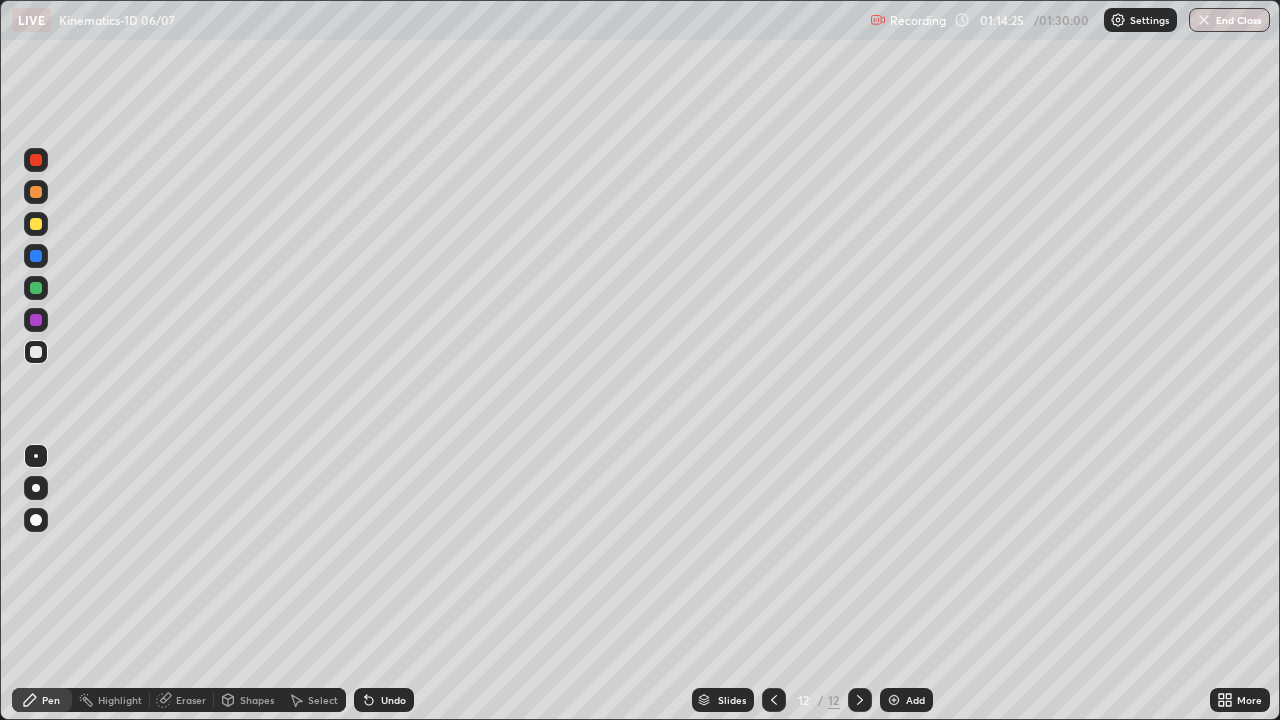 click on "Eraser" at bounding box center [182, 700] 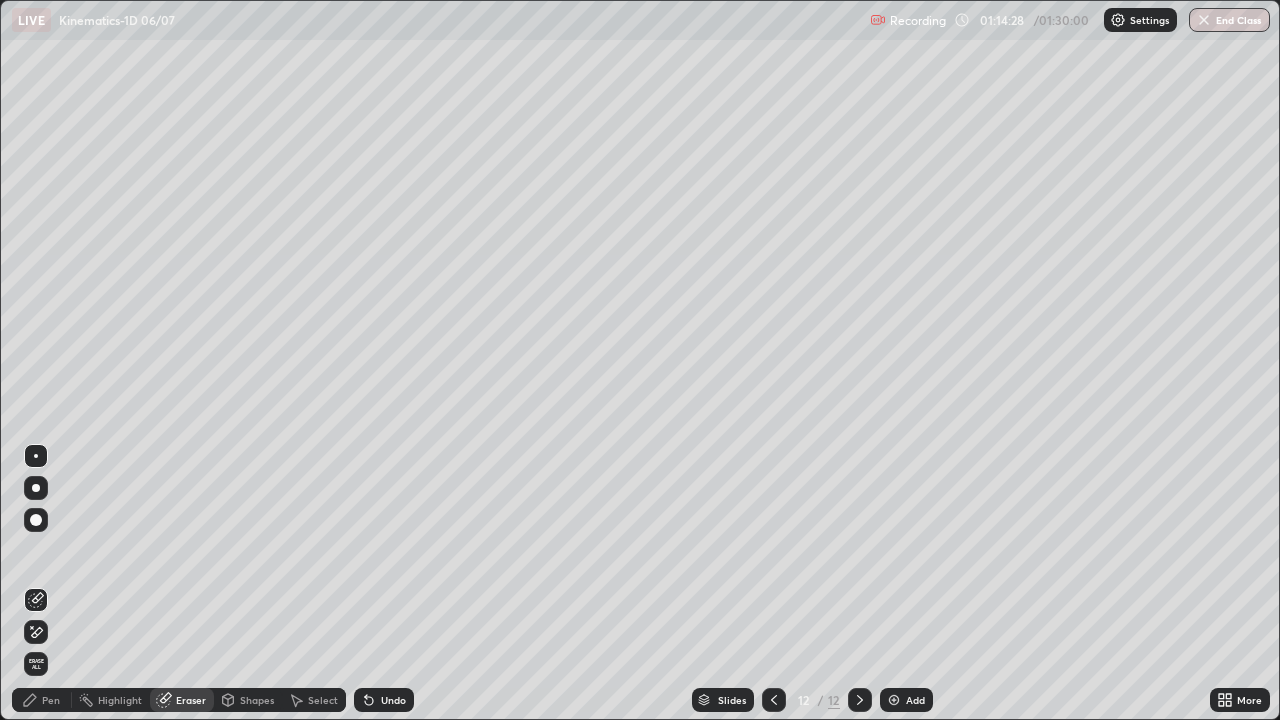 click 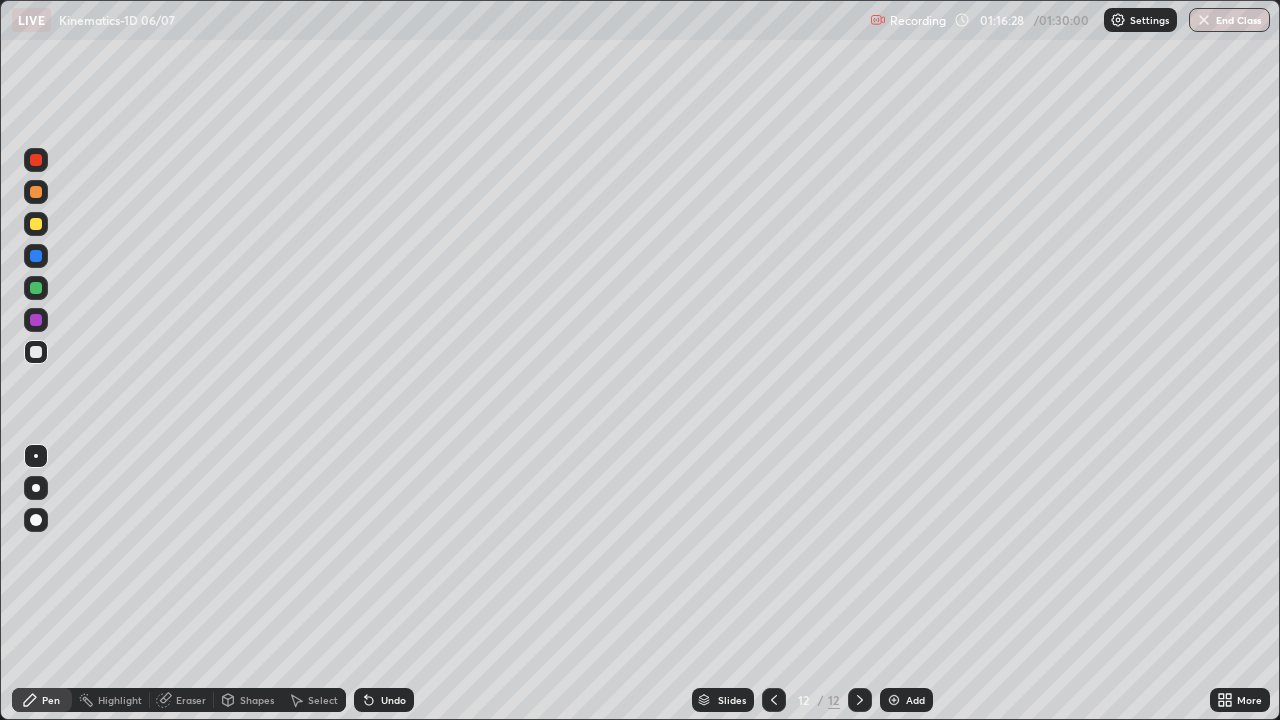 click on "Undo" at bounding box center [393, 700] 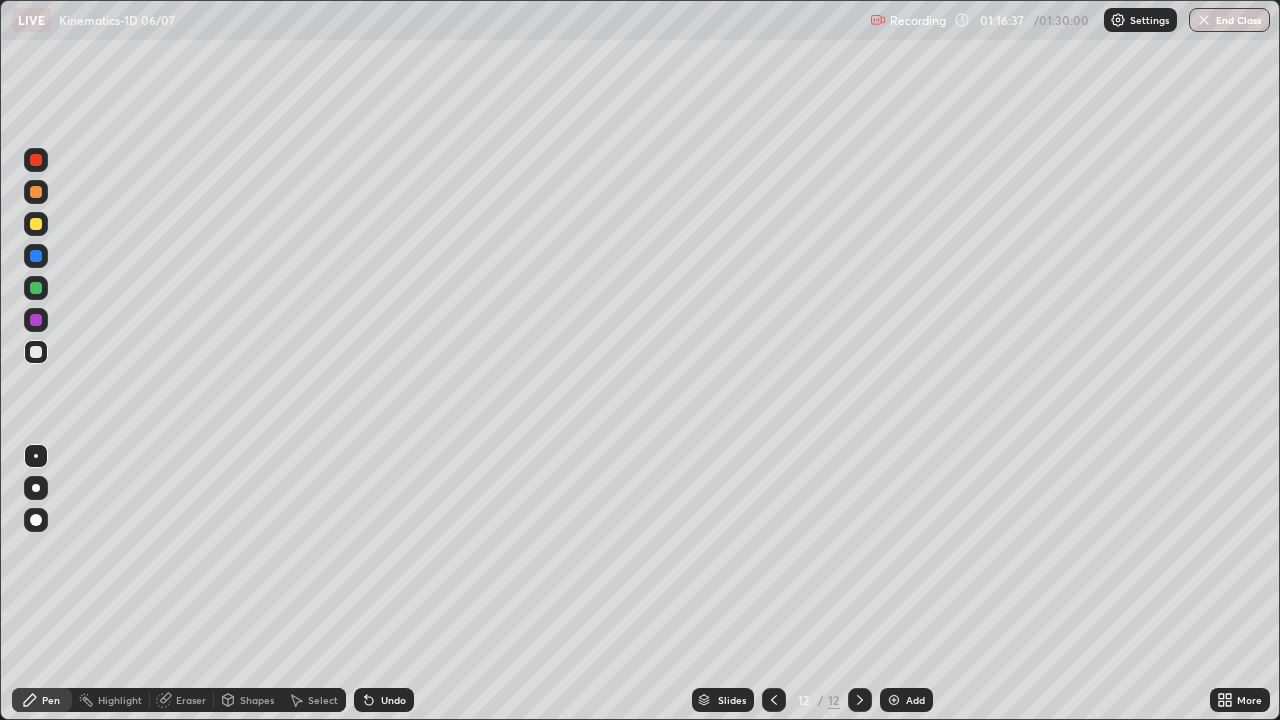 click 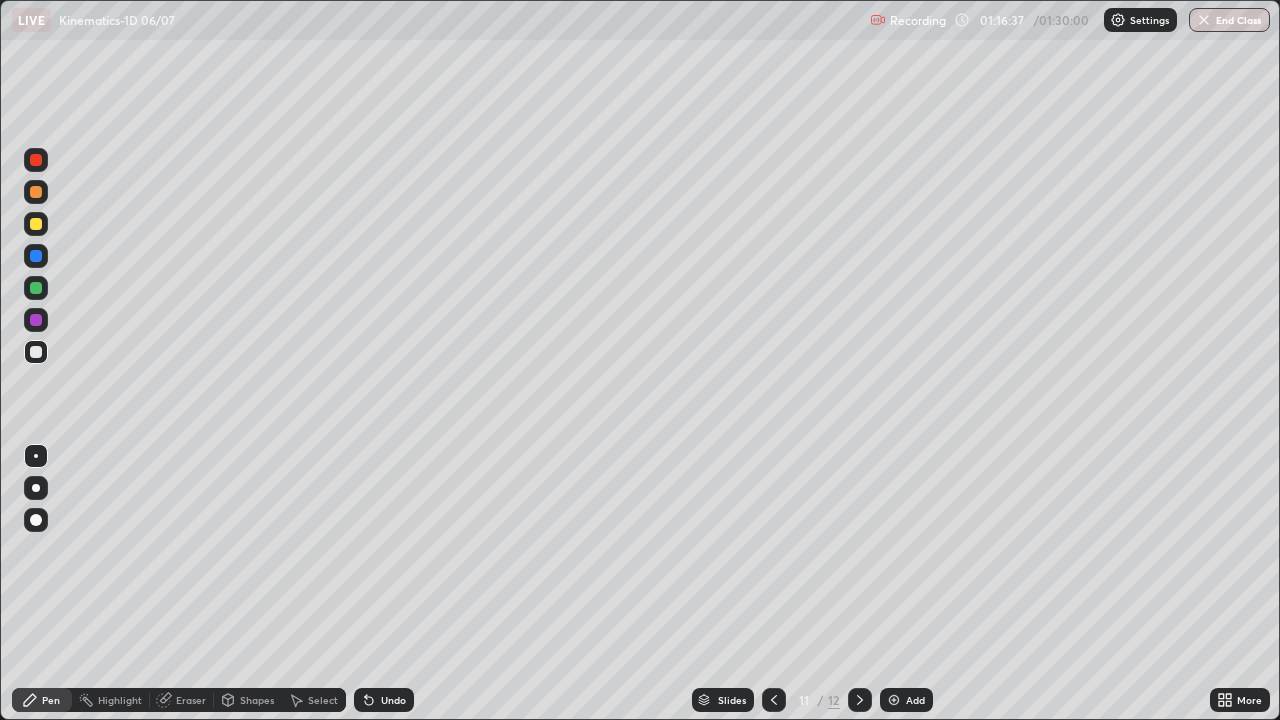 click at bounding box center [774, 700] 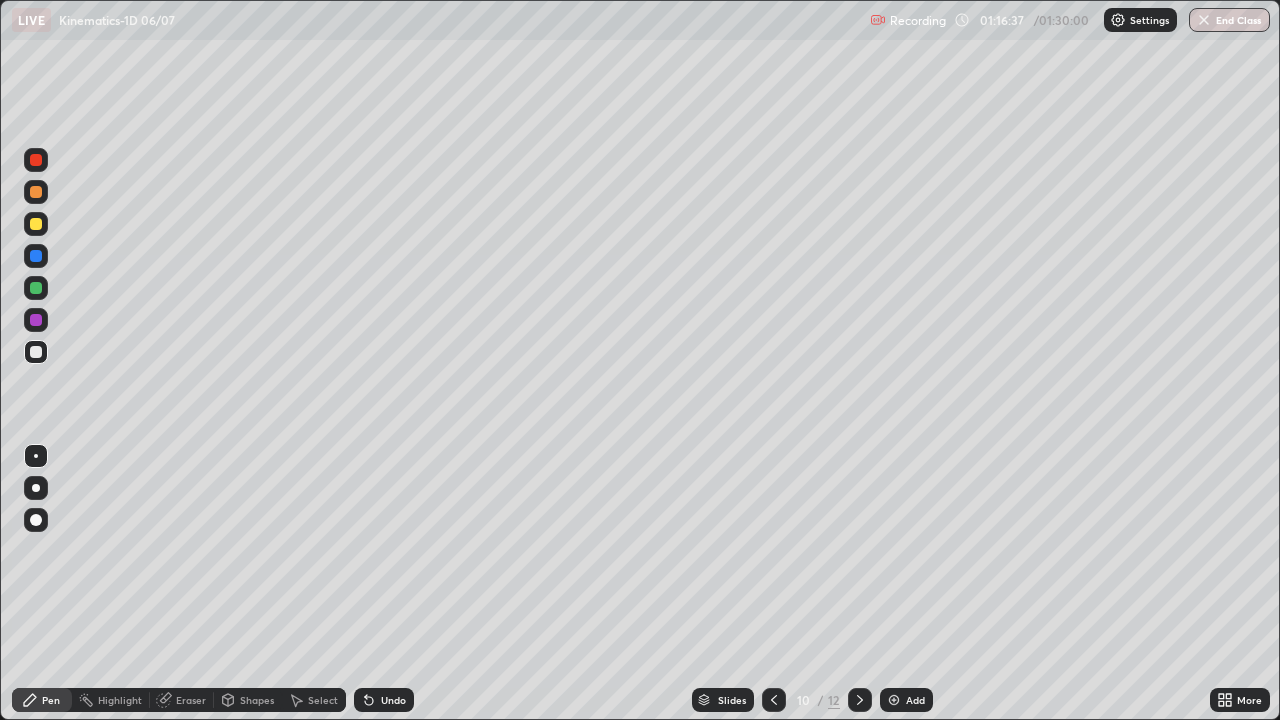 click at bounding box center (774, 700) 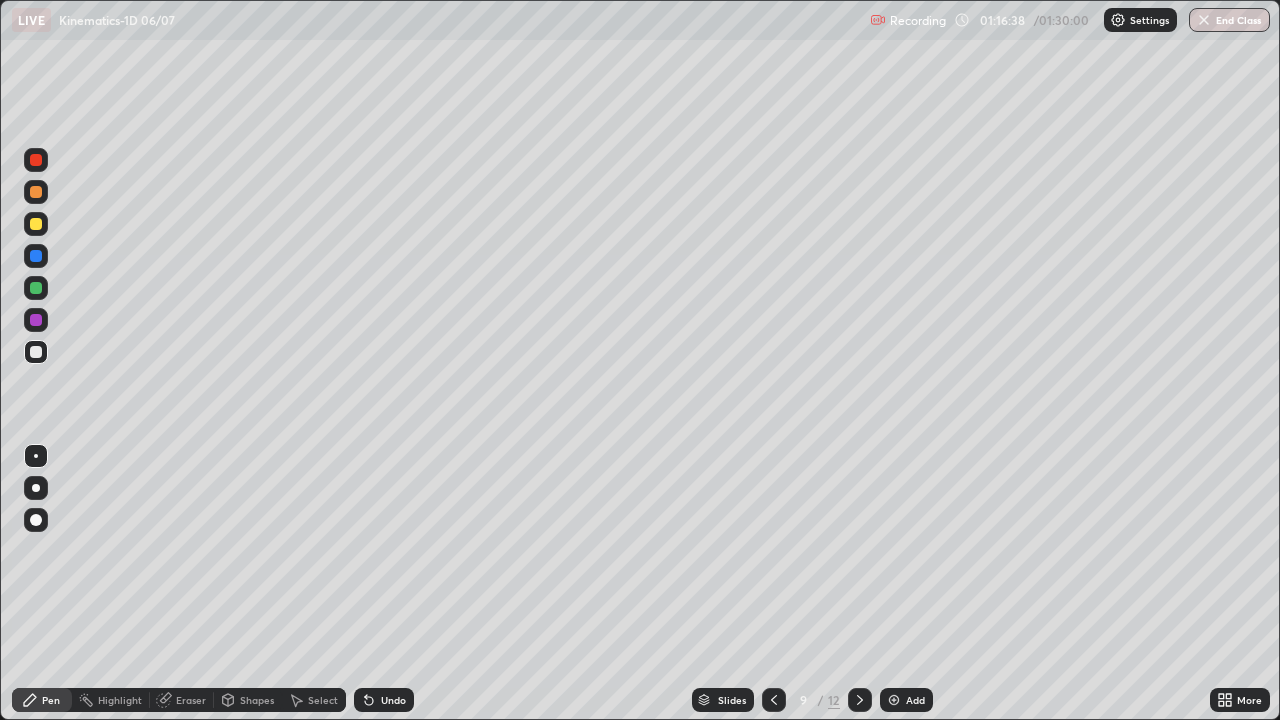 click 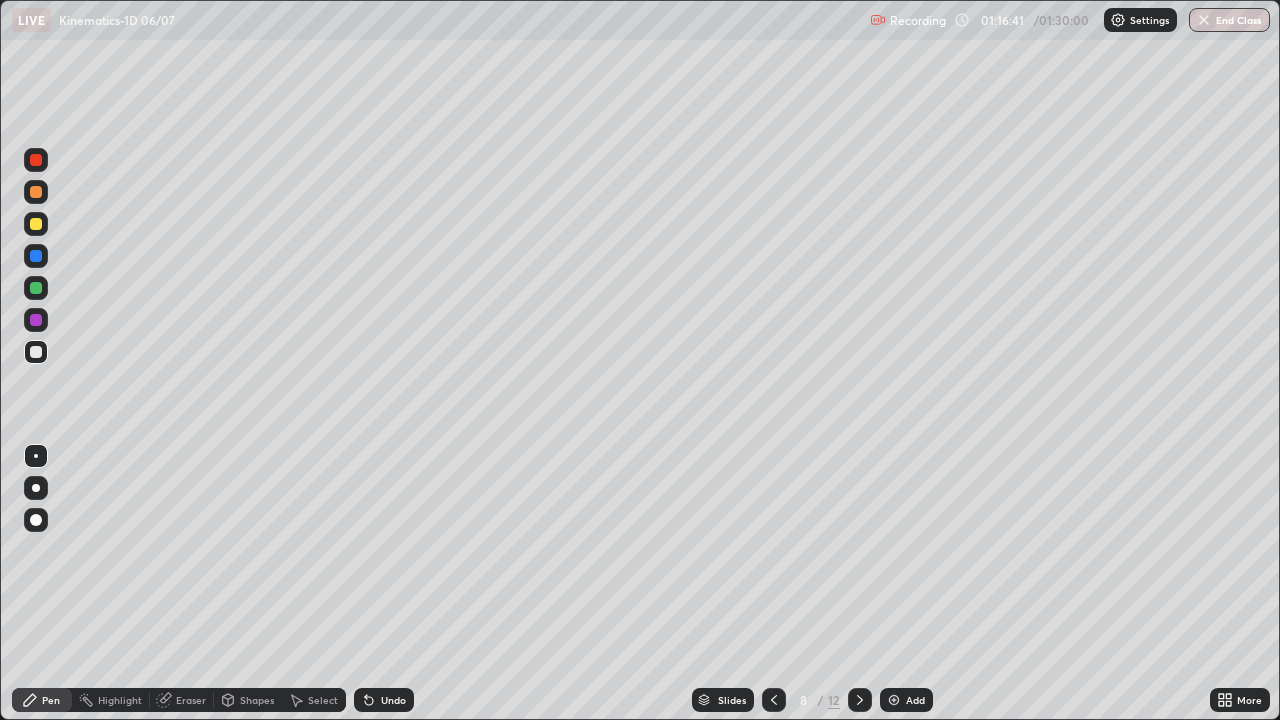 click 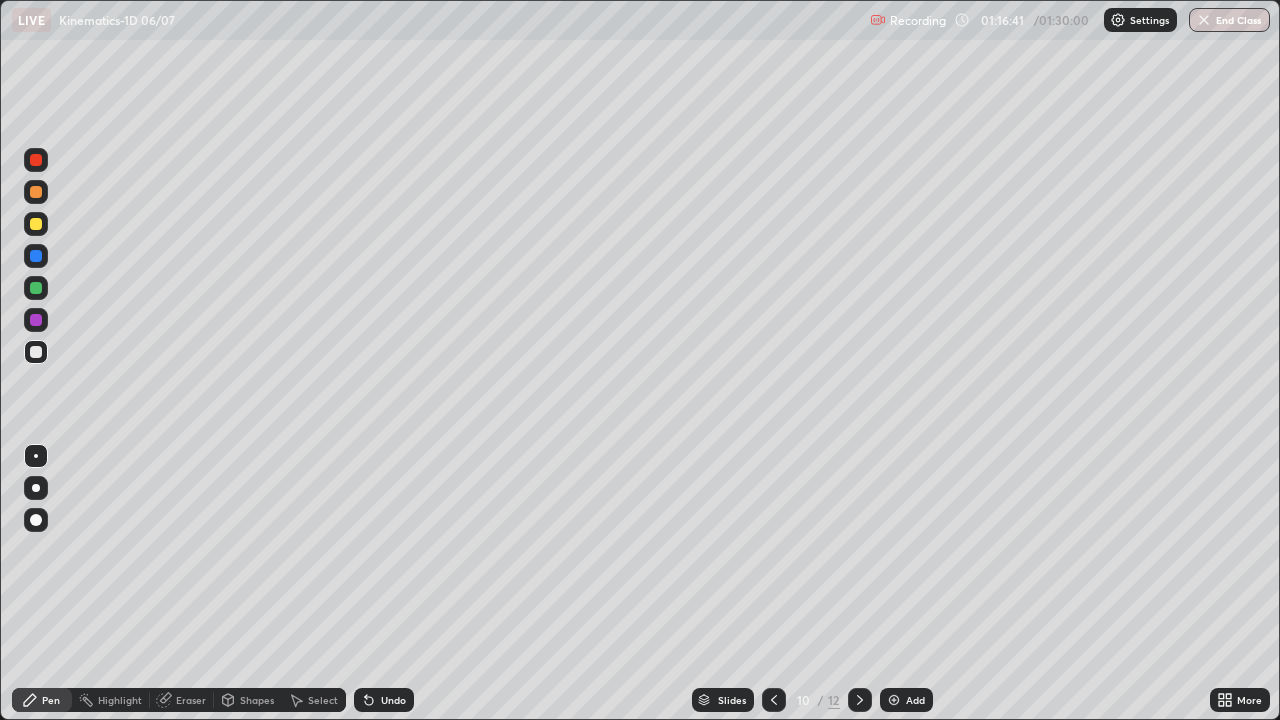 click 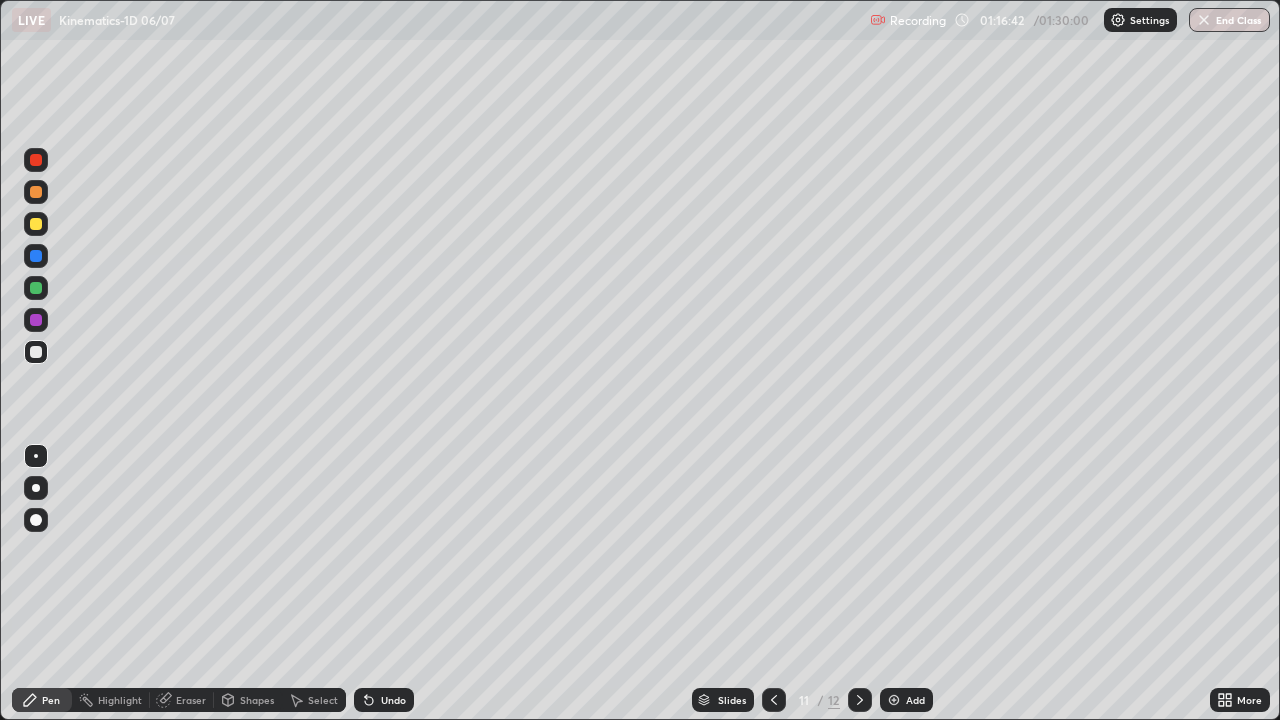 click 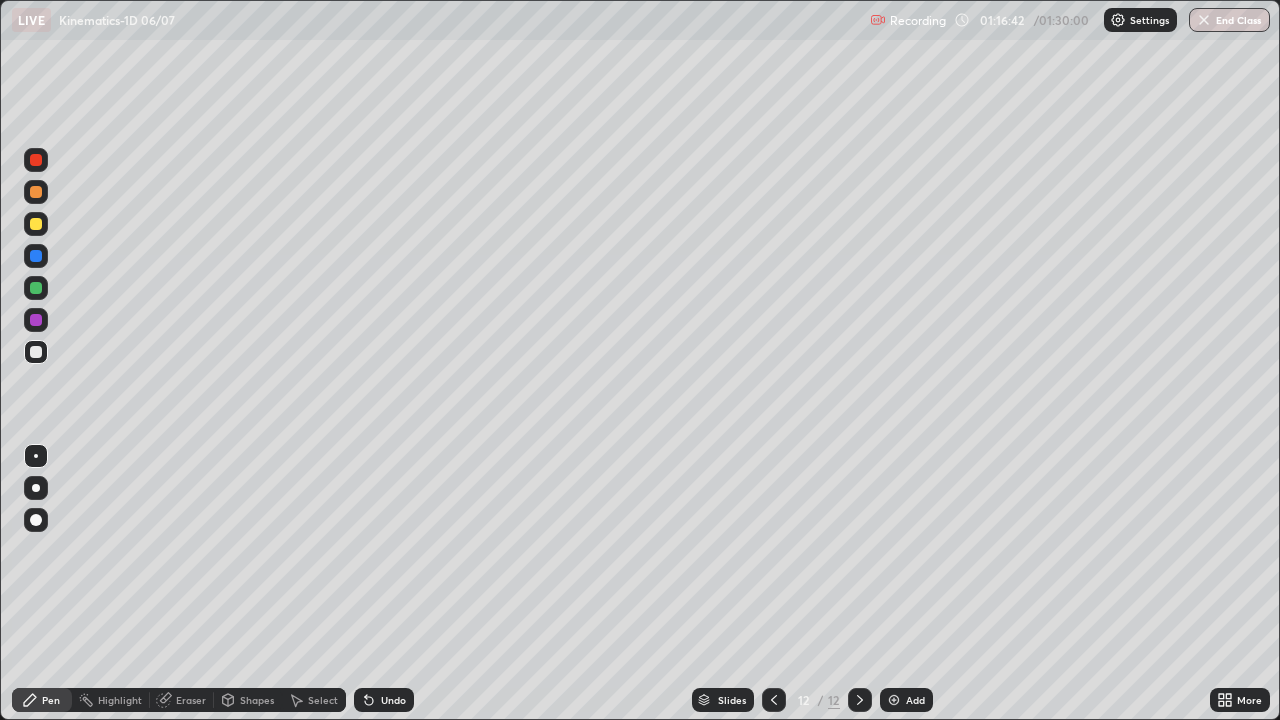 click 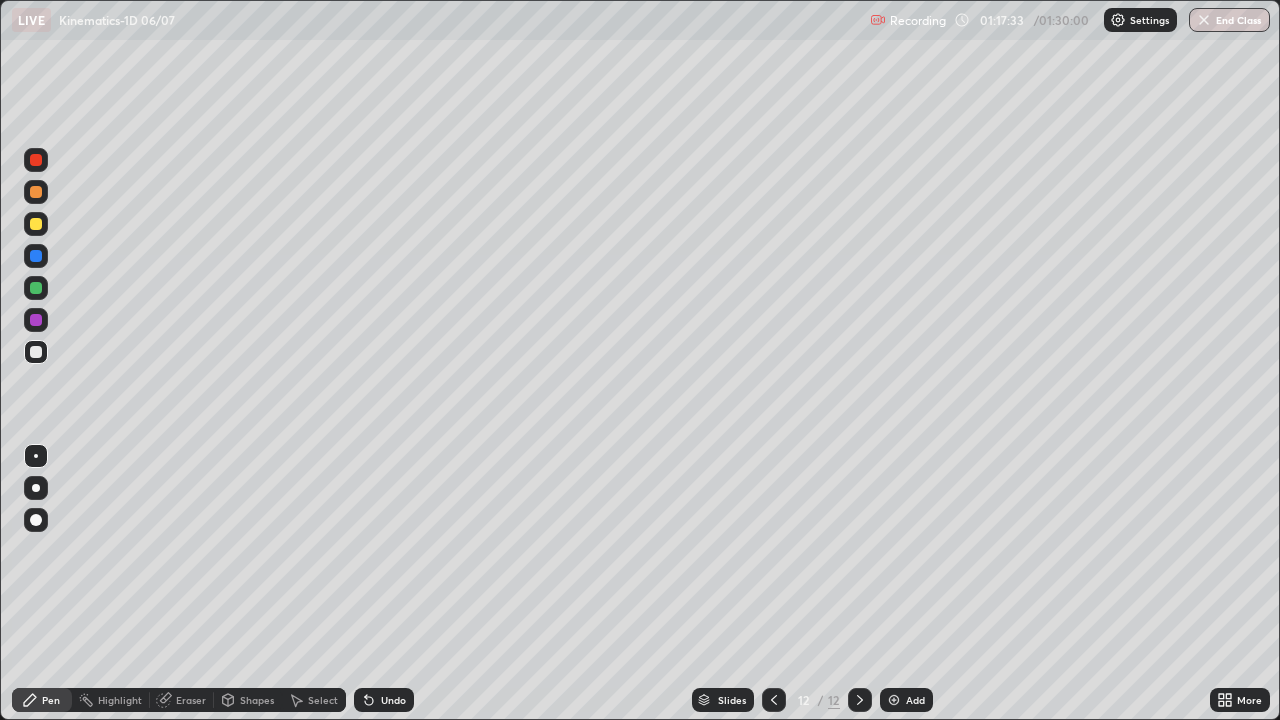 click at bounding box center (36, 224) 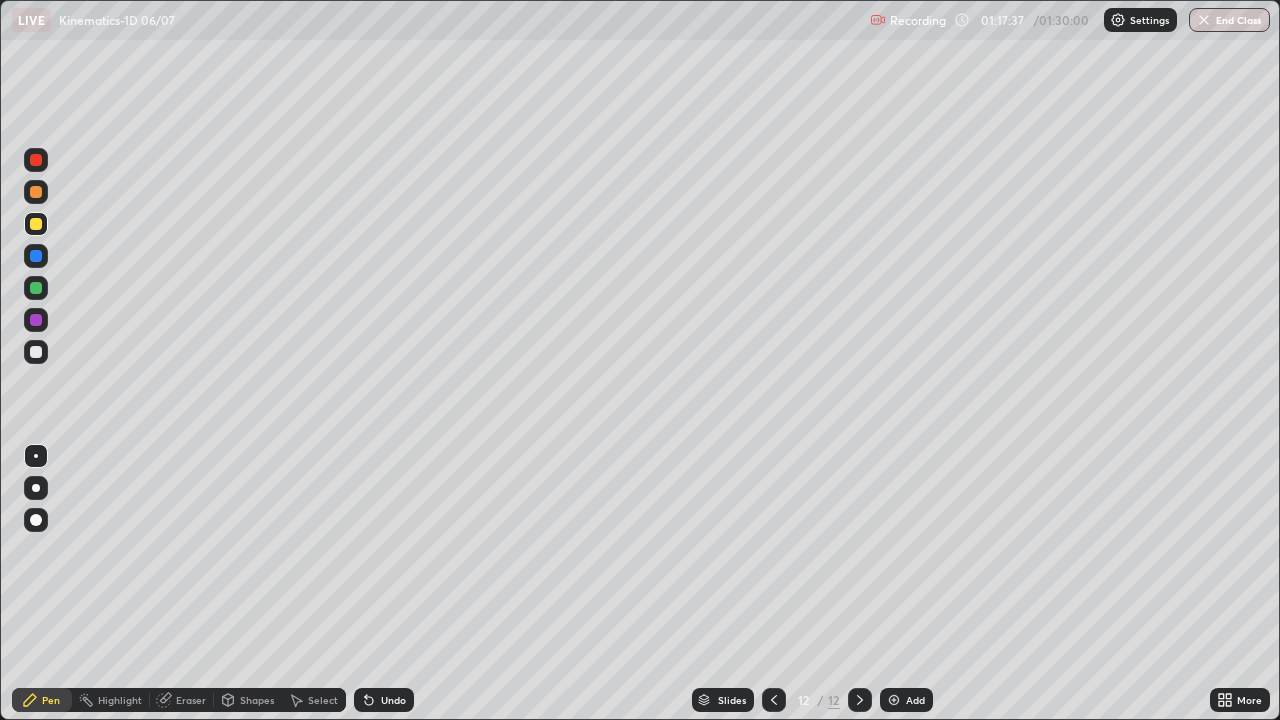 click at bounding box center [36, 160] 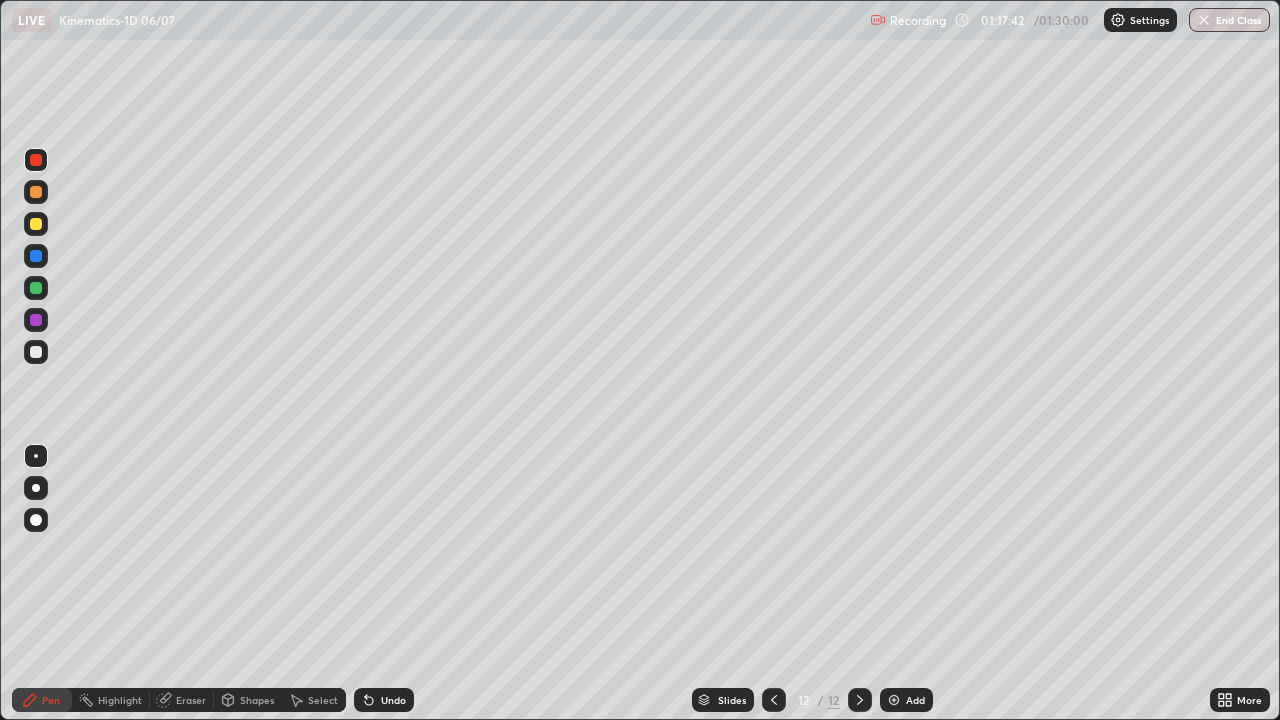 click at bounding box center [36, 224] 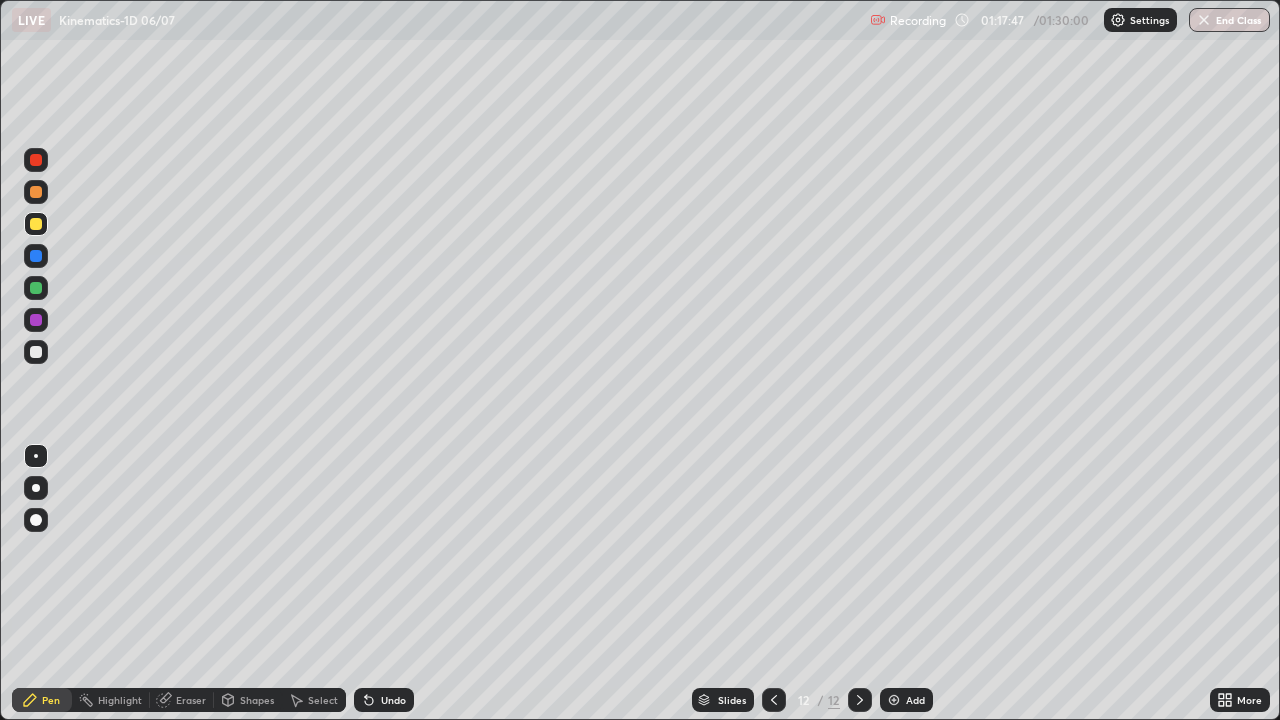 click at bounding box center (36, 256) 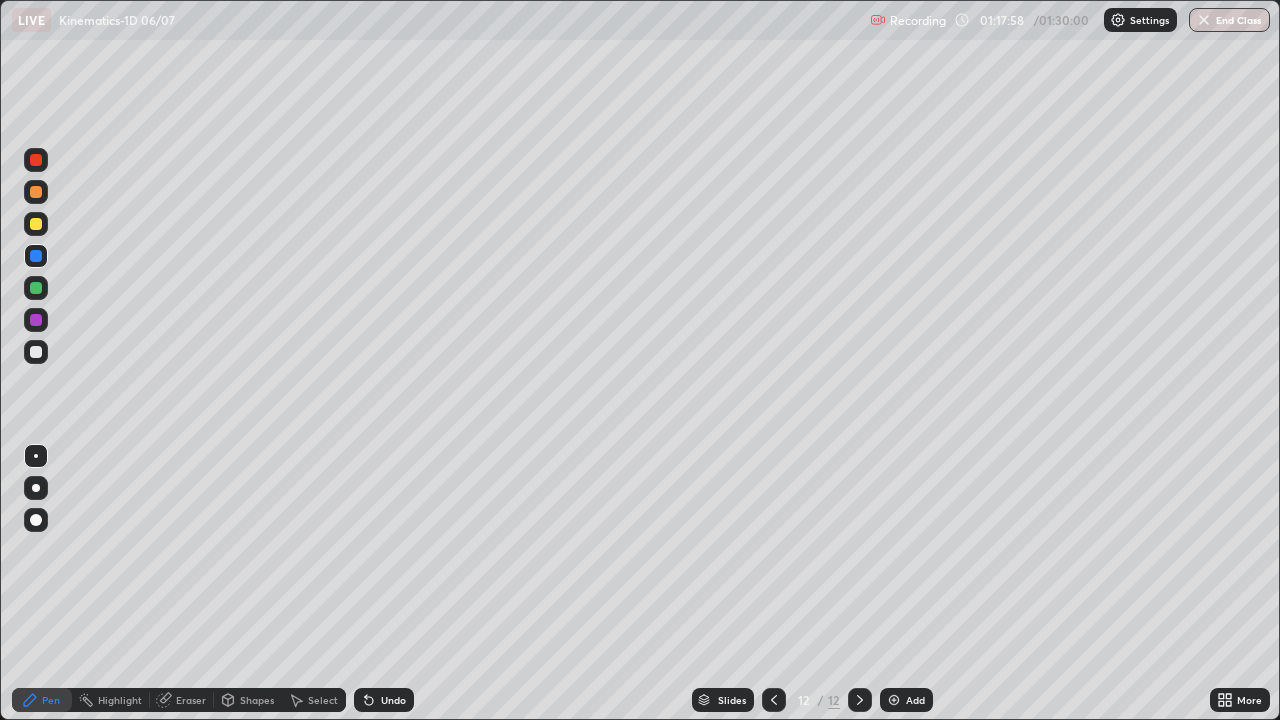 click at bounding box center [36, 224] 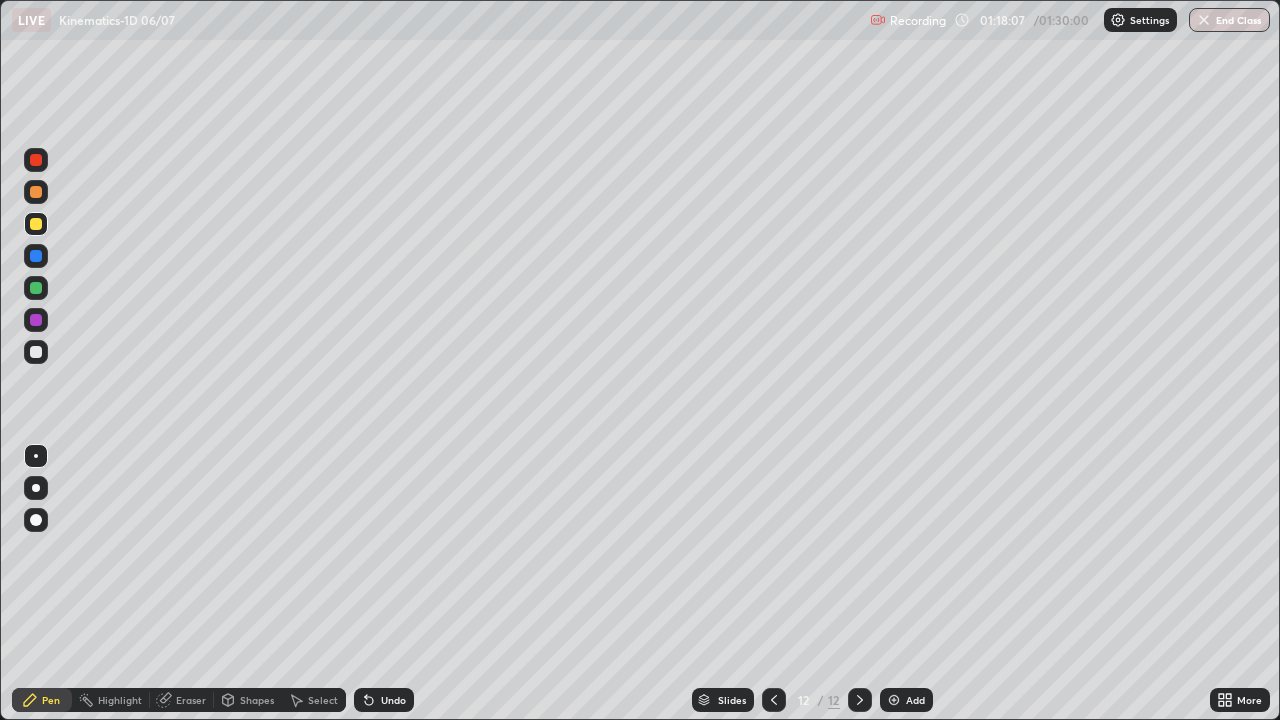 click at bounding box center [36, 352] 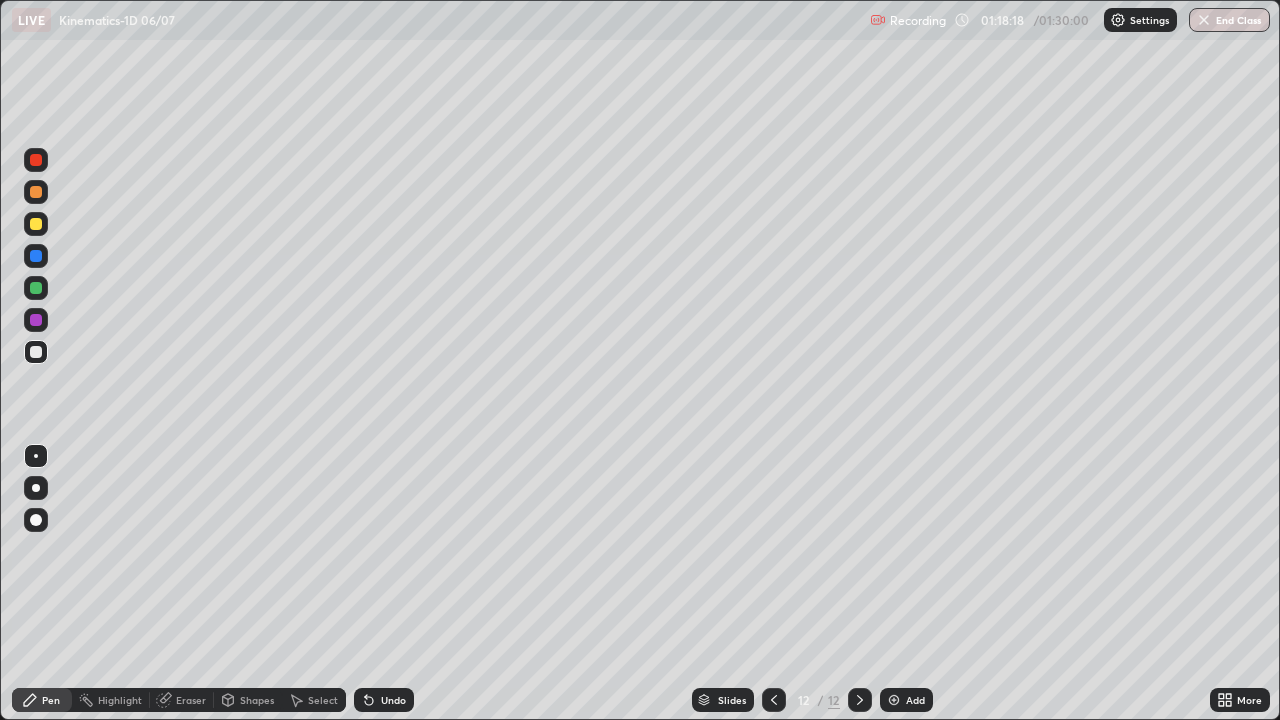 click at bounding box center (36, 224) 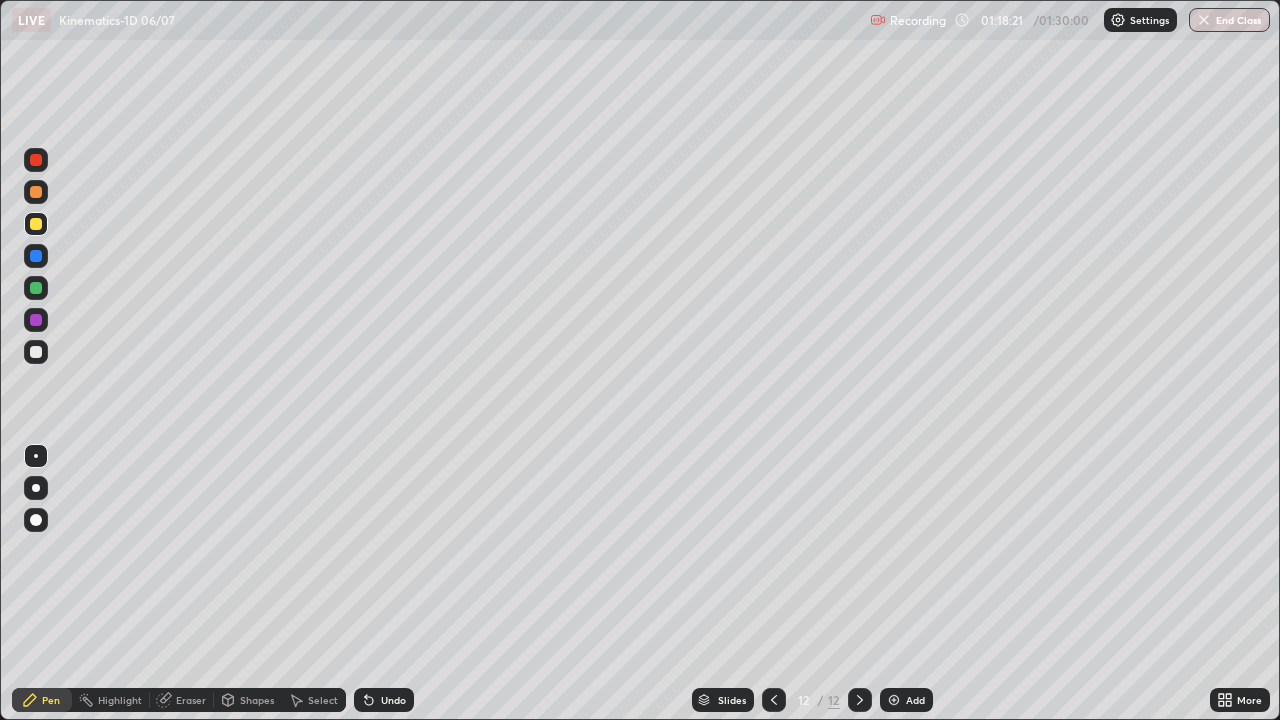 click at bounding box center [36, 160] 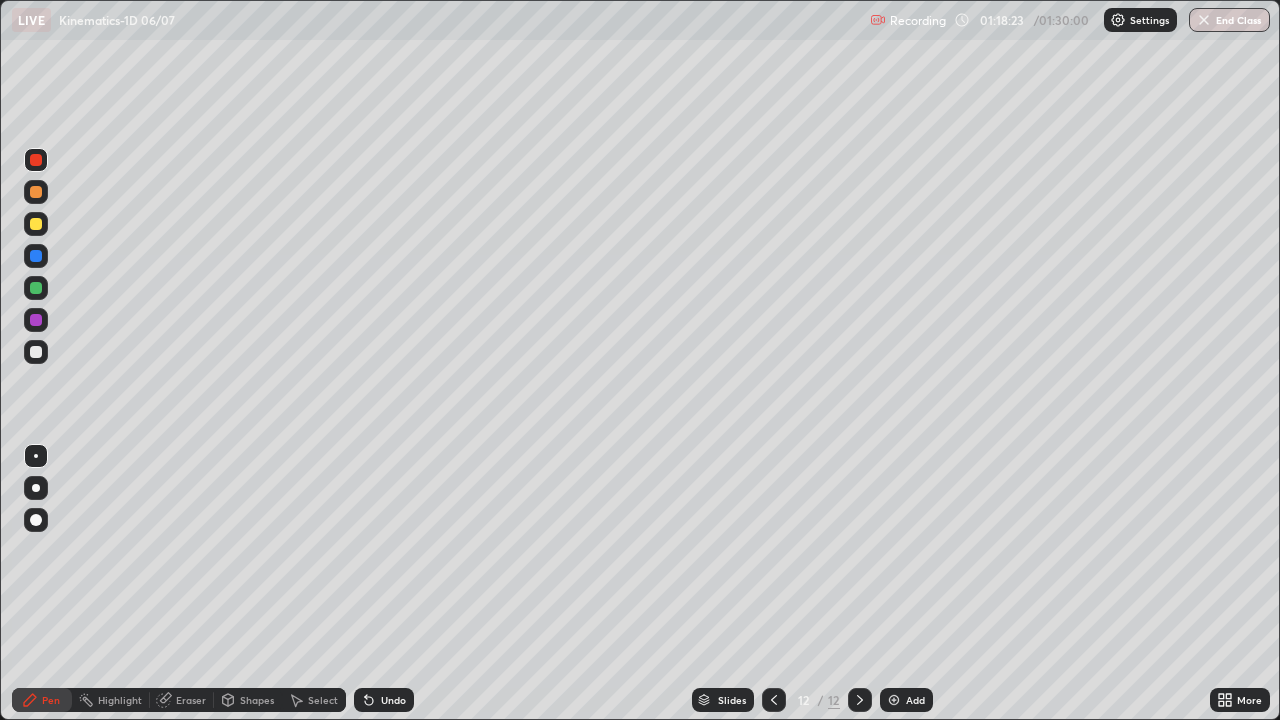 click at bounding box center [36, 288] 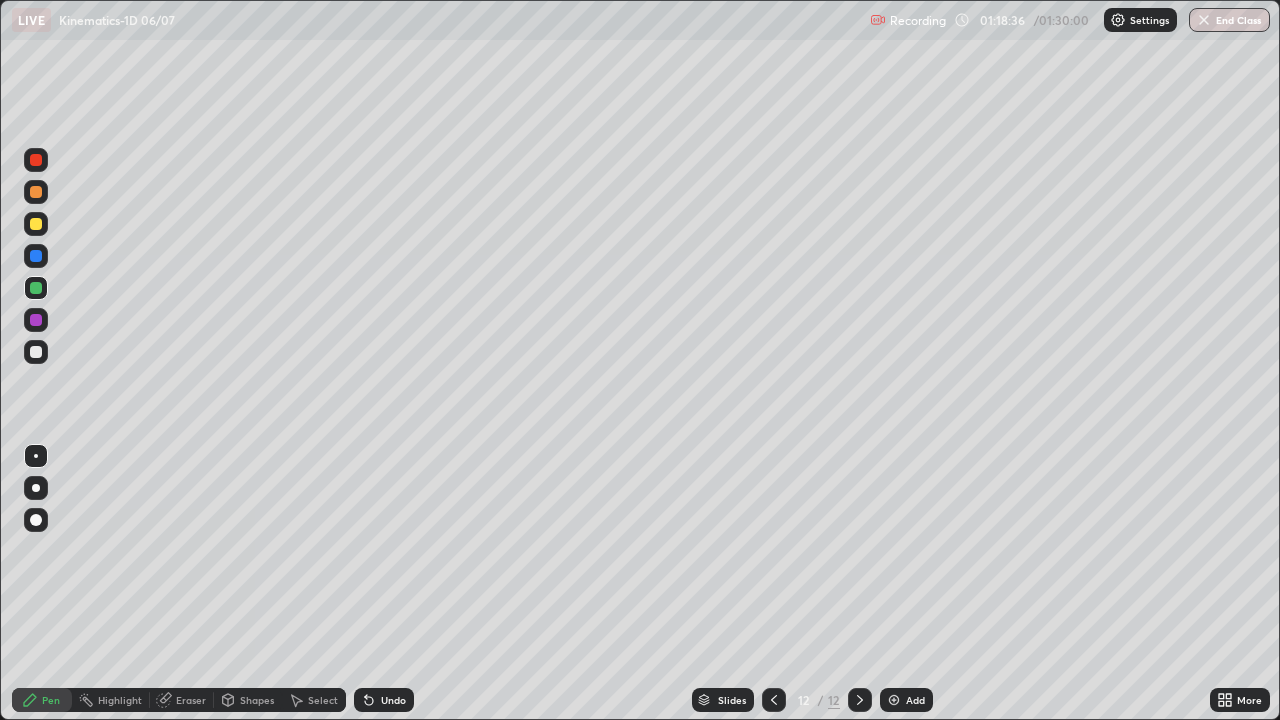 click 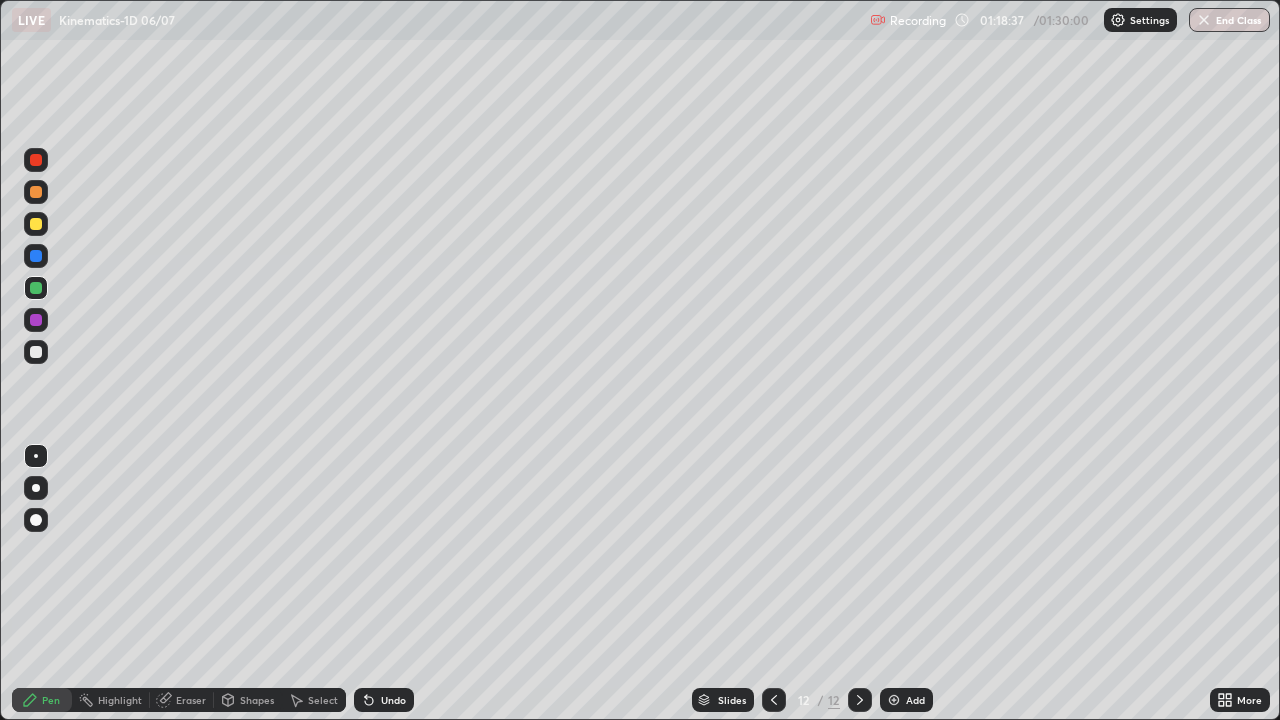 click 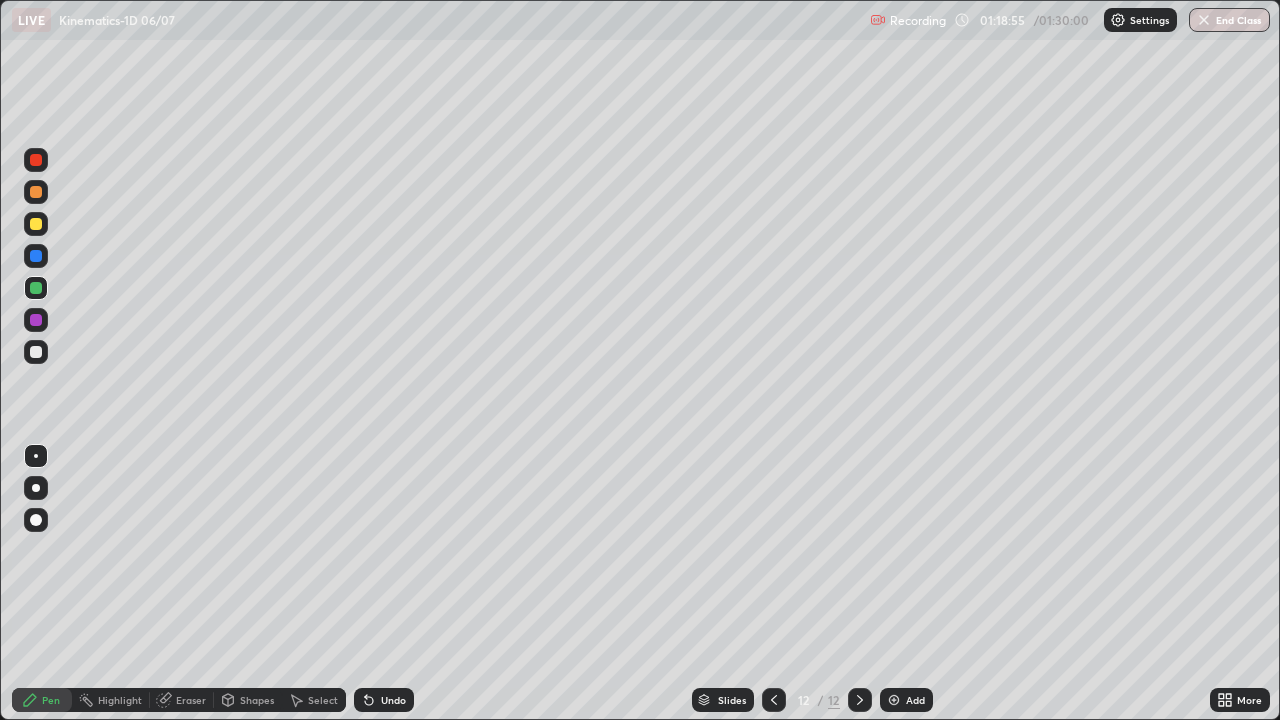 click 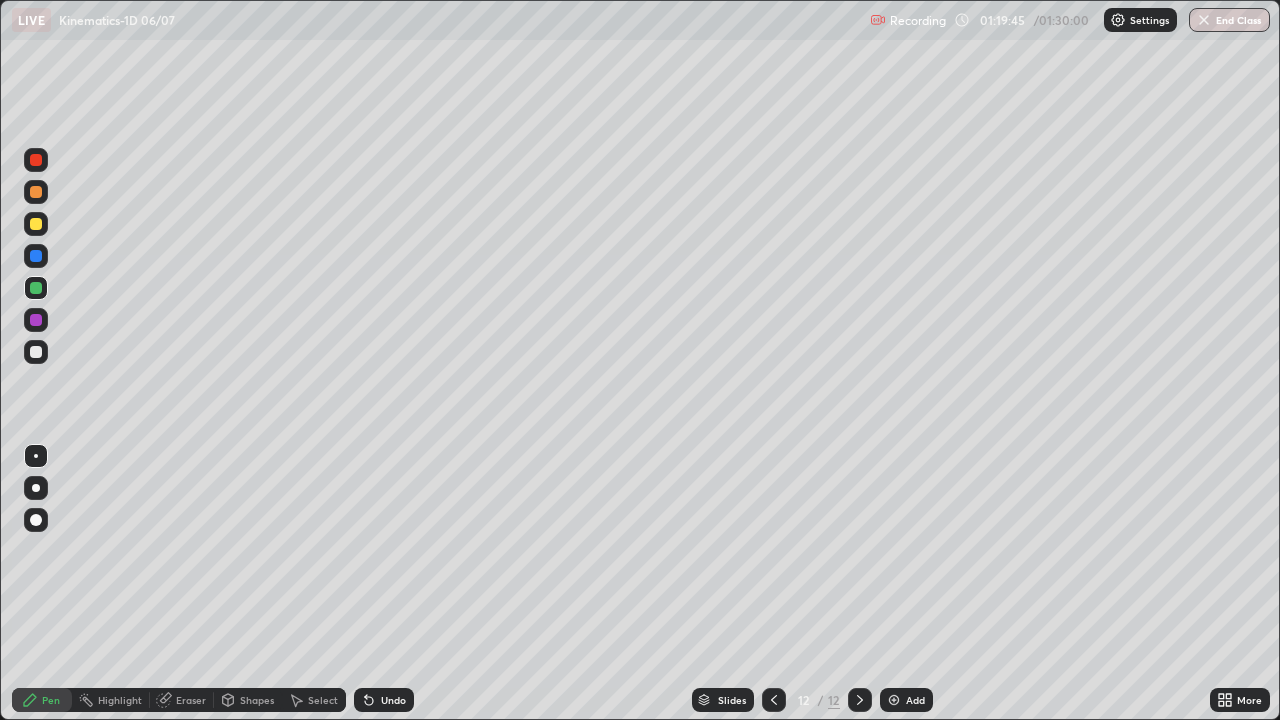 click at bounding box center (36, 352) 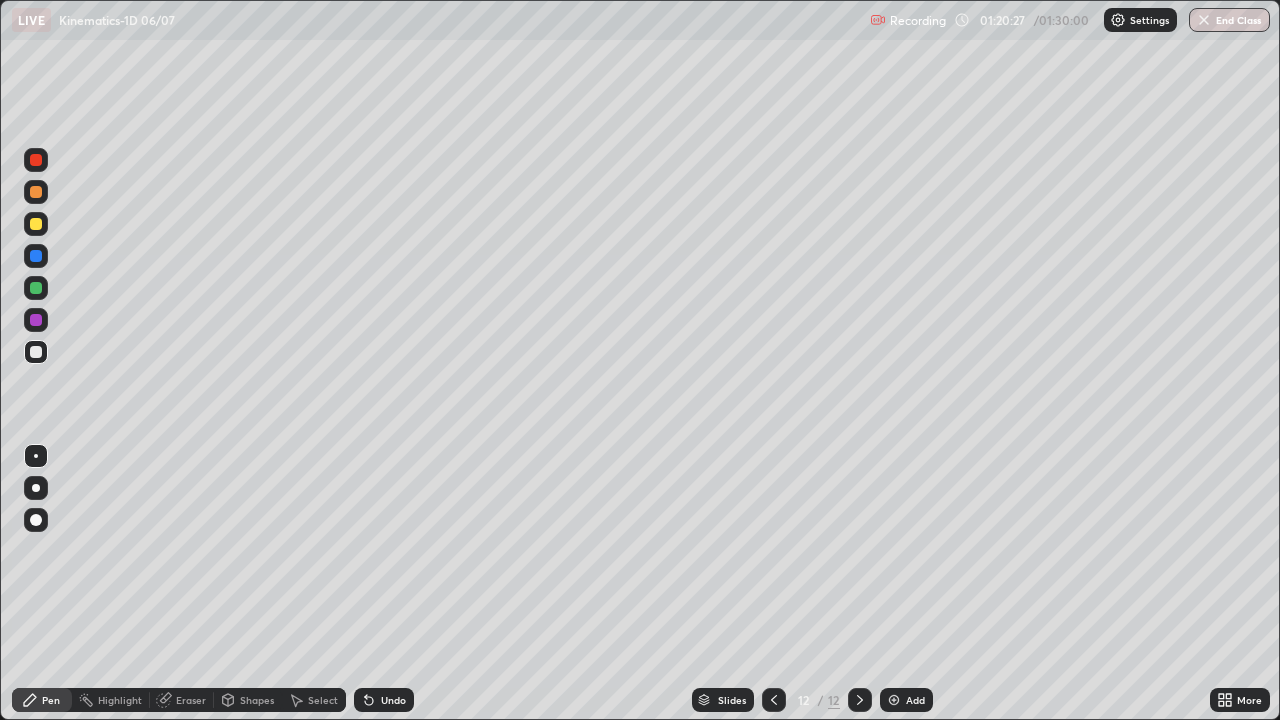 click at bounding box center [36, 160] 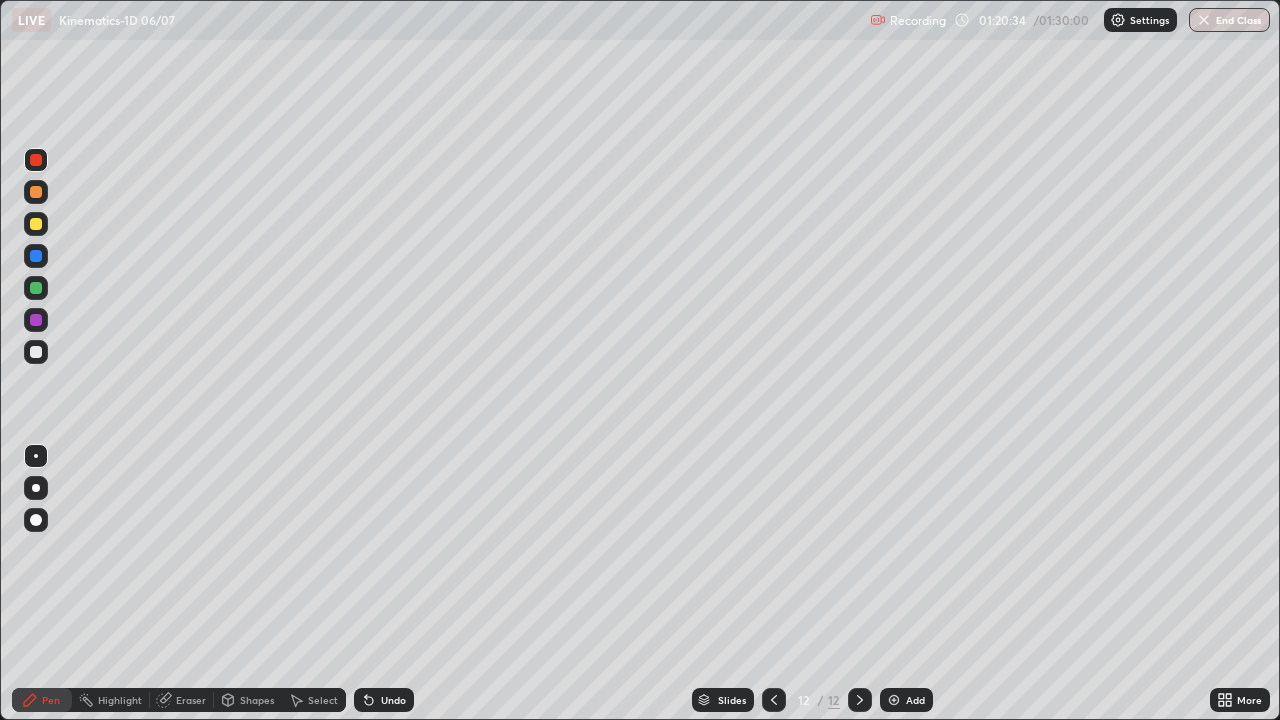 click on "Undo" at bounding box center [393, 700] 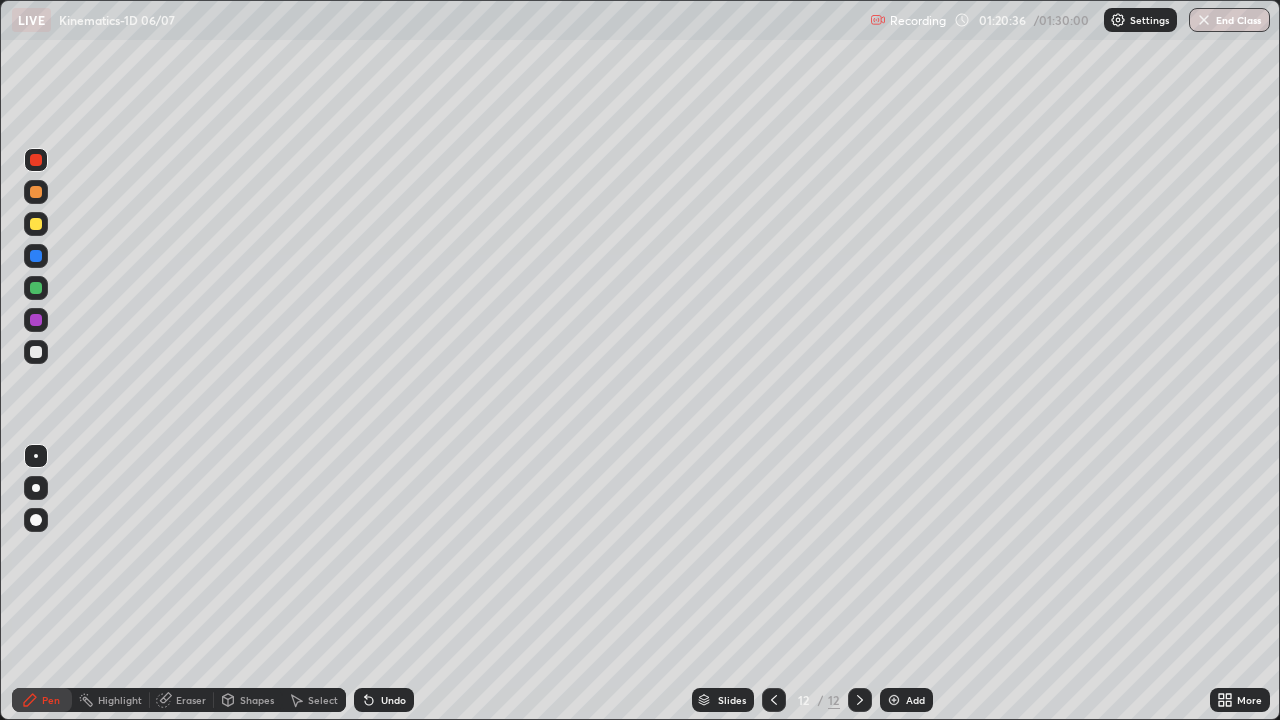 click on "Undo" at bounding box center [393, 700] 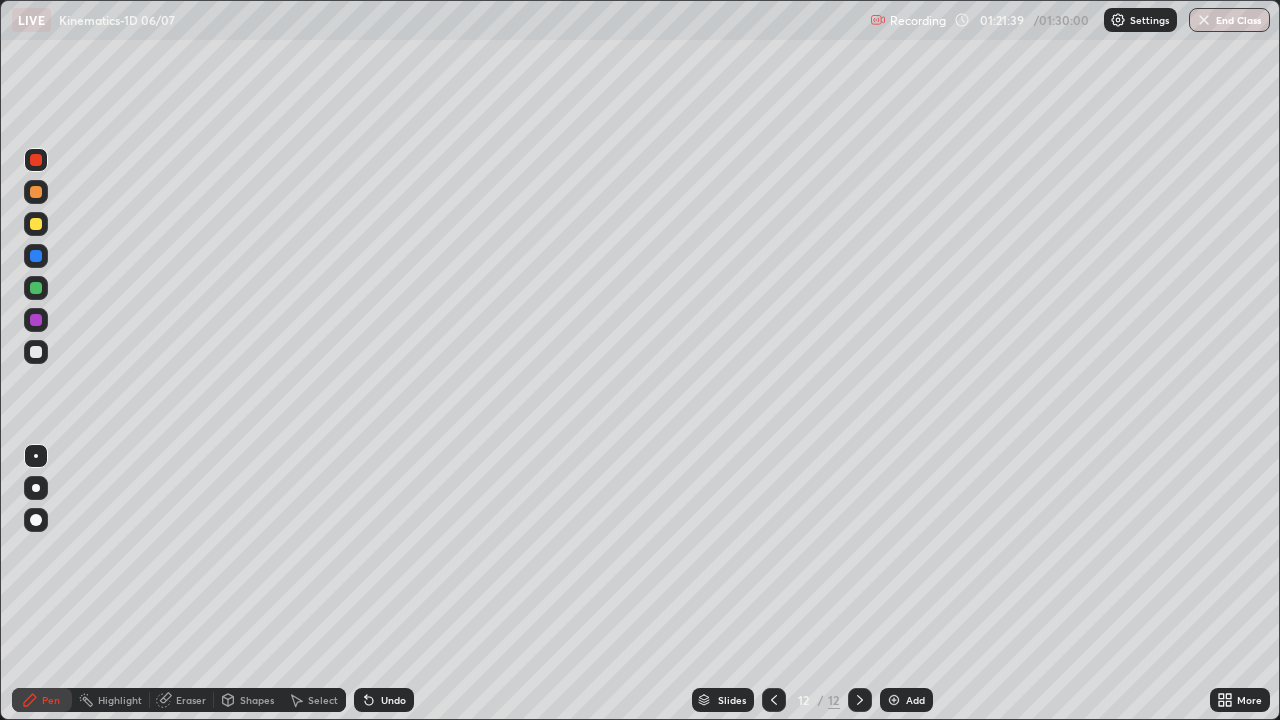 click on "Undo" at bounding box center [393, 700] 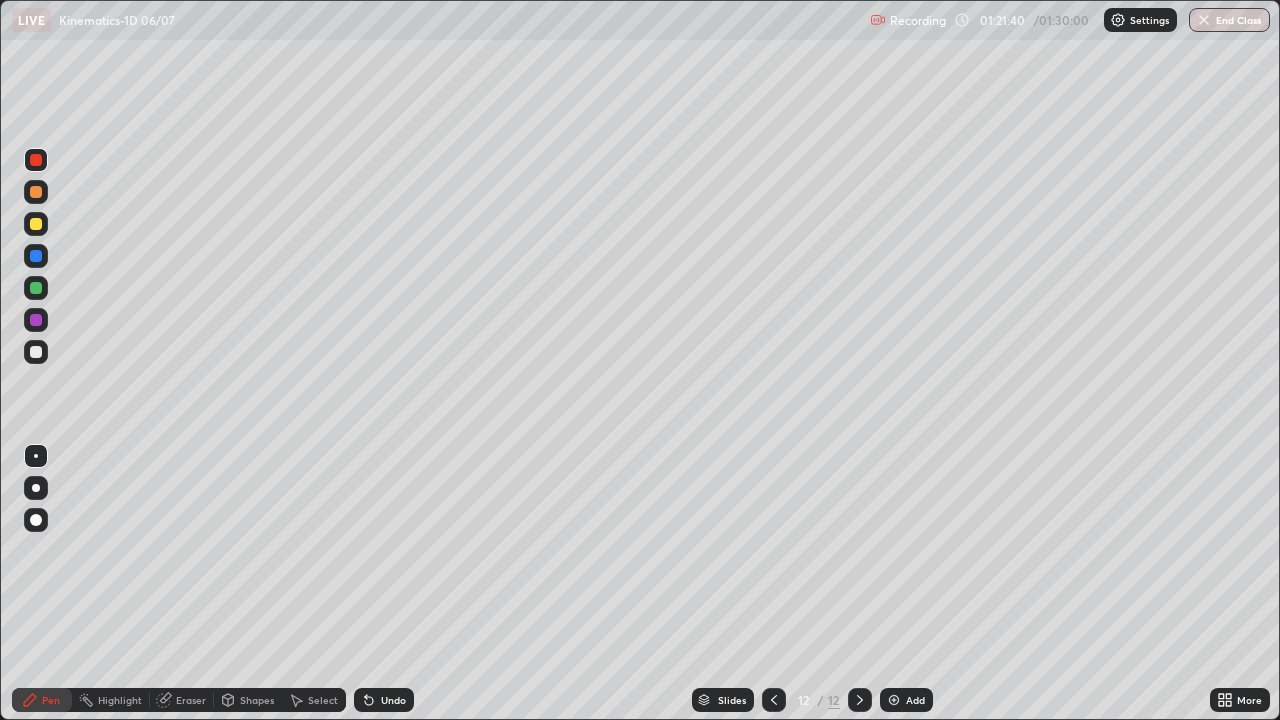click on "Undo" at bounding box center (384, 700) 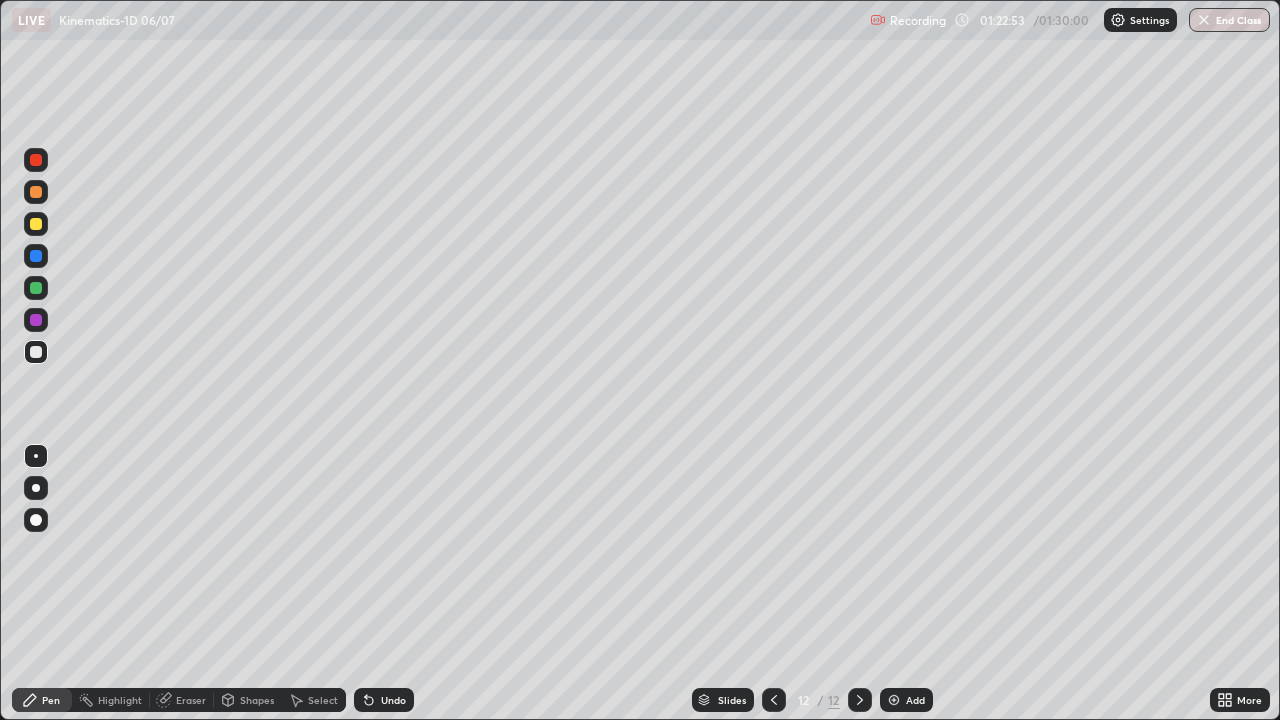 click on "Undo" at bounding box center [393, 700] 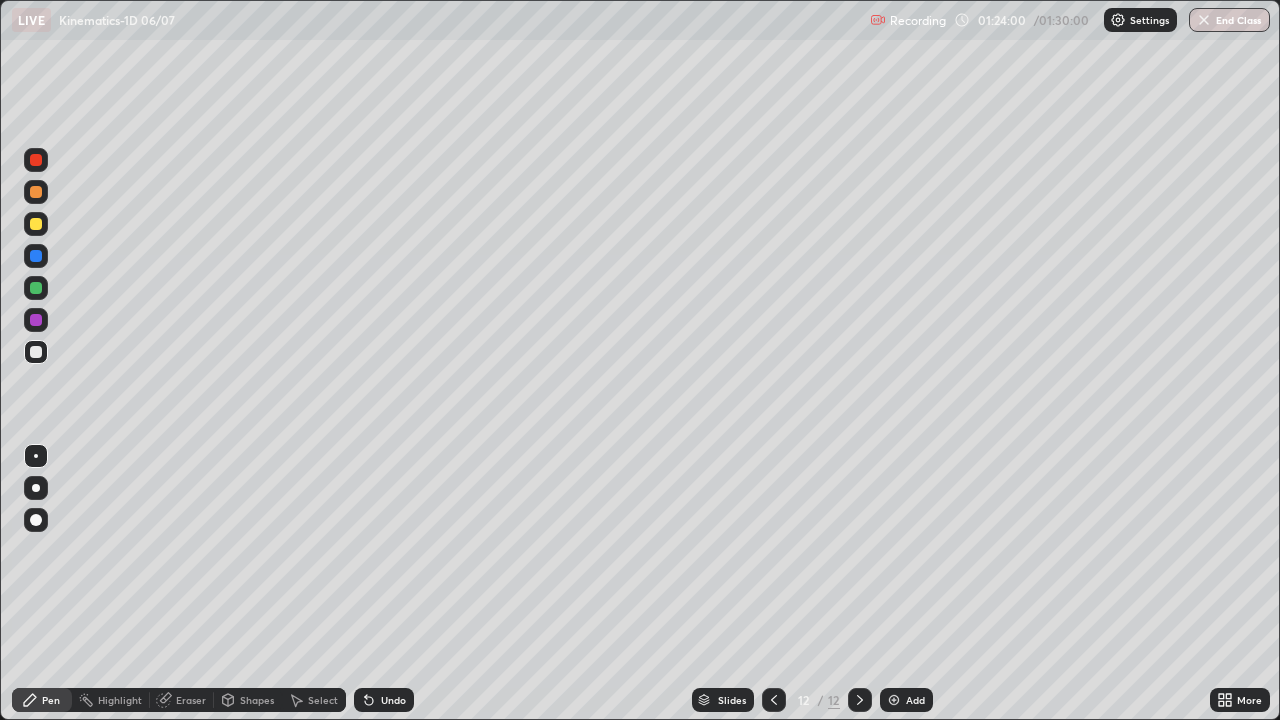 click on "Select" at bounding box center [323, 700] 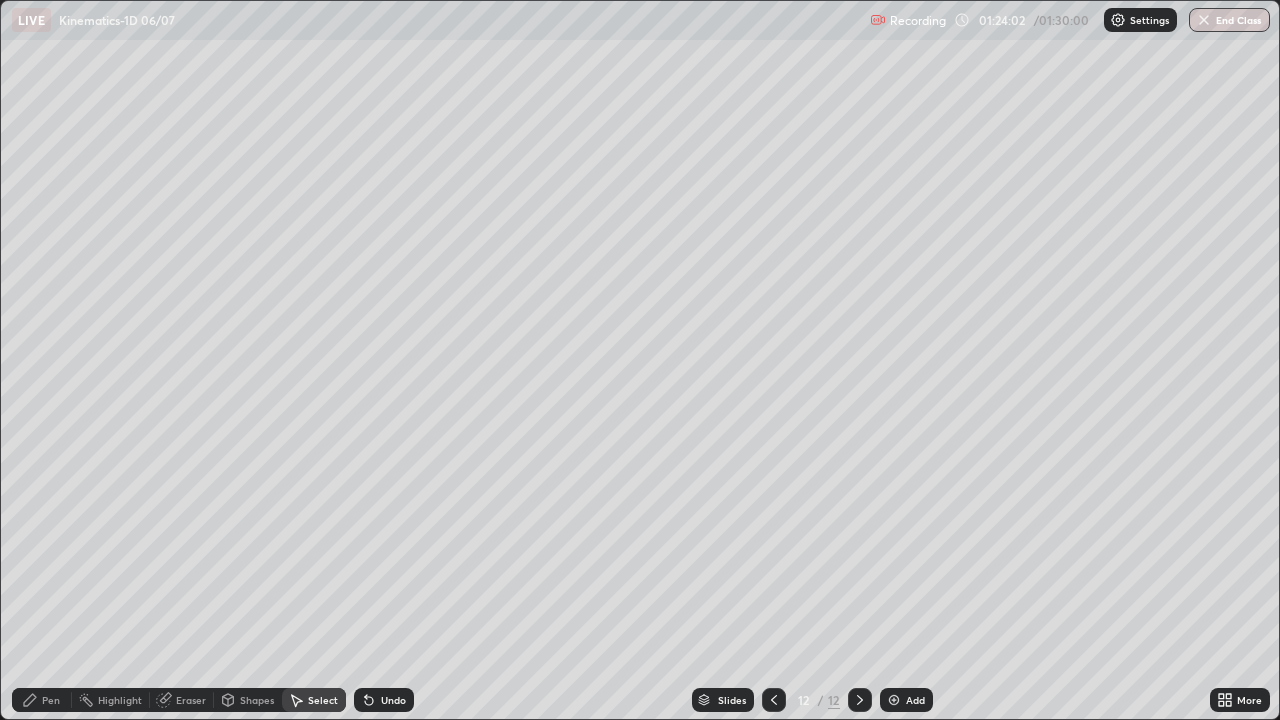 click on "Shapes" at bounding box center [248, 700] 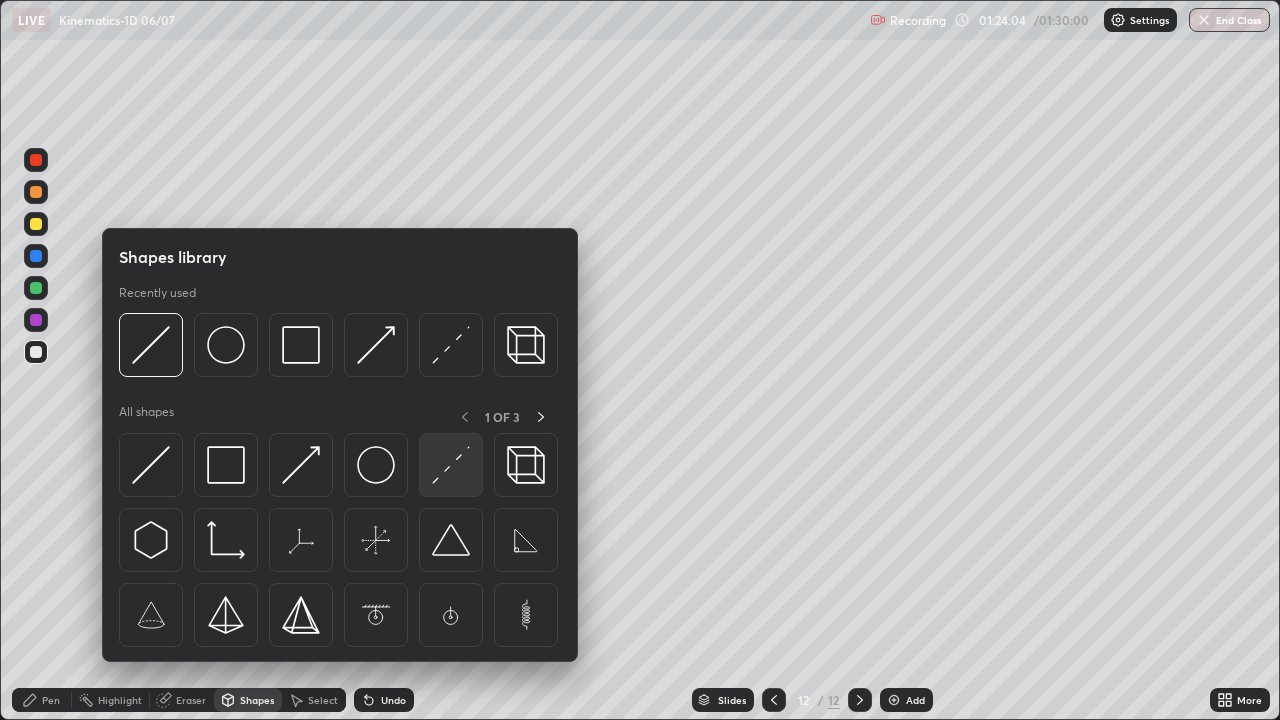 click at bounding box center [451, 465] 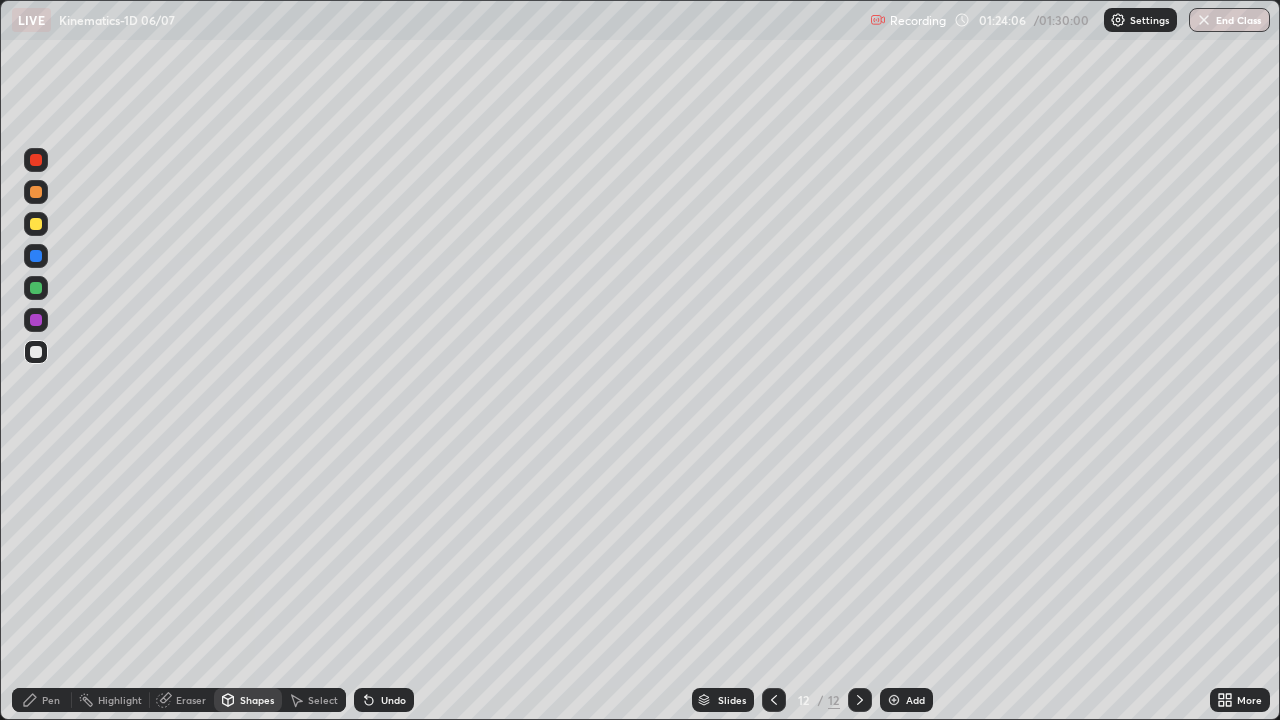 click at bounding box center [36, 160] 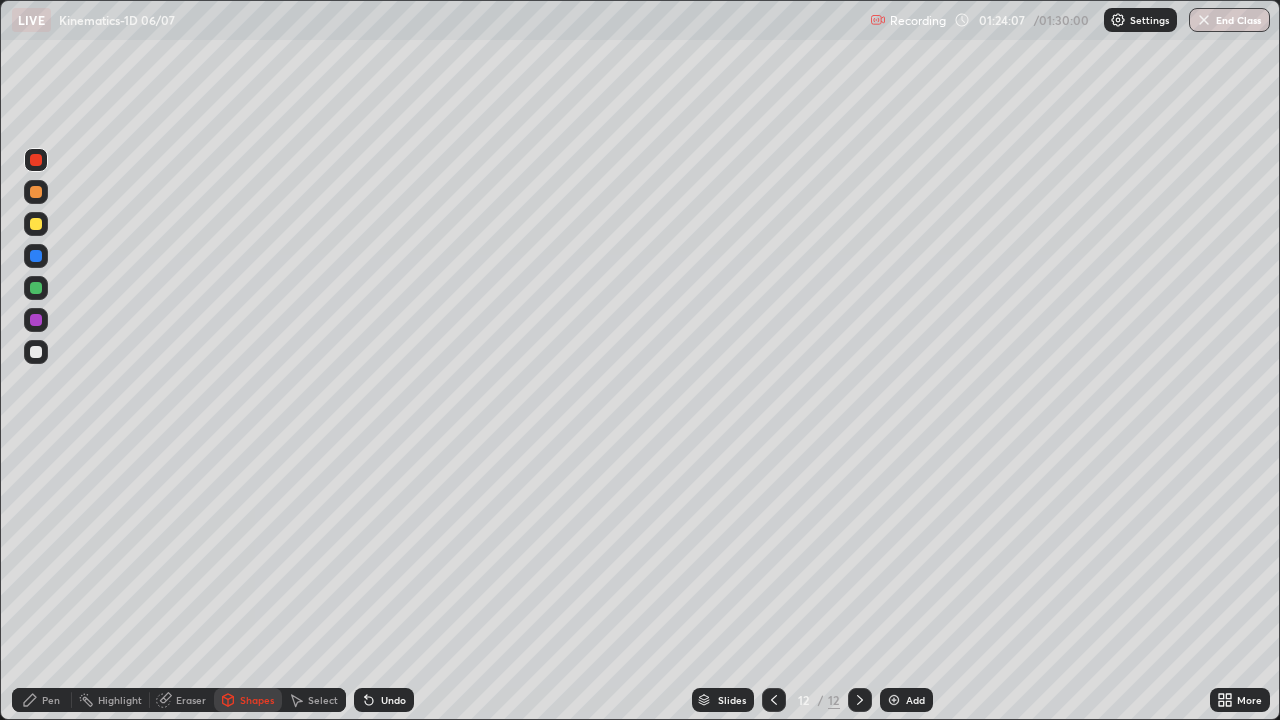 click at bounding box center [36, 224] 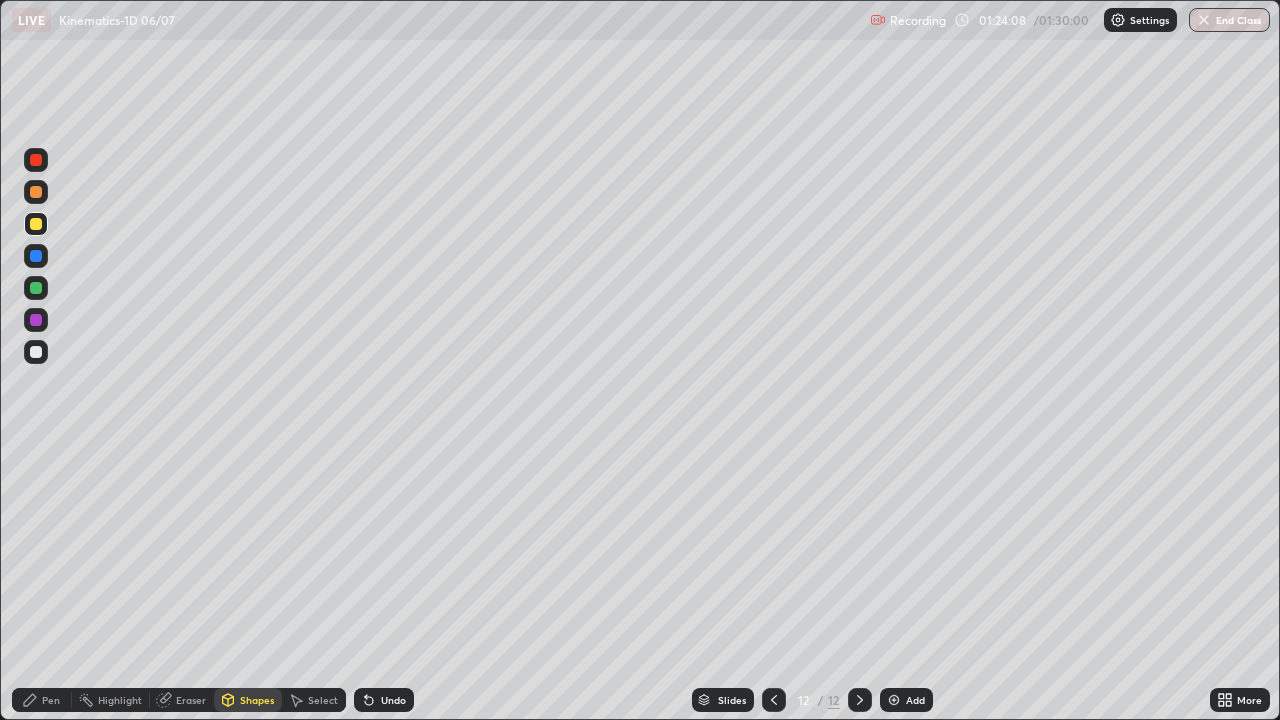 click at bounding box center [36, 288] 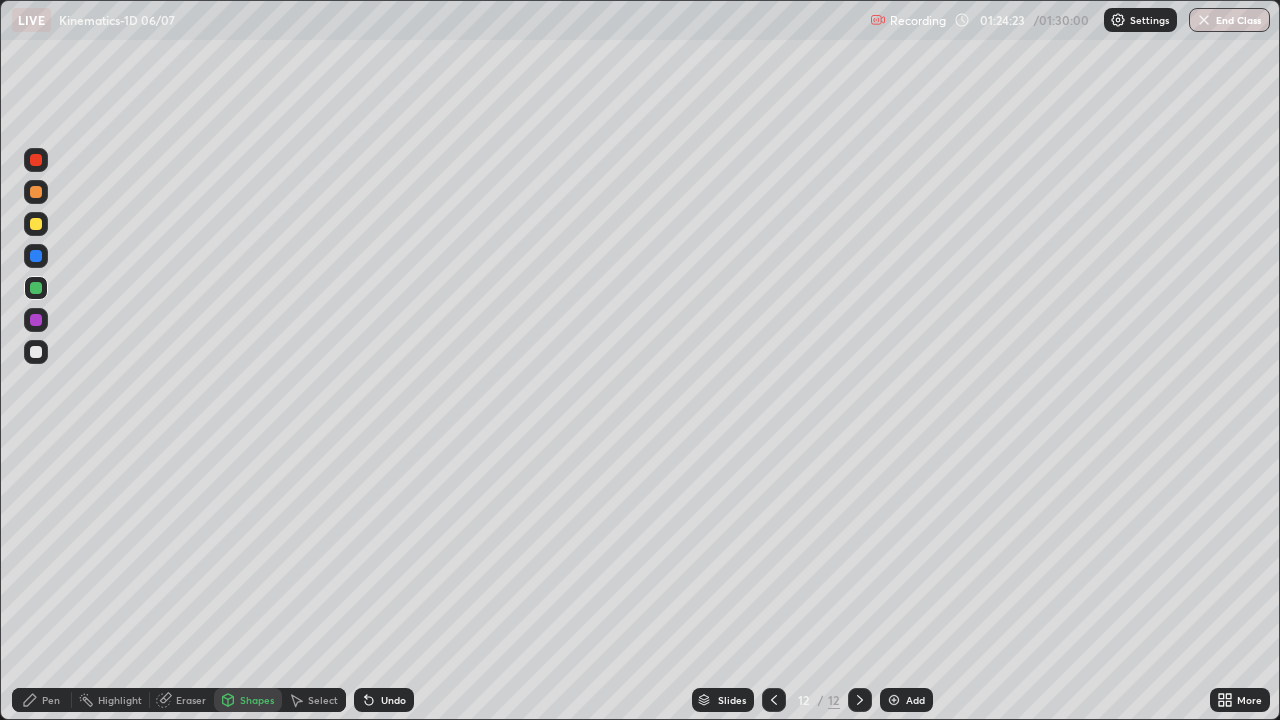 click 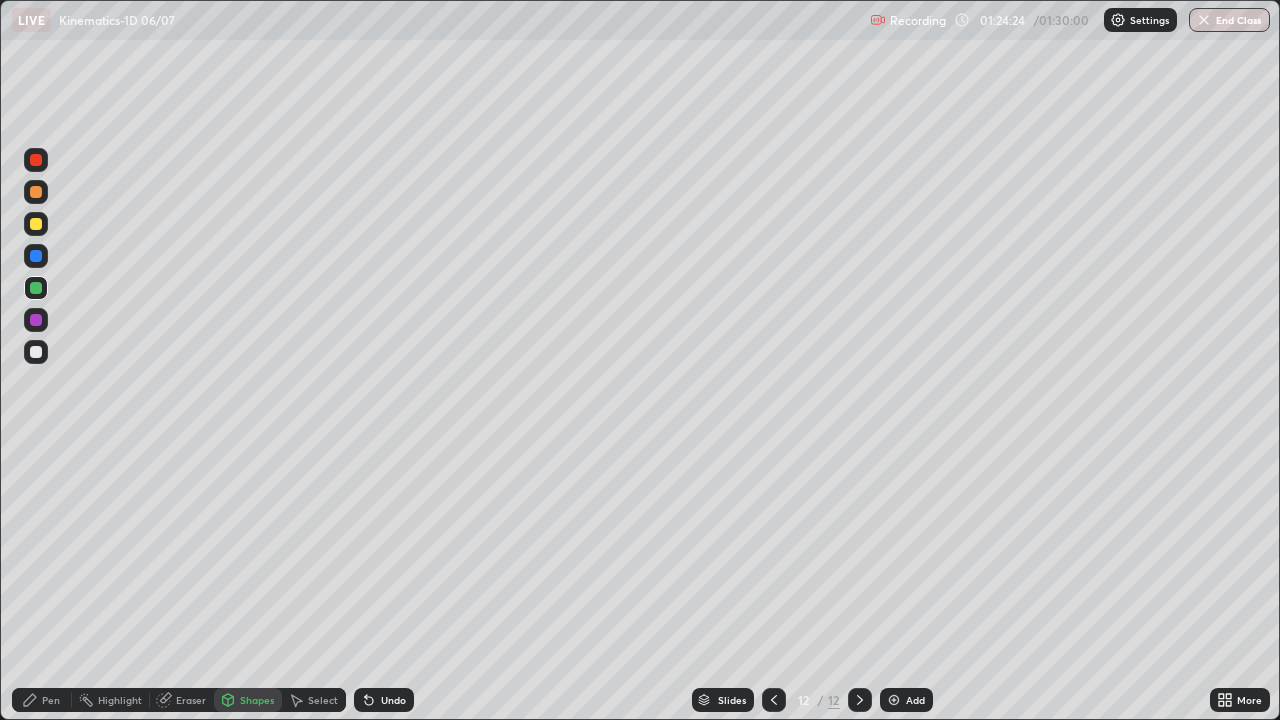 click on "Pen" at bounding box center [51, 700] 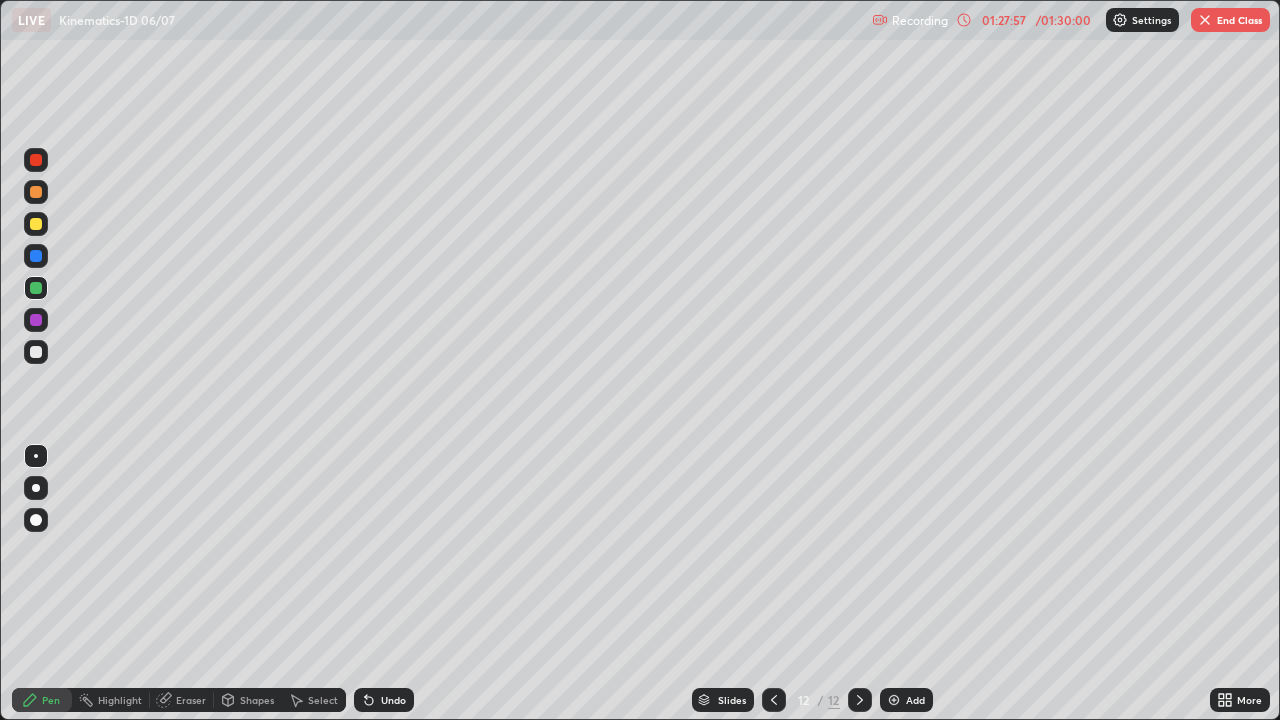 click on "End Class" at bounding box center (1230, 20) 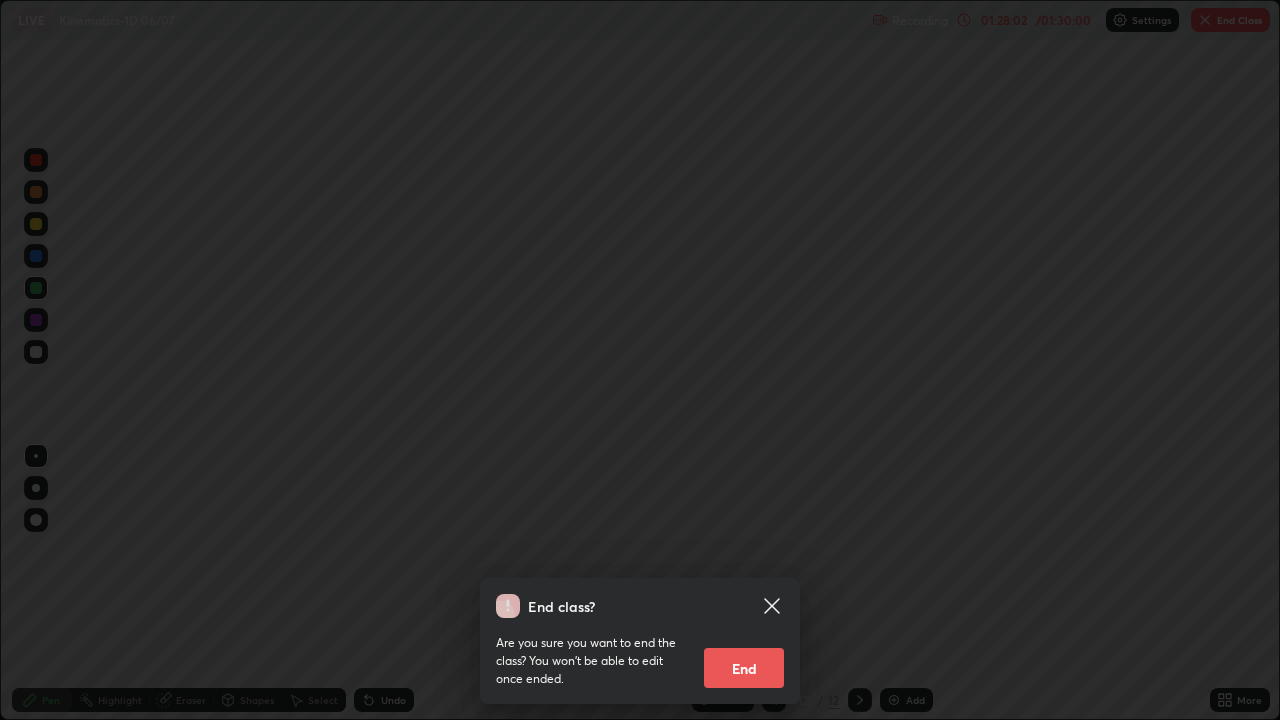 click on "End" at bounding box center (744, 668) 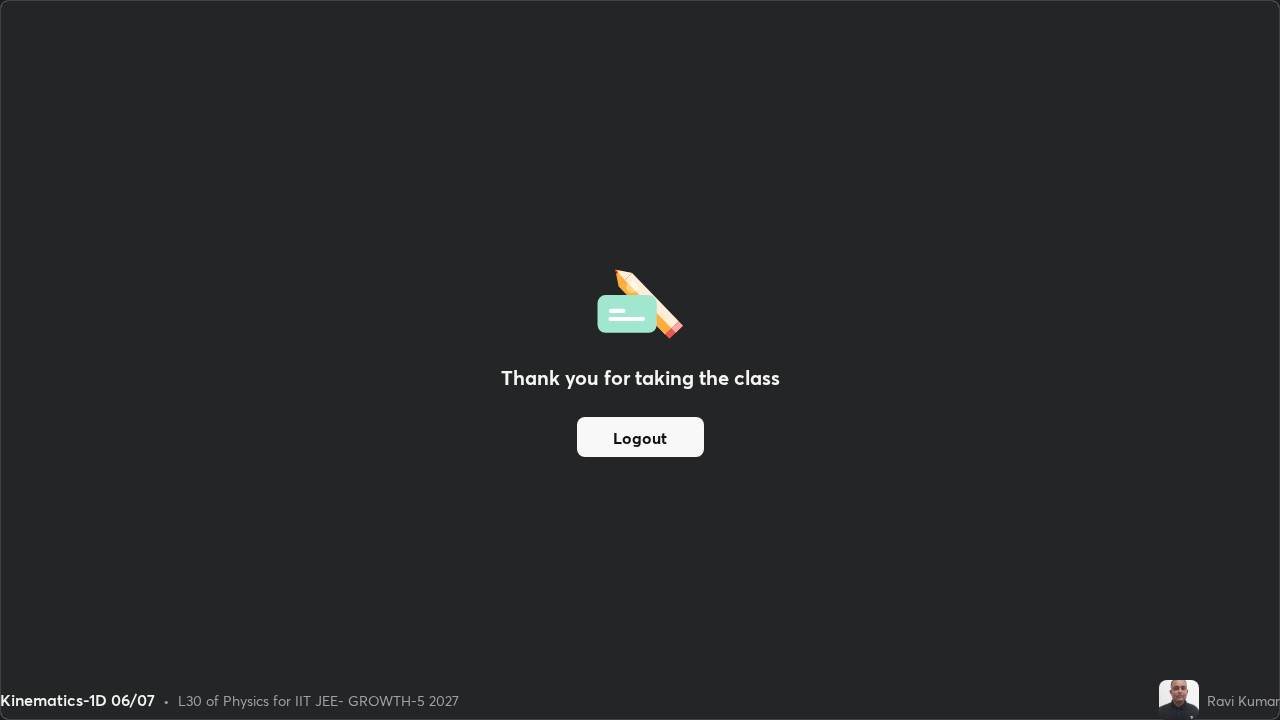 click on "Logout" at bounding box center (640, 437) 